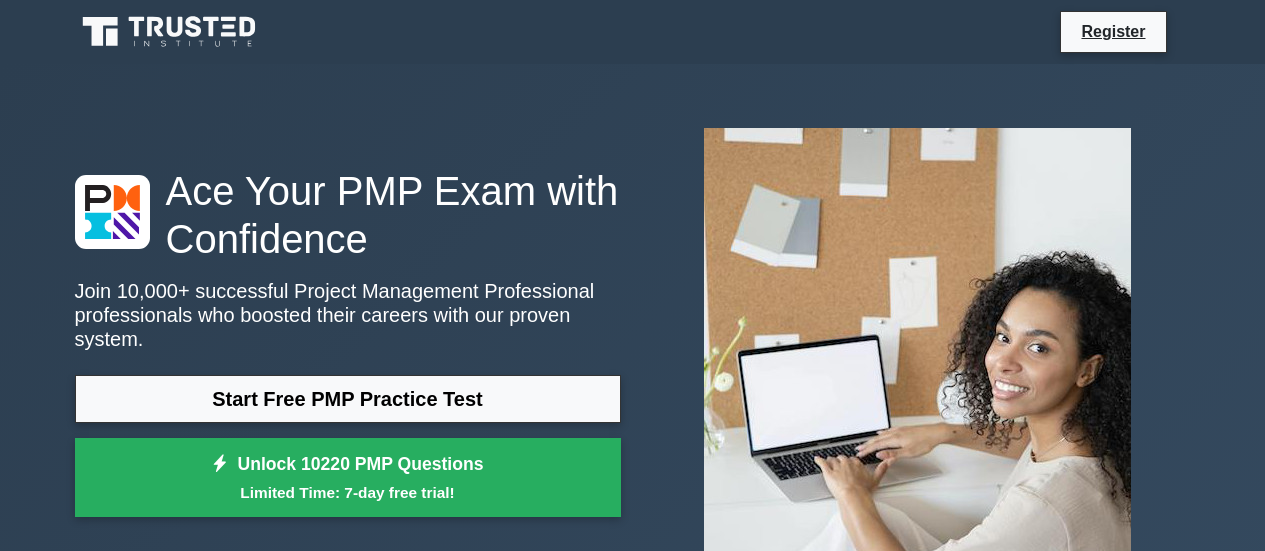 scroll, scrollTop: 0, scrollLeft: 0, axis: both 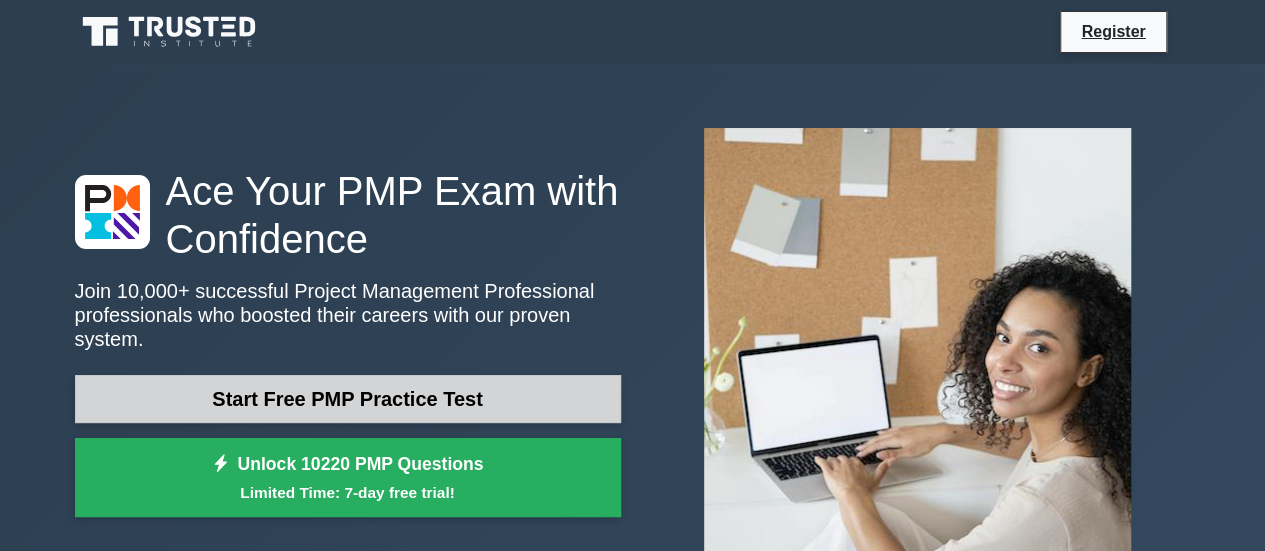 click on "Start Free PMP Practice Test" at bounding box center [348, 399] 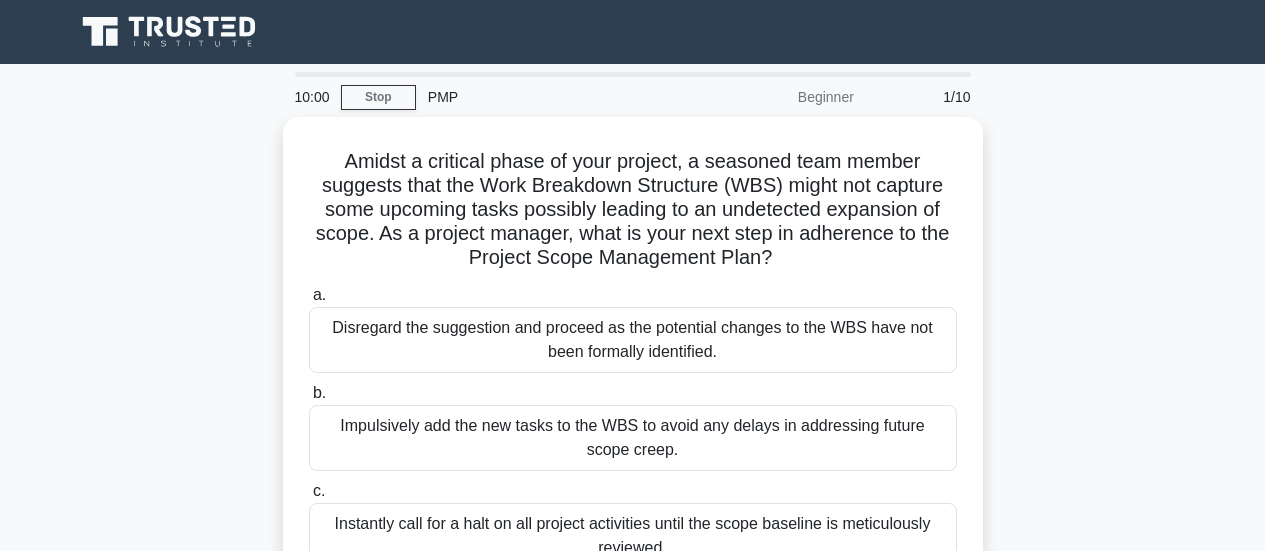 scroll, scrollTop: 0, scrollLeft: 0, axis: both 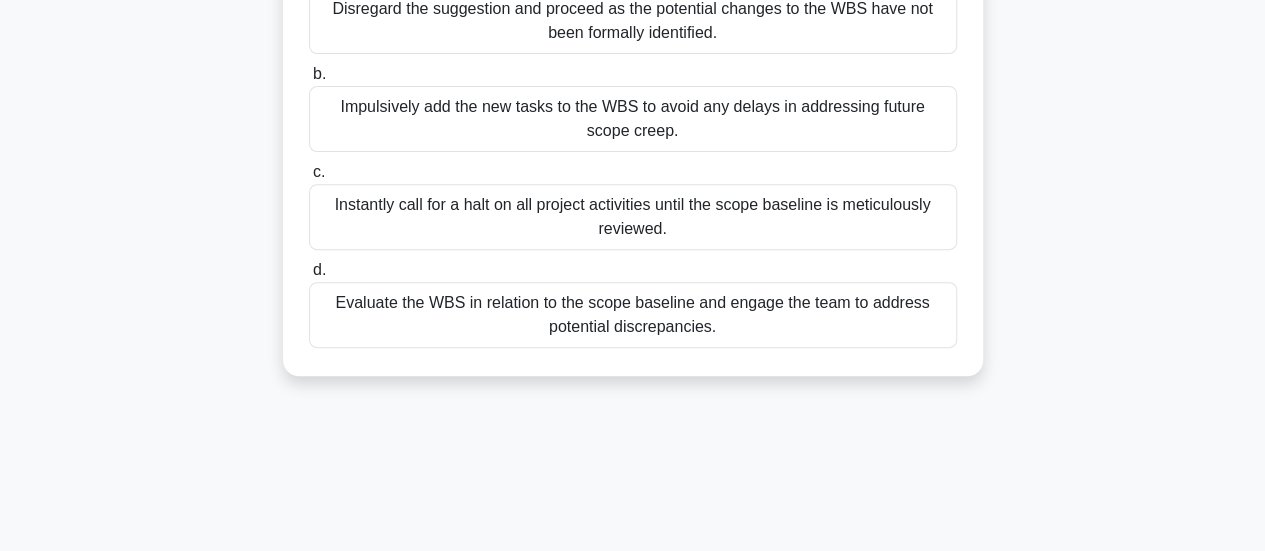 click on "Evaluate the WBS in relation to the scope baseline and engage the team to address potential discrepancies." at bounding box center (633, 315) 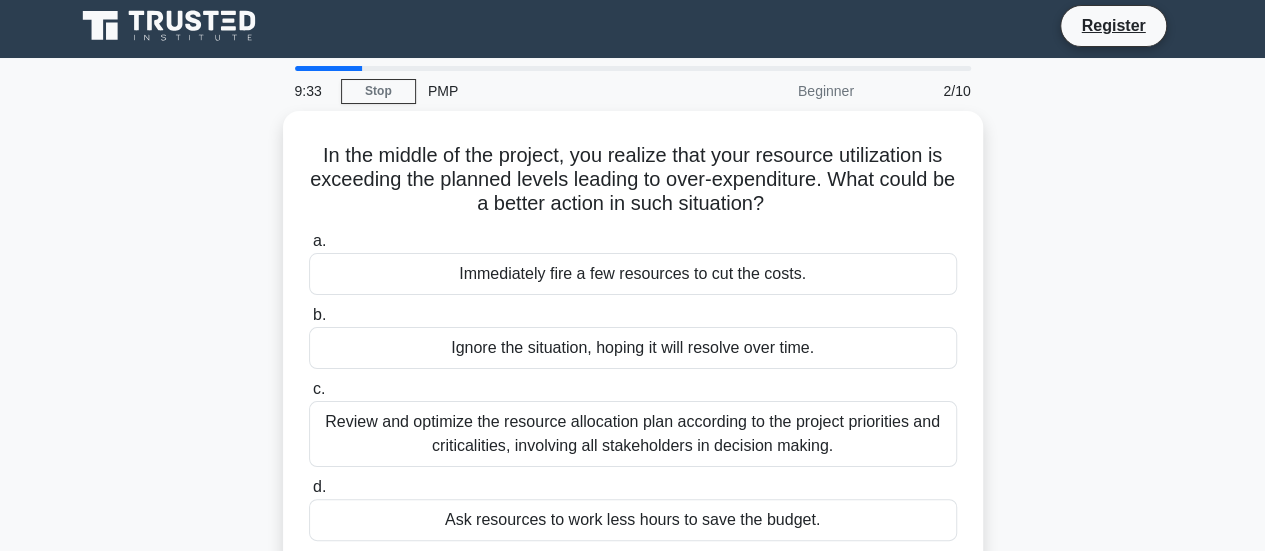 scroll, scrollTop: 0, scrollLeft: 0, axis: both 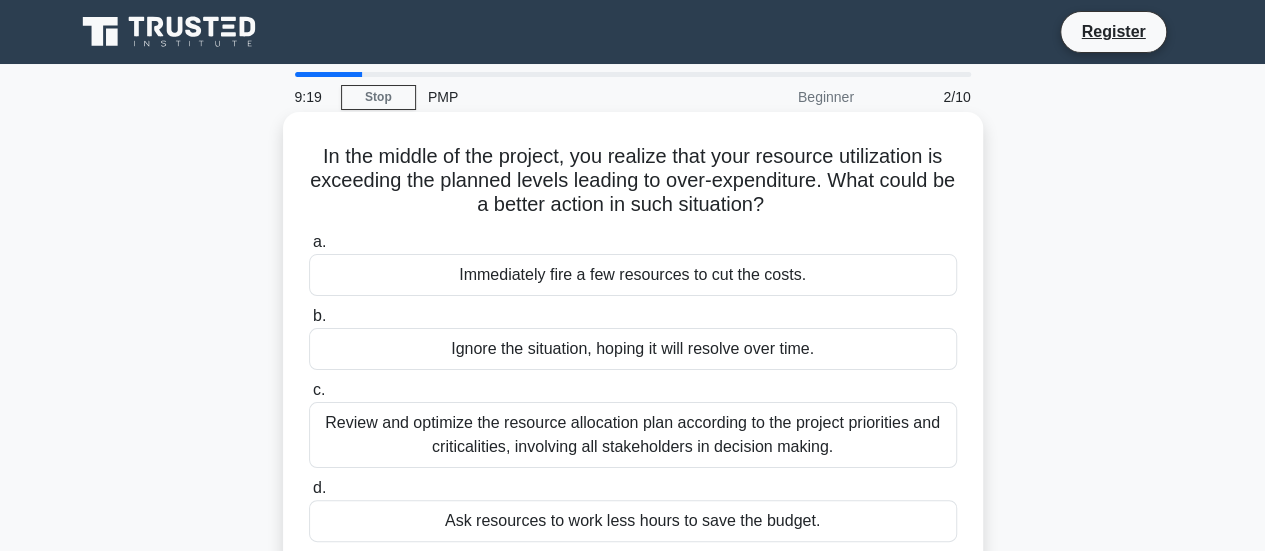 click on "Review and optimize the resource allocation plan according to the project priorities and criticalities, involving all stakeholders in decision making." at bounding box center [633, 435] 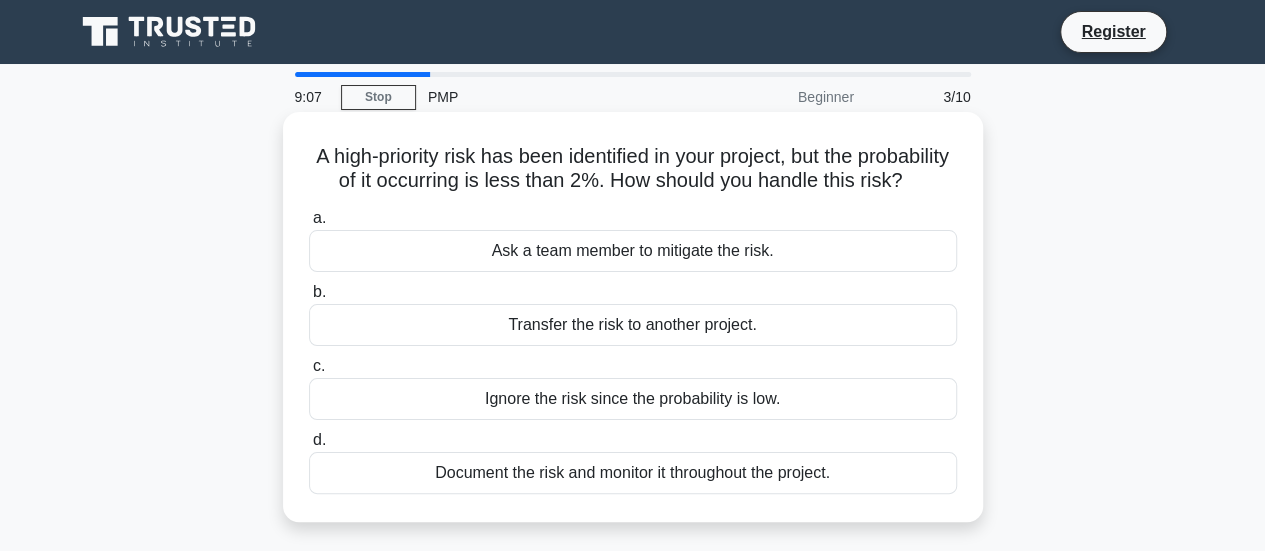 click on "Document the risk and monitor it throughout the project." at bounding box center (633, 473) 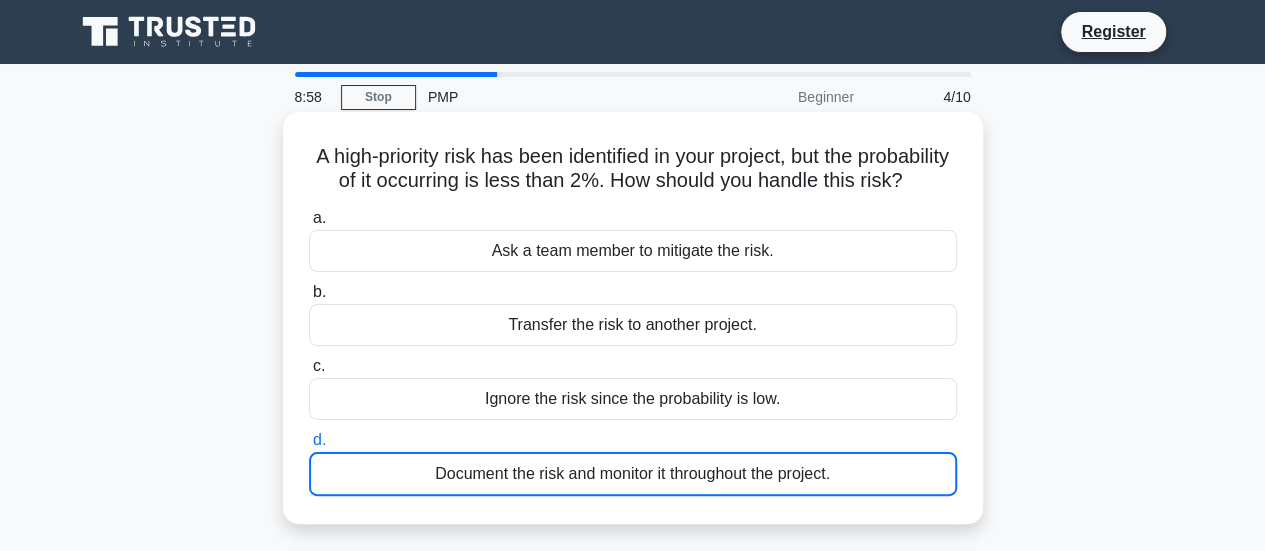 click on "Document the risk and monitor it throughout the project." at bounding box center [633, 474] 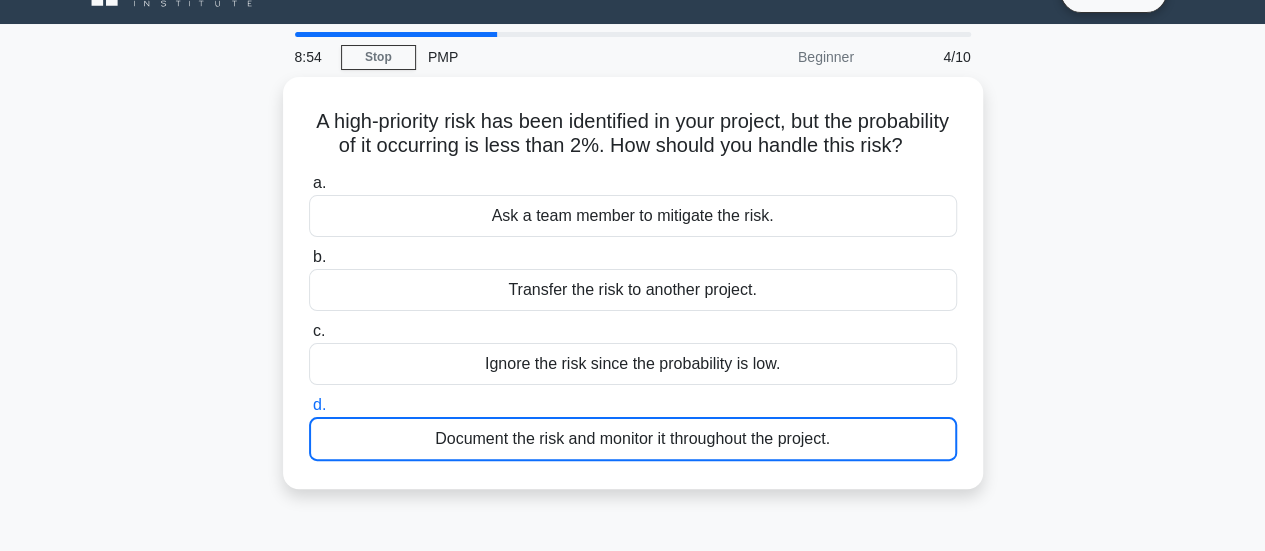 scroll, scrollTop: 21, scrollLeft: 0, axis: vertical 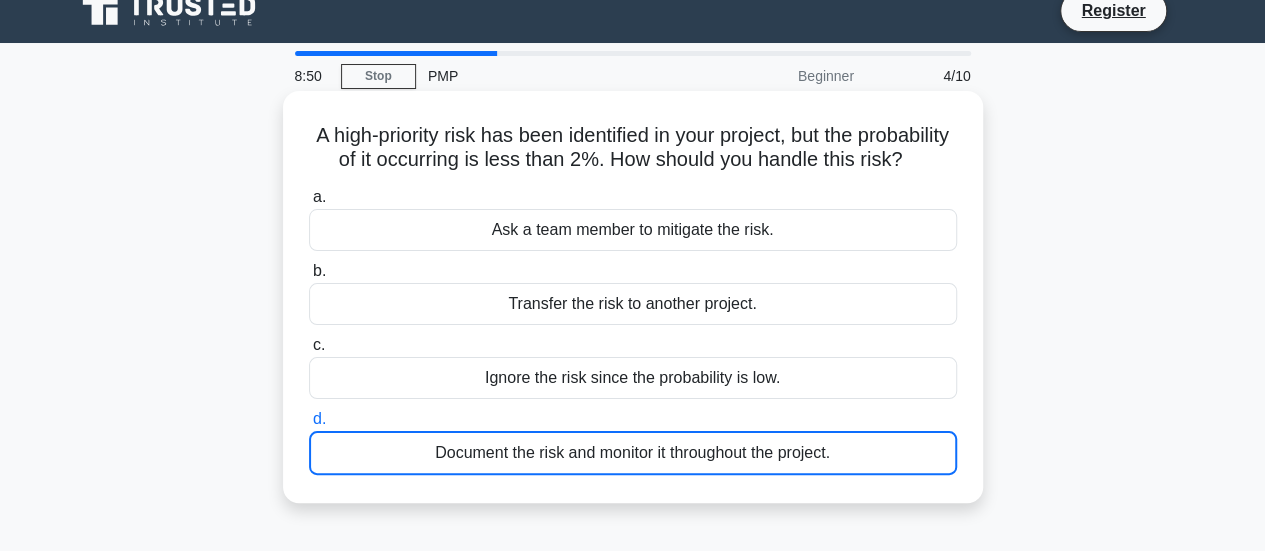 click on "Document the risk and monitor it throughout the project." at bounding box center [633, 453] 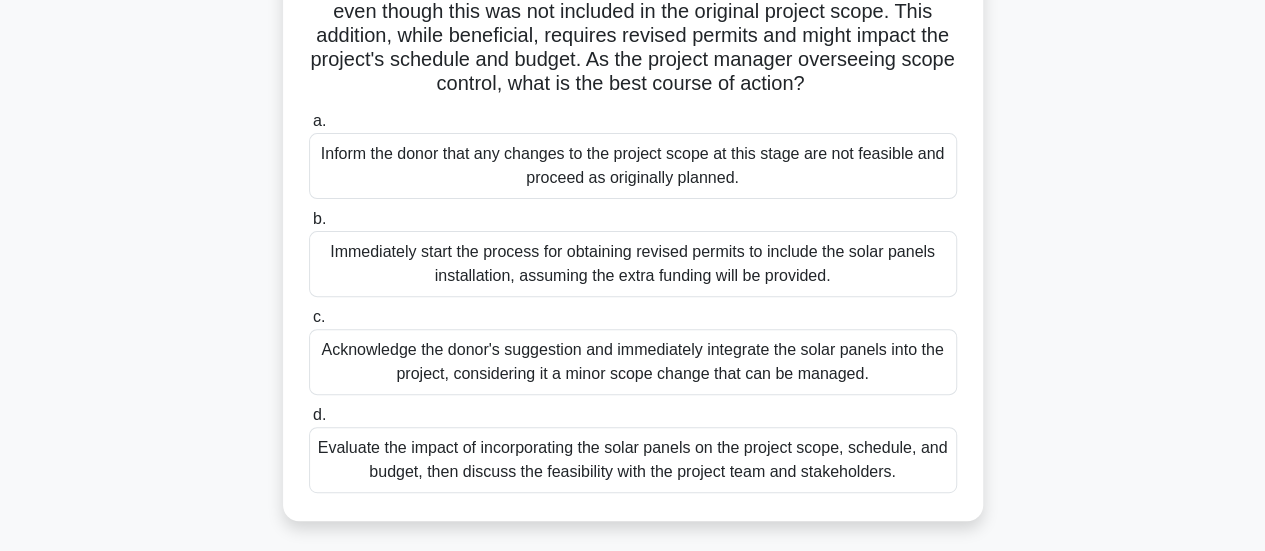 scroll, scrollTop: 224, scrollLeft: 0, axis: vertical 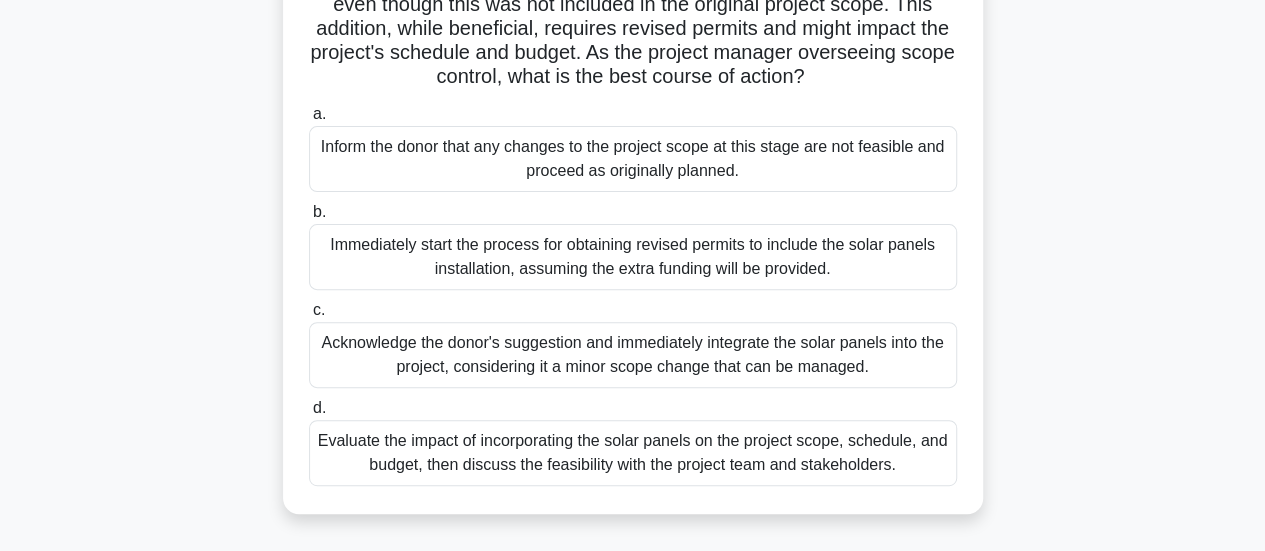 click on "Evaluate the impact of incorporating the solar panels on the project scope, schedule, and budget, then discuss the feasibility with the project team and stakeholders." at bounding box center [633, 453] 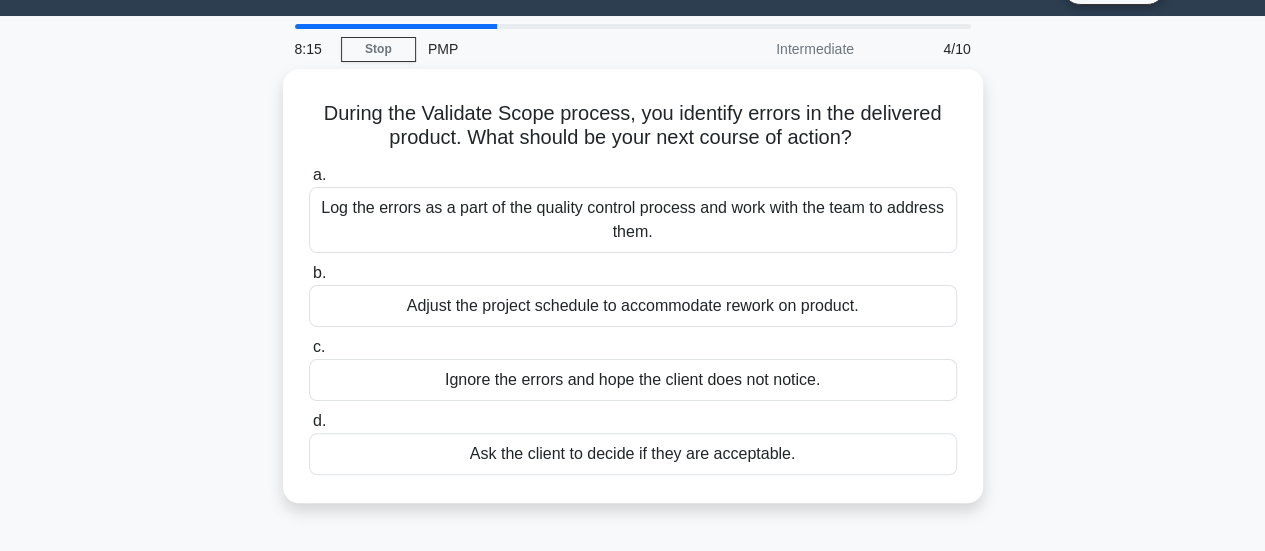 scroll, scrollTop: 46, scrollLeft: 0, axis: vertical 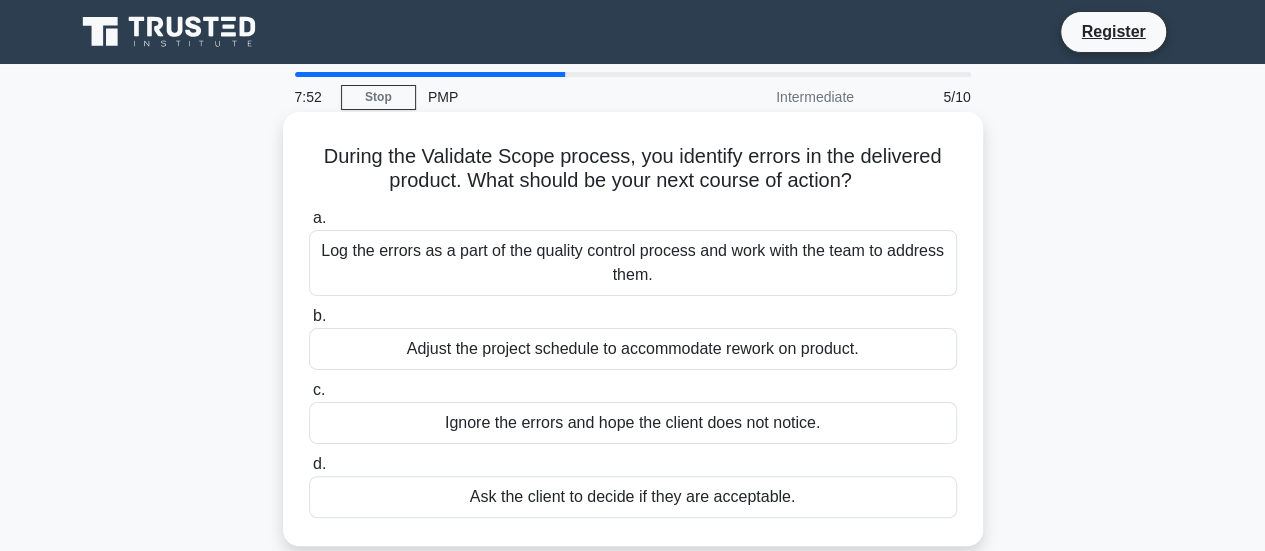 click on "Log the errors as a part of the quality control process and work with the team to address them." at bounding box center (633, 263) 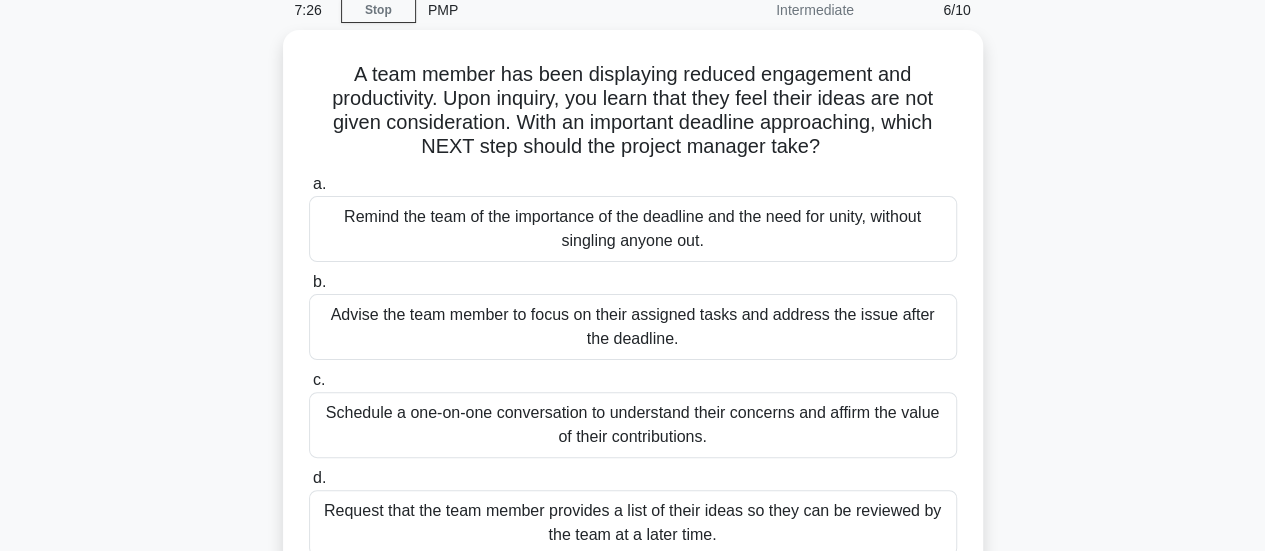 scroll, scrollTop: 83, scrollLeft: 0, axis: vertical 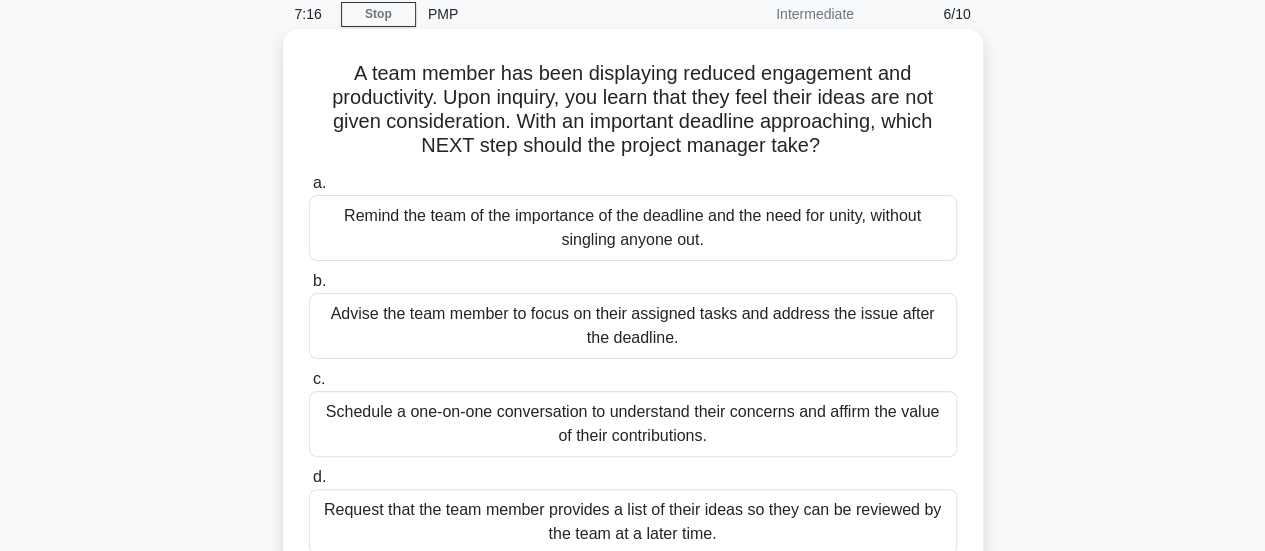 click on "Schedule a one-on-one conversation to understand their concerns and affirm the value of their contributions." at bounding box center [633, 424] 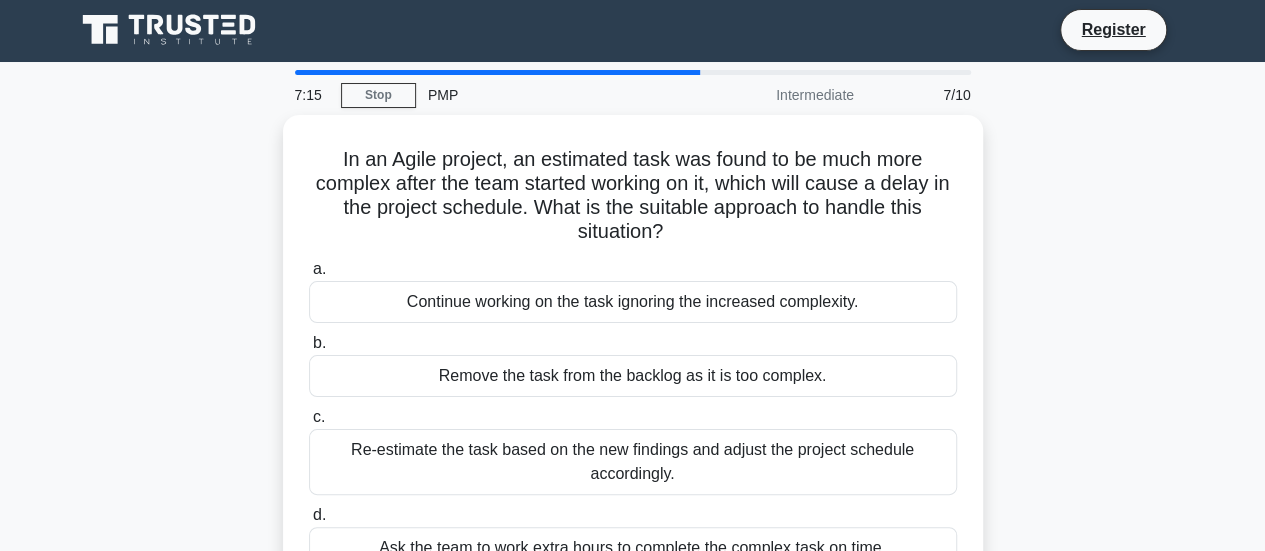 scroll, scrollTop: 0, scrollLeft: 0, axis: both 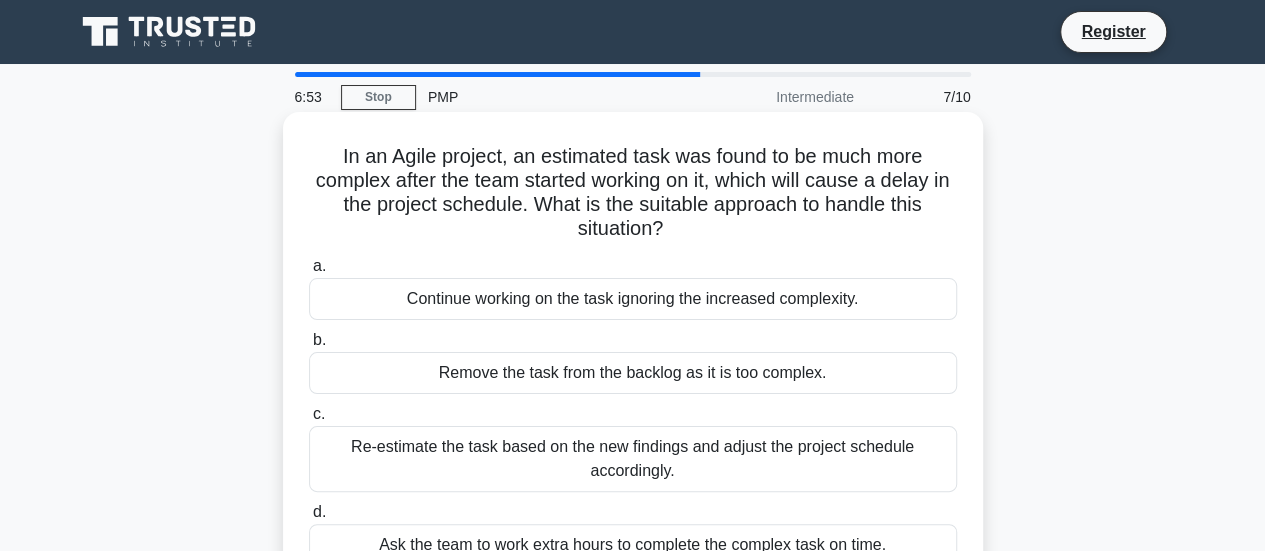 click on "Re-estimate the task based on the new findings and adjust the project schedule accordingly." at bounding box center [633, 459] 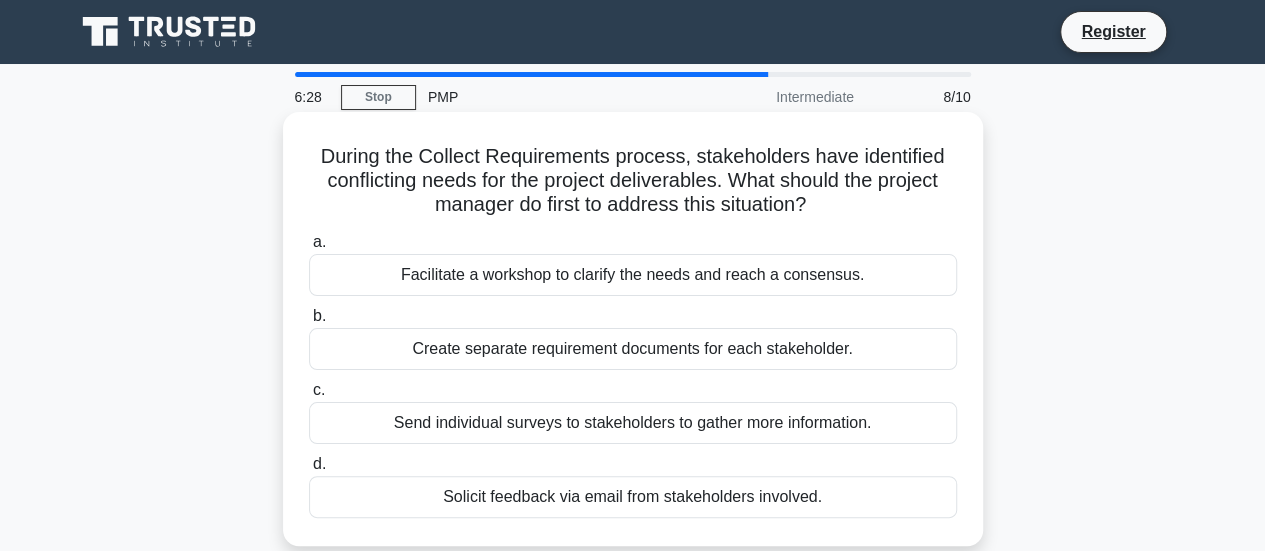 click on "Facilitate a workshop to clarify the needs and reach a consensus." at bounding box center [633, 275] 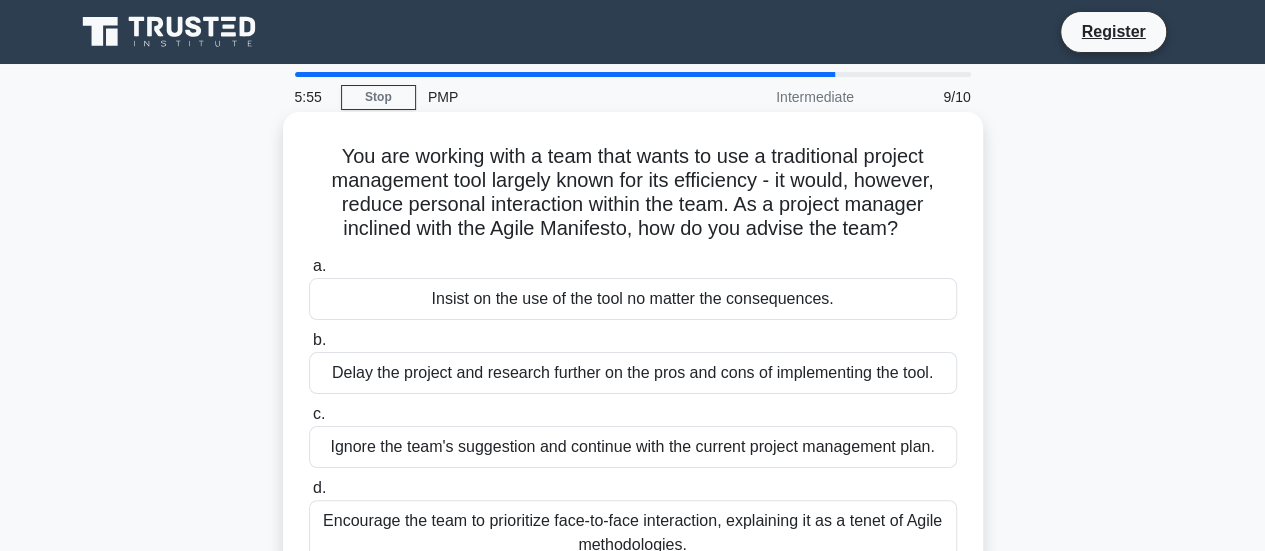 click on "Encourage the team to prioritize face-to-face interaction, explaining it as a tenet of Agile methodologies." at bounding box center (633, 533) 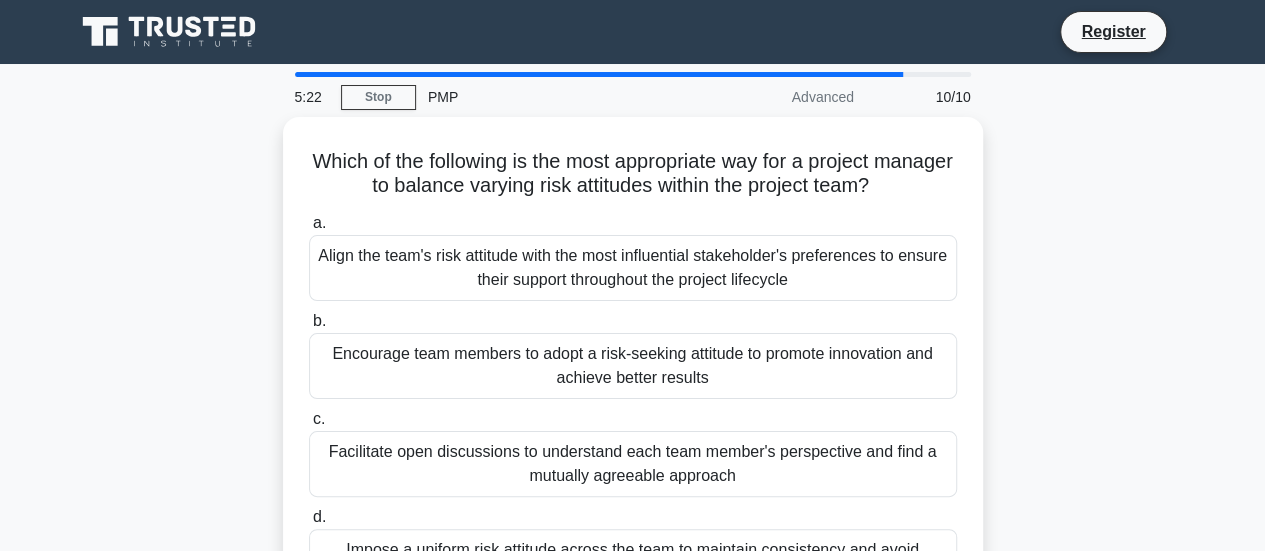 scroll, scrollTop: 482, scrollLeft: 0, axis: vertical 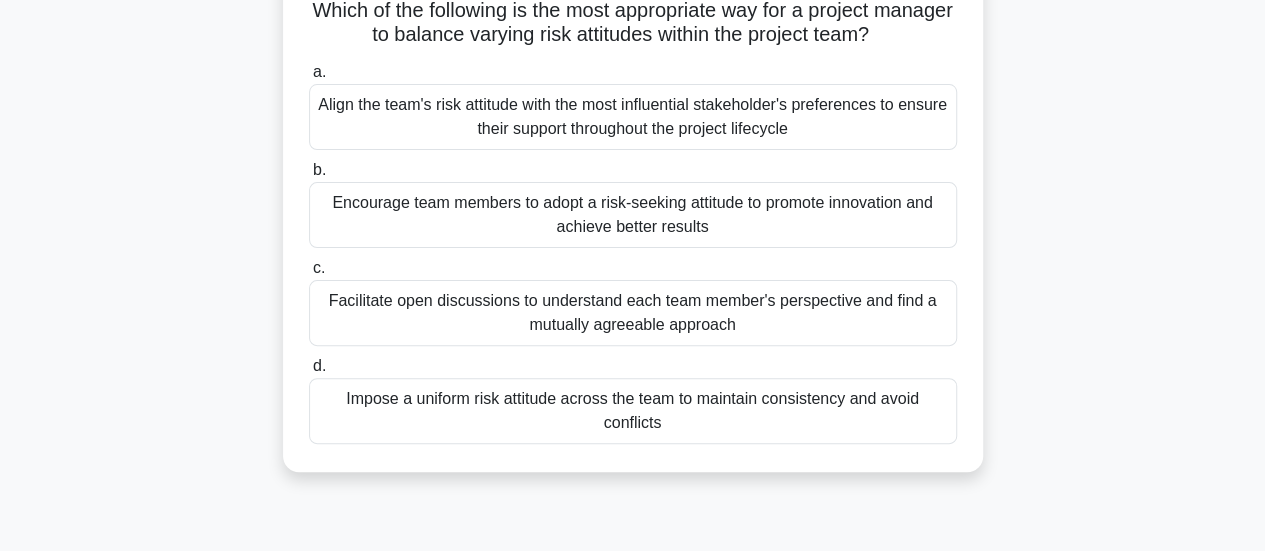 click on "Facilitate open discussions to understand each team member's perspective and find a mutually agreeable approach" at bounding box center [633, 313] 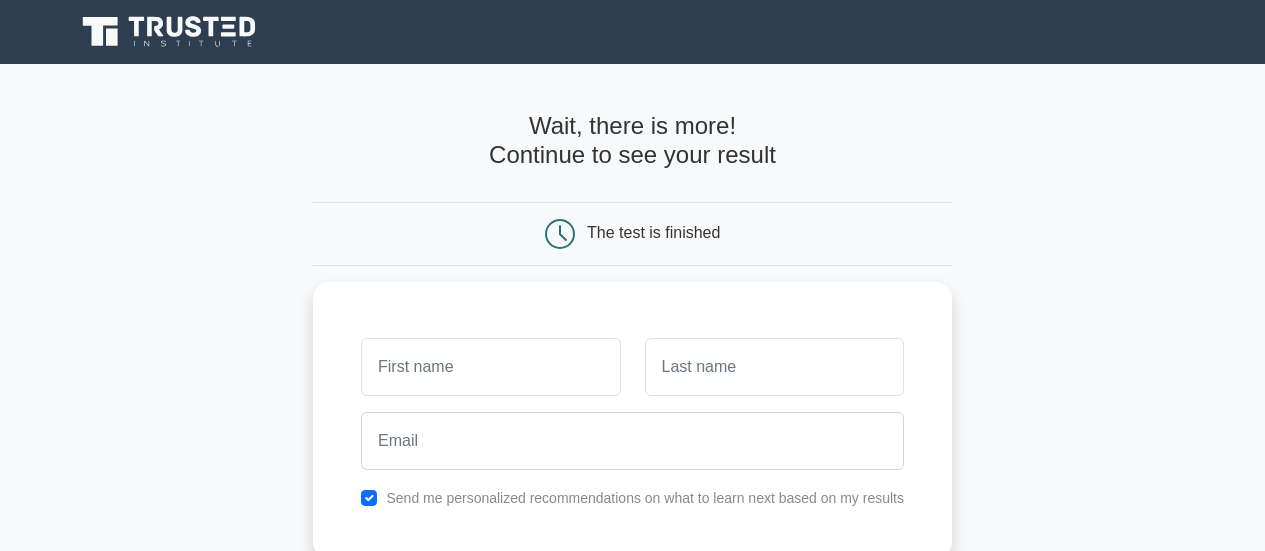 scroll, scrollTop: 0, scrollLeft: 0, axis: both 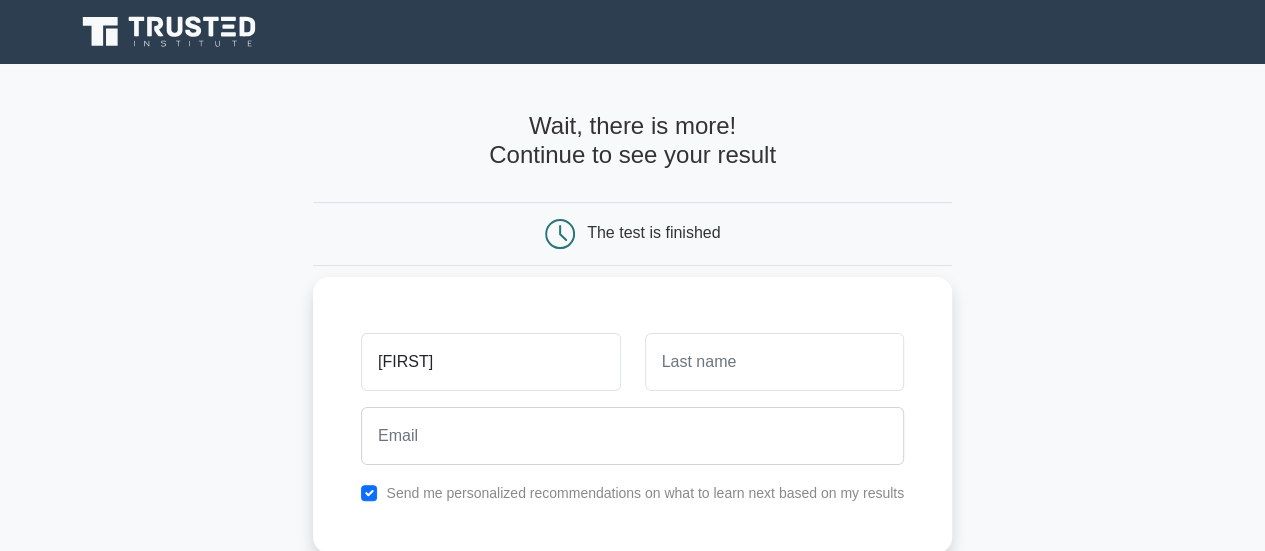 type on "[FIRST]" 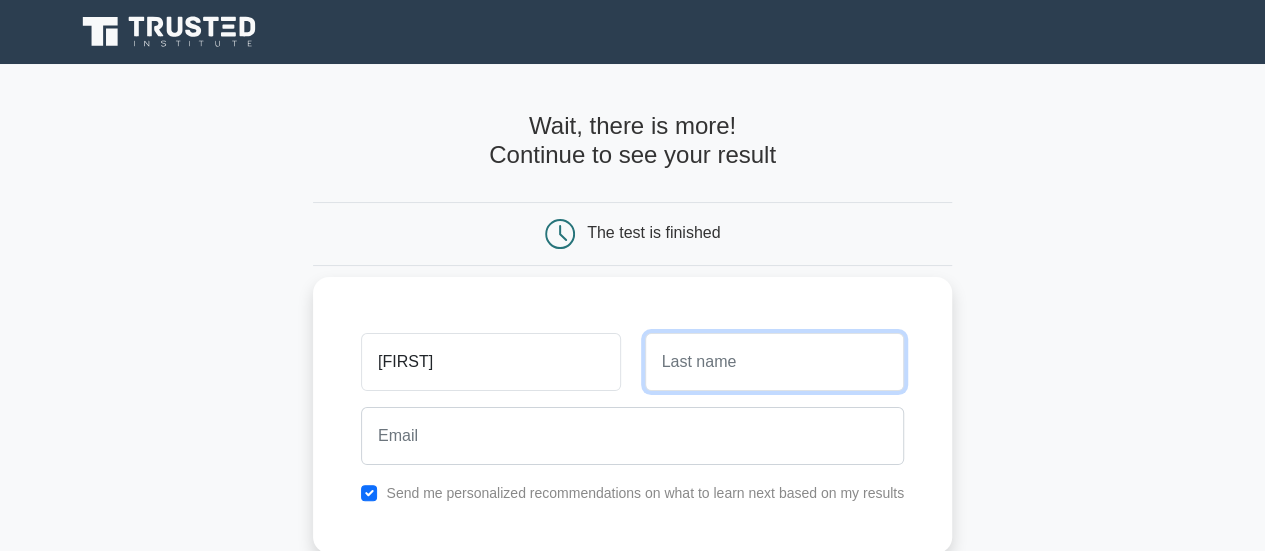 click at bounding box center (774, 362) 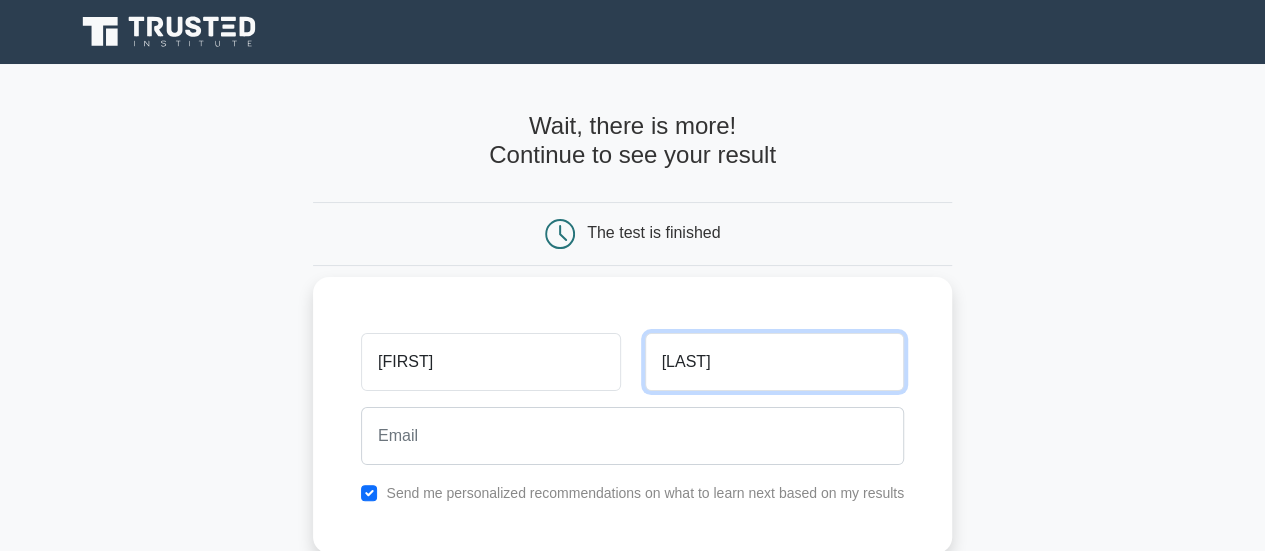 type on "[LAST]" 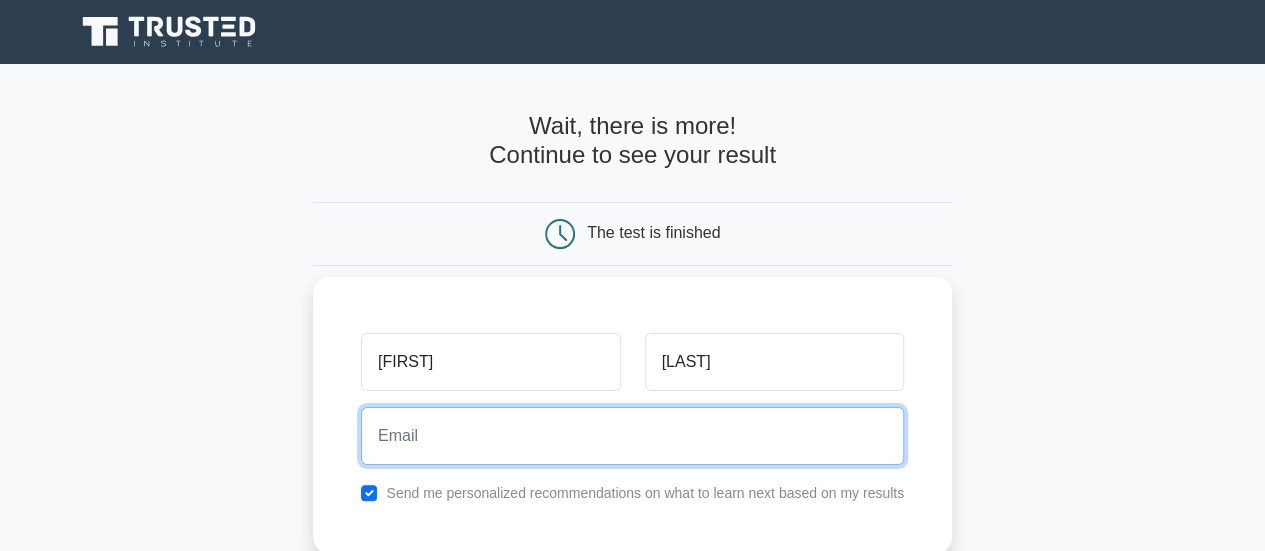 click at bounding box center (632, 436) 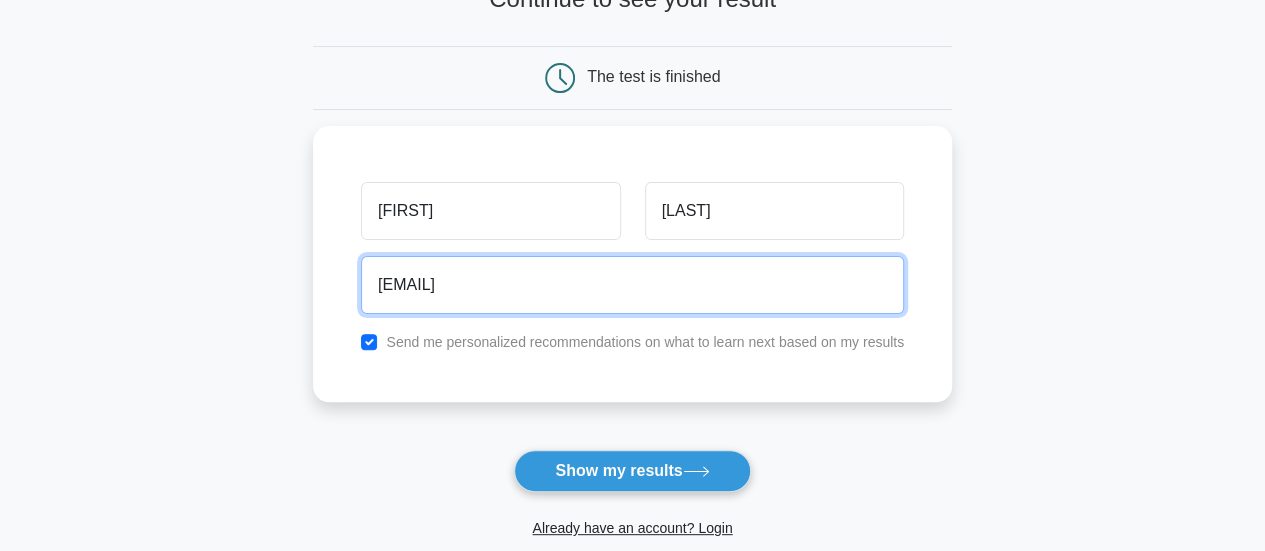 scroll, scrollTop: 158, scrollLeft: 0, axis: vertical 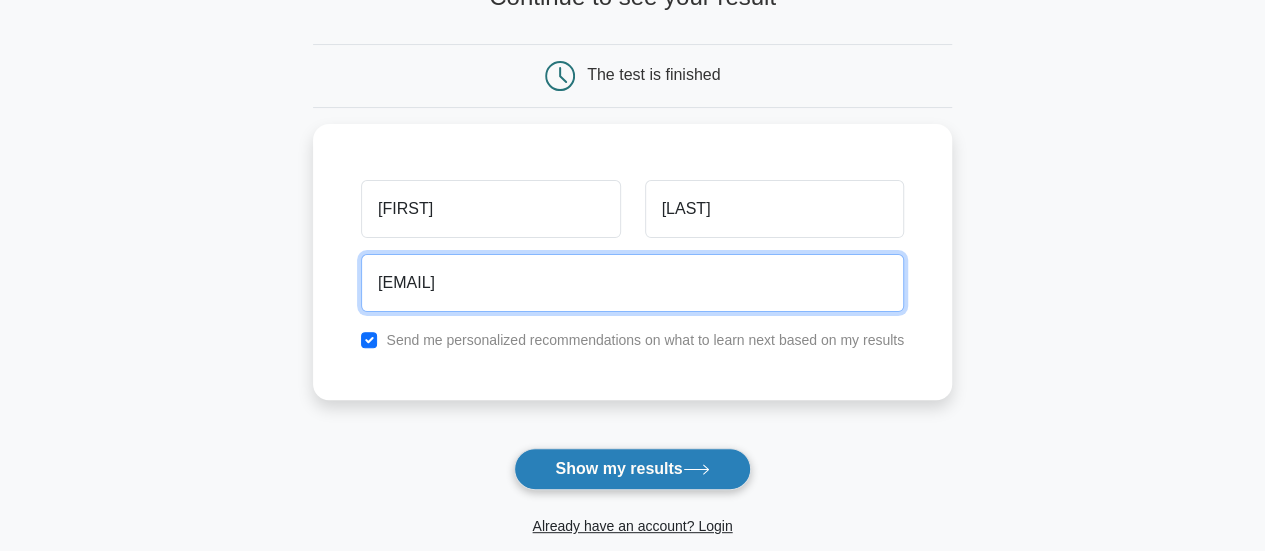 type on "[EMAIL]" 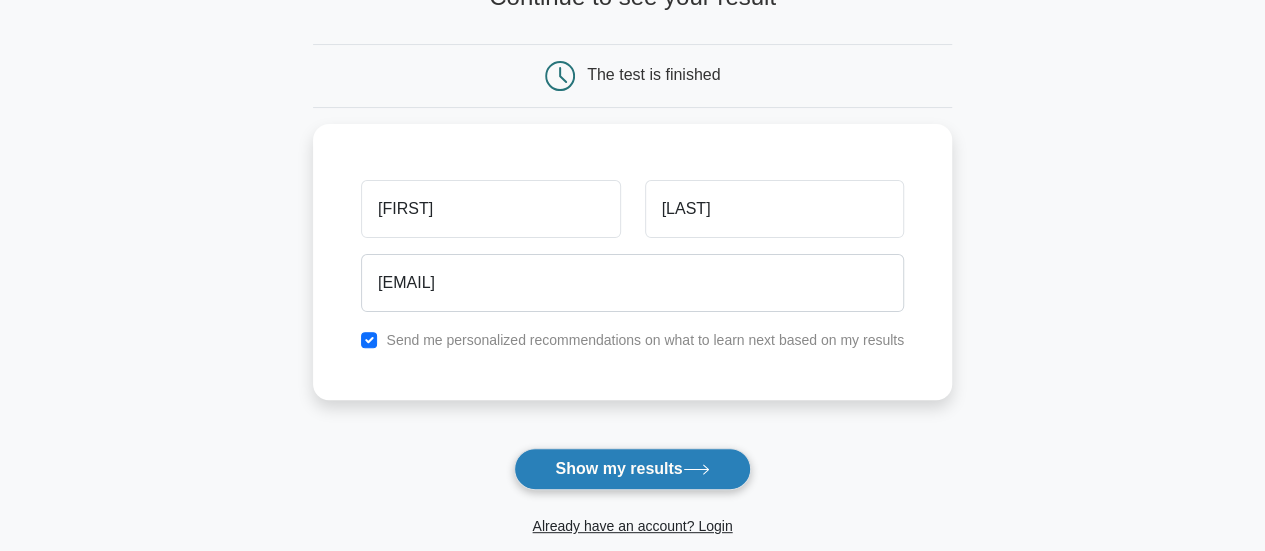 click on "Show my results" at bounding box center (632, 469) 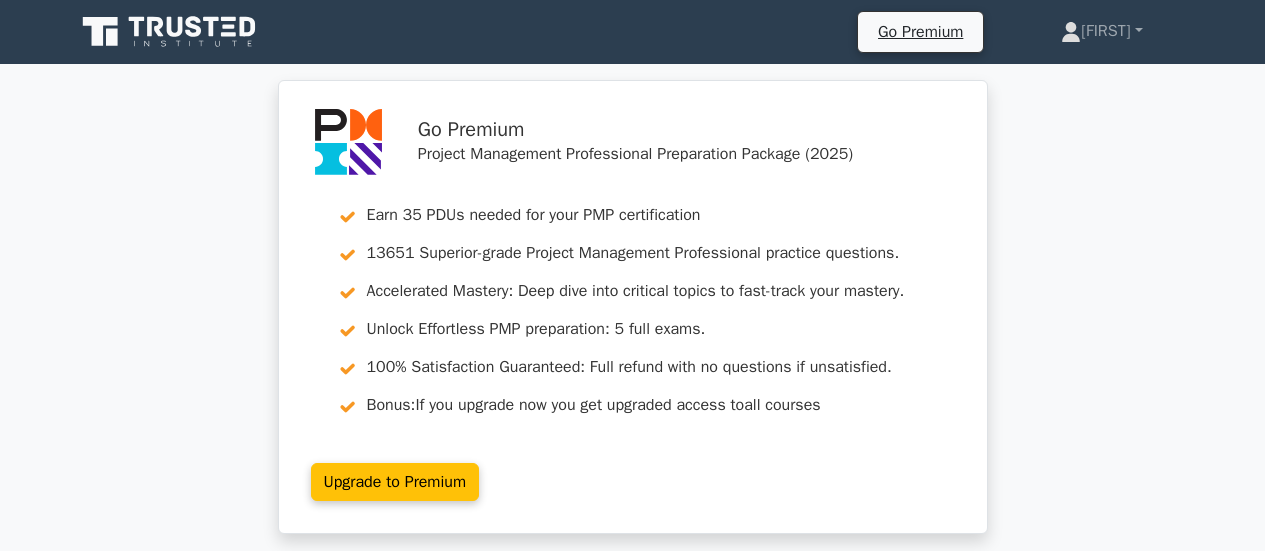 scroll, scrollTop: 0, scrollLeft: 0, axis: both 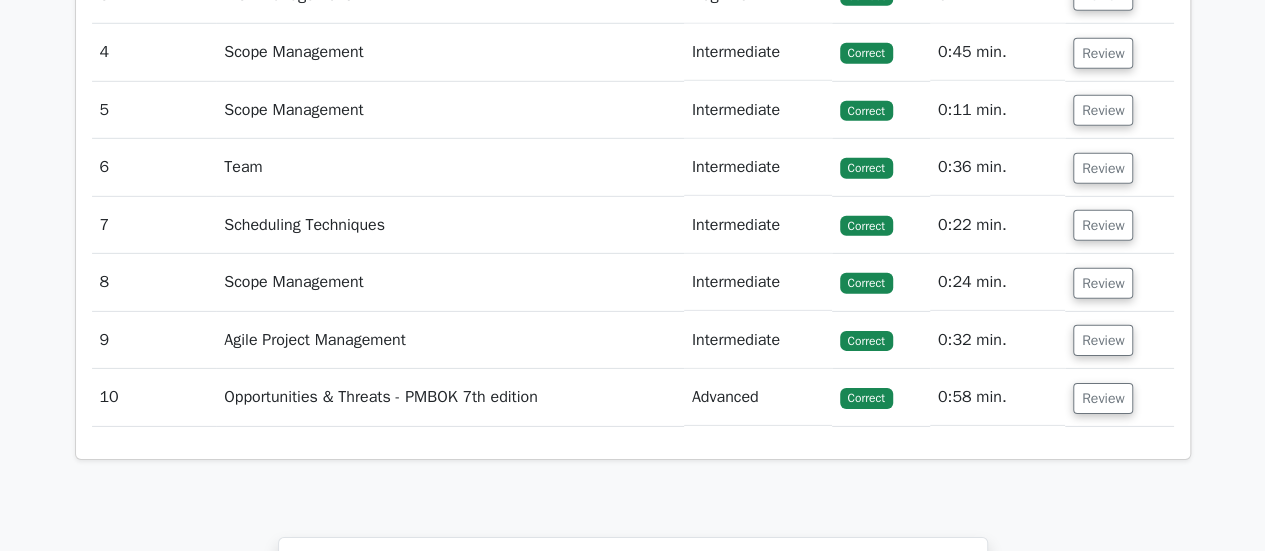 click on "Agile Project Management" at bounding box center [450, 340] 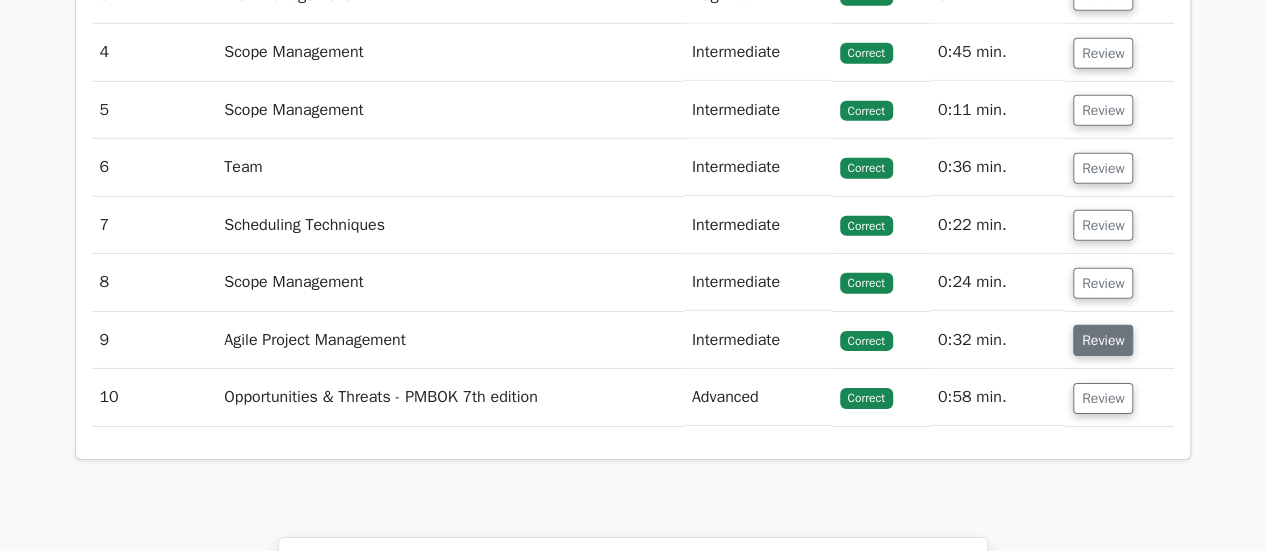 click on "Review" at bounding box center (1103, 340) 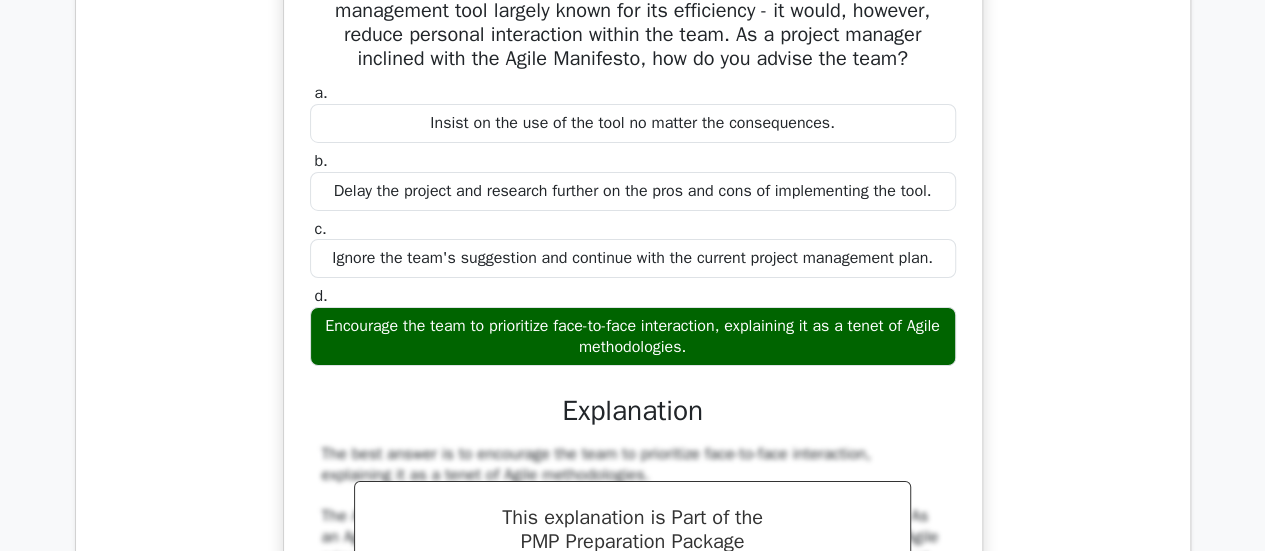 scroll, scrollTop: 3430, scrollLeft: 0, axis: vertical 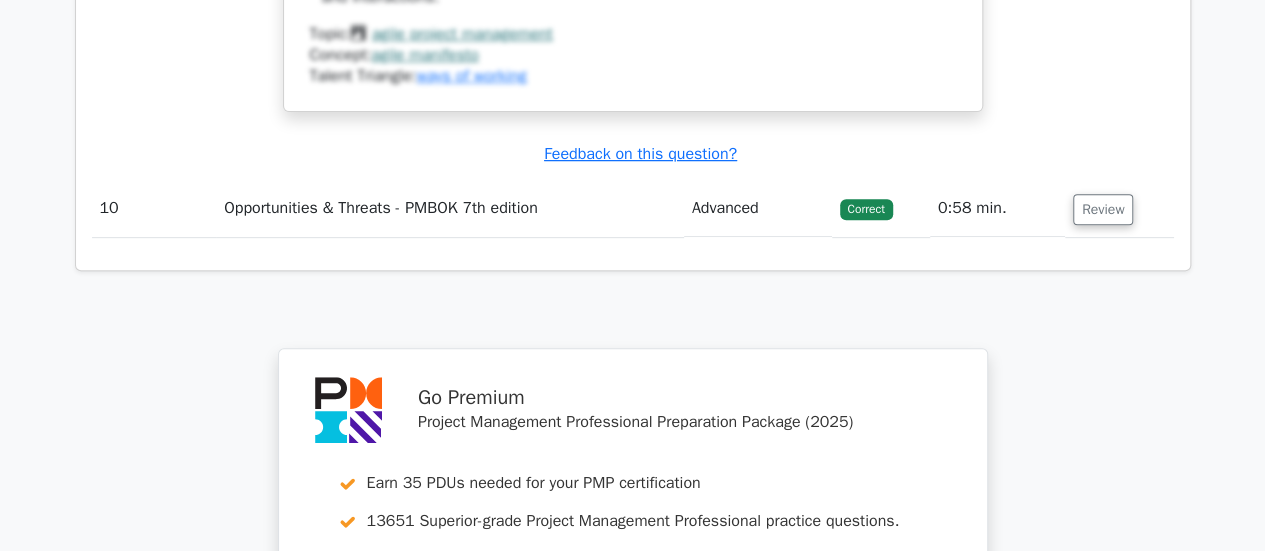 click on "Opportunities & Threats - PMBOK 7th edition" at bounding box center (450, 208) 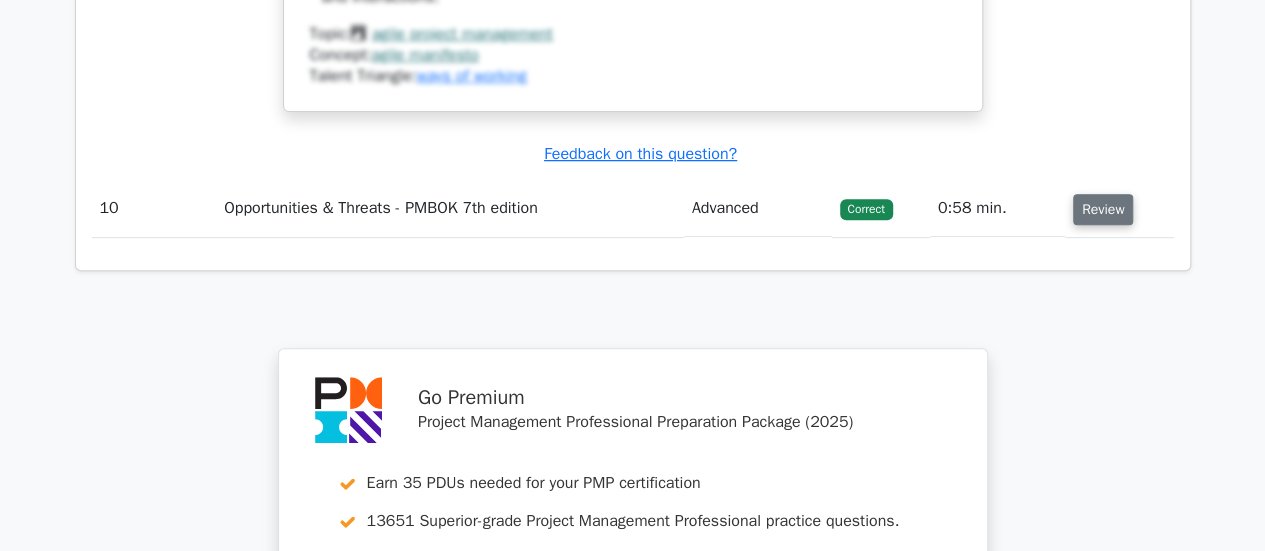 click on "Review" at bounding box center [1103, 209] 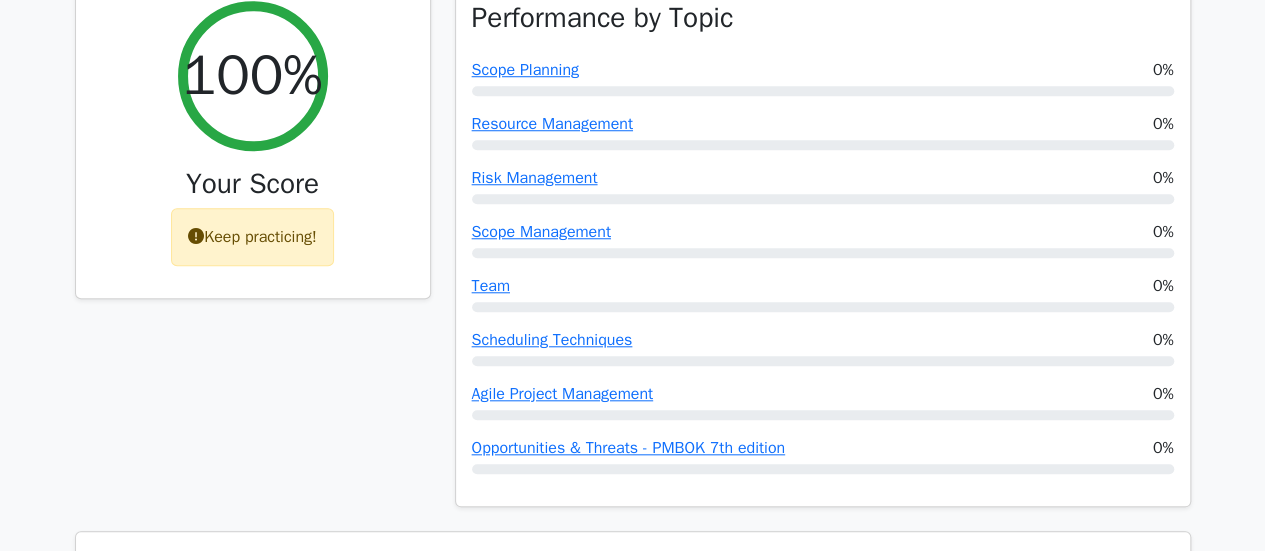 scroll, scrollTop: 770, scrollLeft: 0, axis: vertical 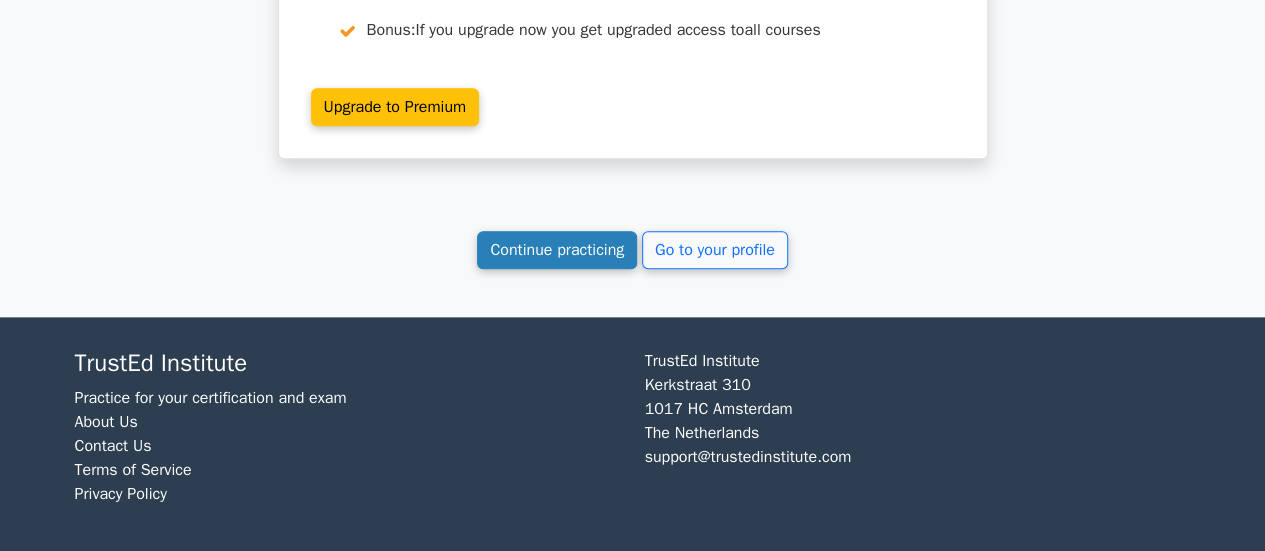 click on "Continue practicing" at bounding box center [557, 250] 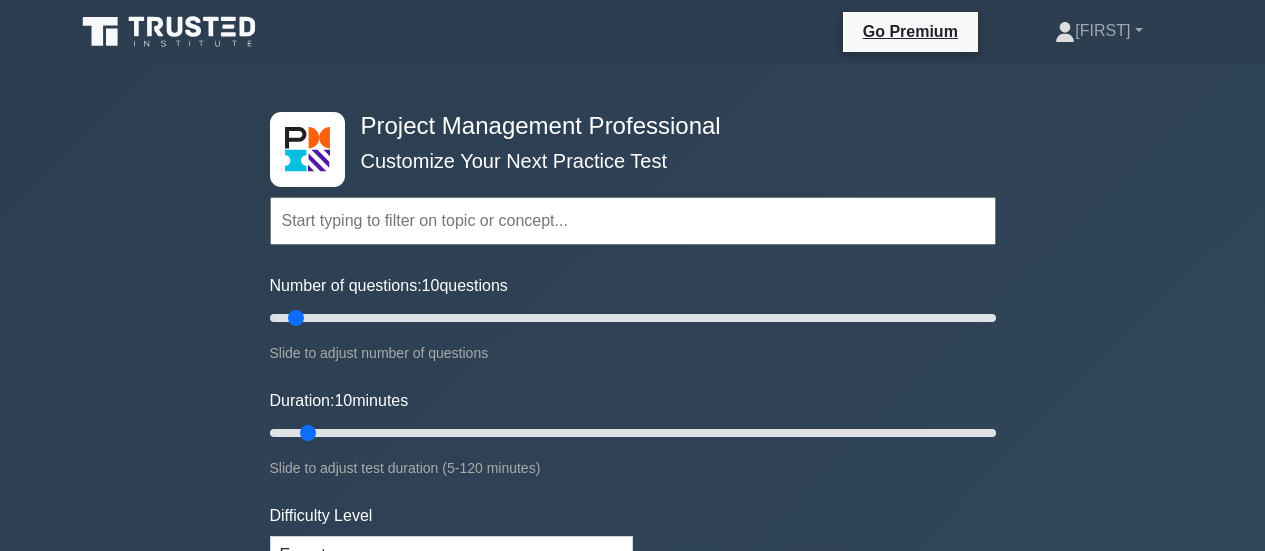 scroll, scrollTop: 0, scrollLeft: 0, axis: both 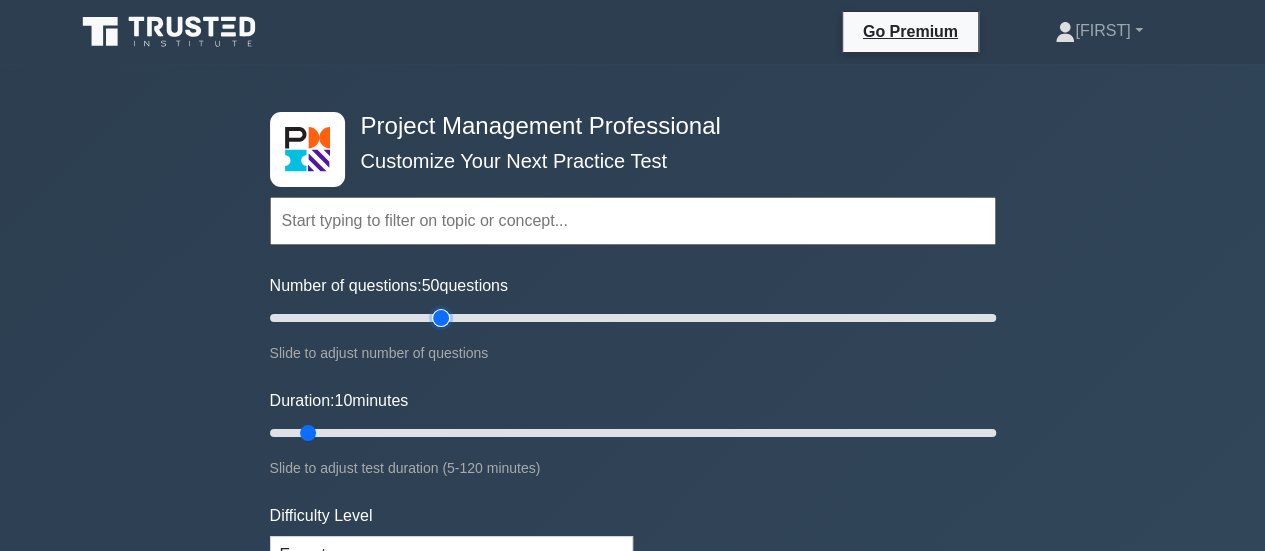 drag, startPoint x: 297, startPoint y: 318, endPoint x: 447, endPoint y: 328, distance: 150.33296 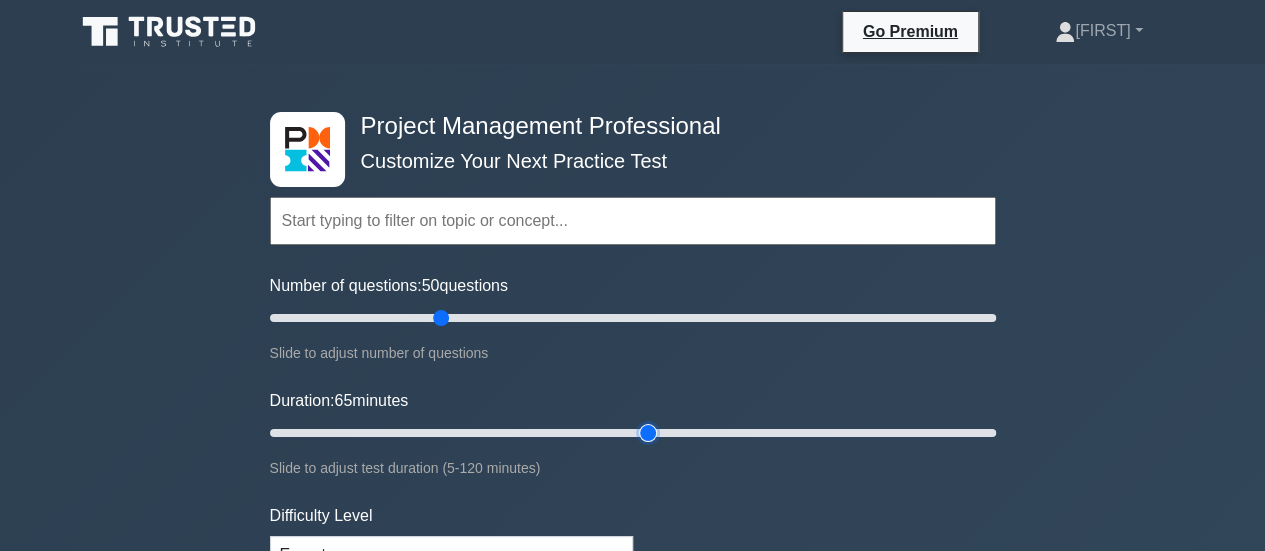 drag, startPoint x: 310, startPoint y: 431, endPoint x: 661, endPoint y: 430, distance: 351.00143 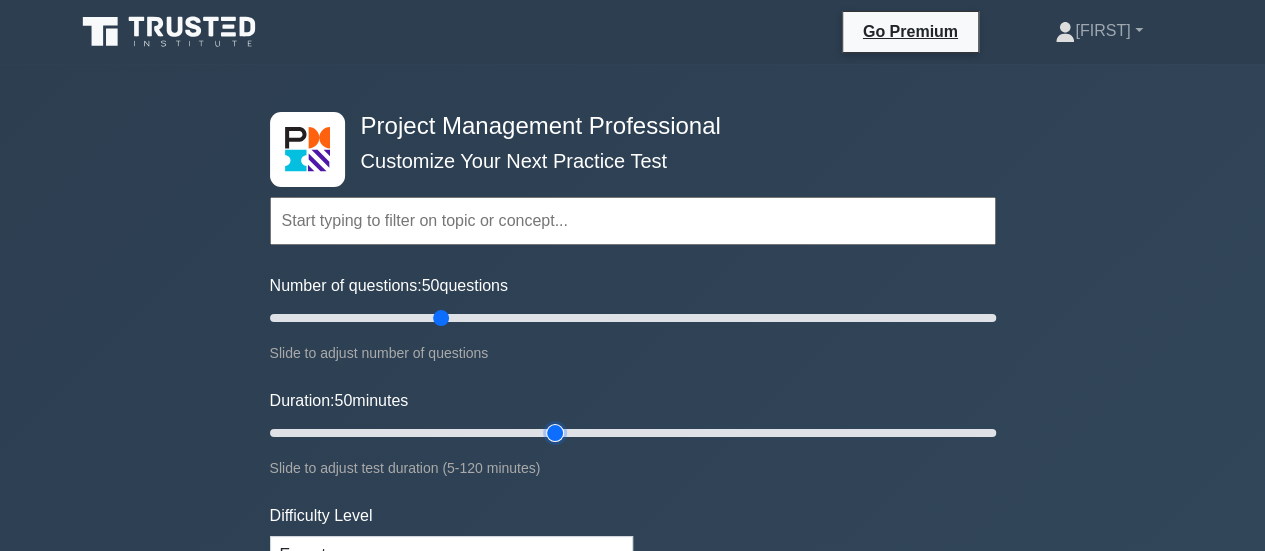 drag, startPoint x: 652, startPoint y: 430, endPoint x: 556, endPoint y: 440, distance: 96.519424 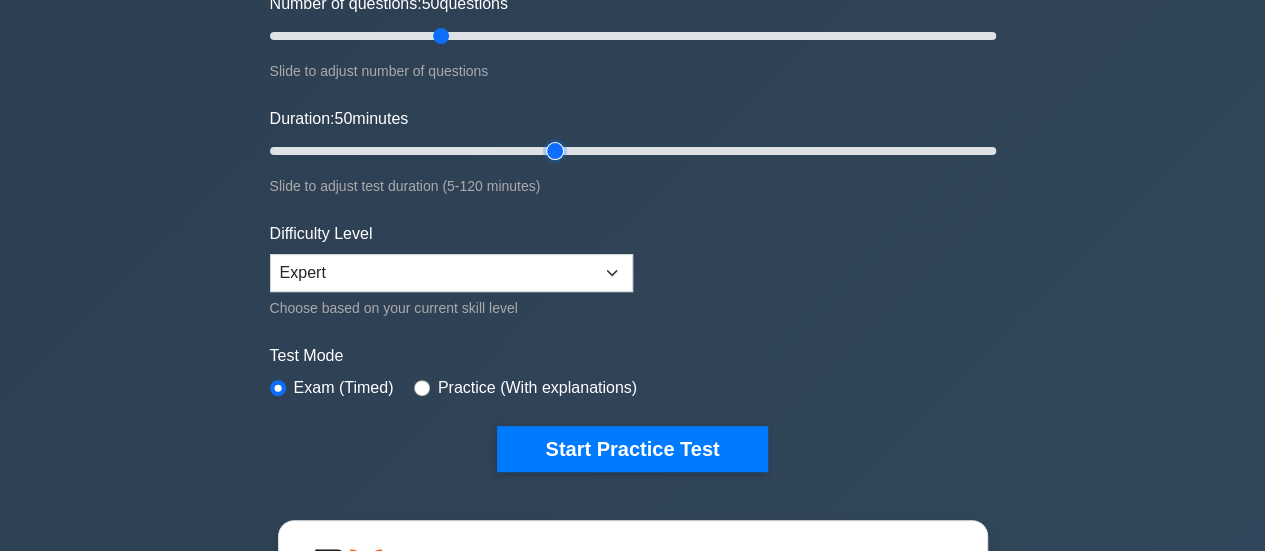 scroll, scrollTop: 293, scrollLeft: 0, axis: vertical 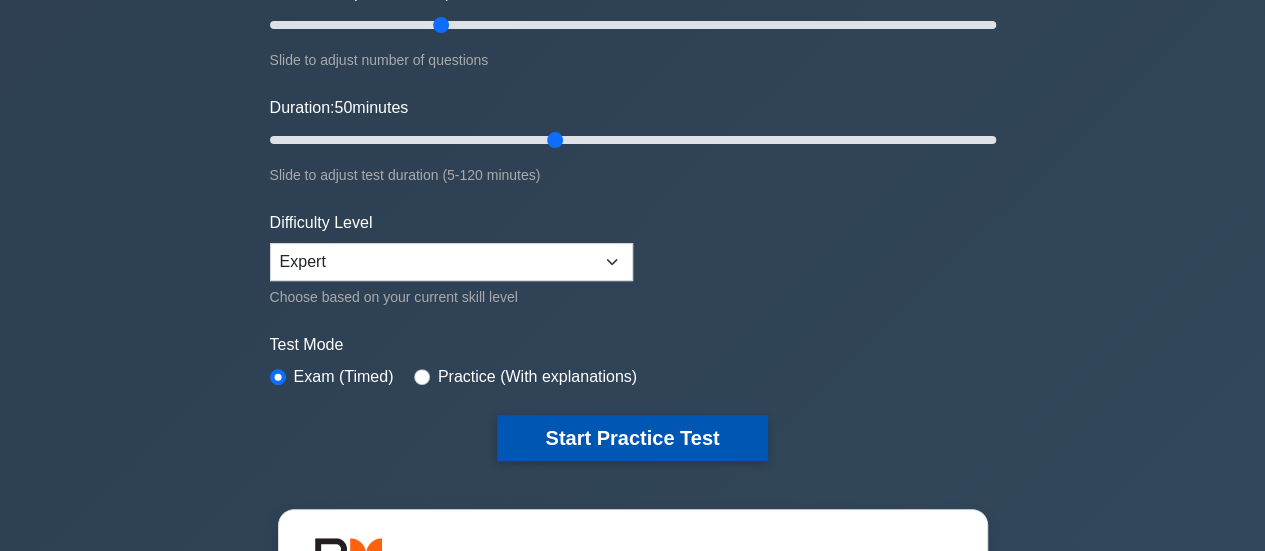 click on "Start Practice Test" at bounding box center [632, 438] 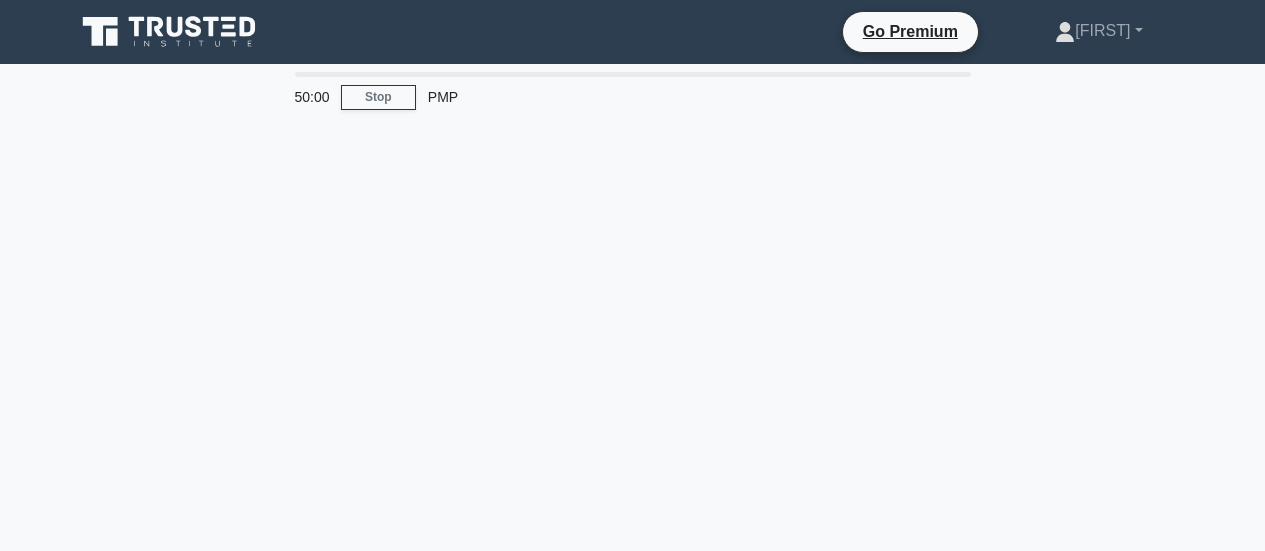 scroll, scrollTop: 0, scrollLeft: 0, axis: both 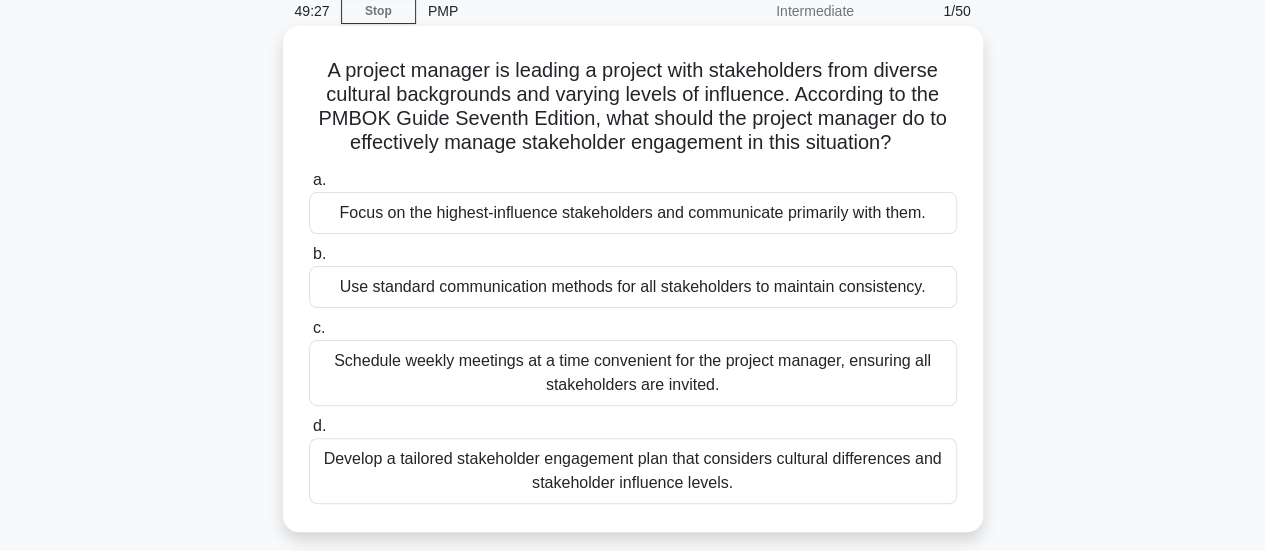 click on "Develop a tailored stakeholder engagement plan that considers cultural differences and stakeholder influence levels." at bounding box center (633, 471) 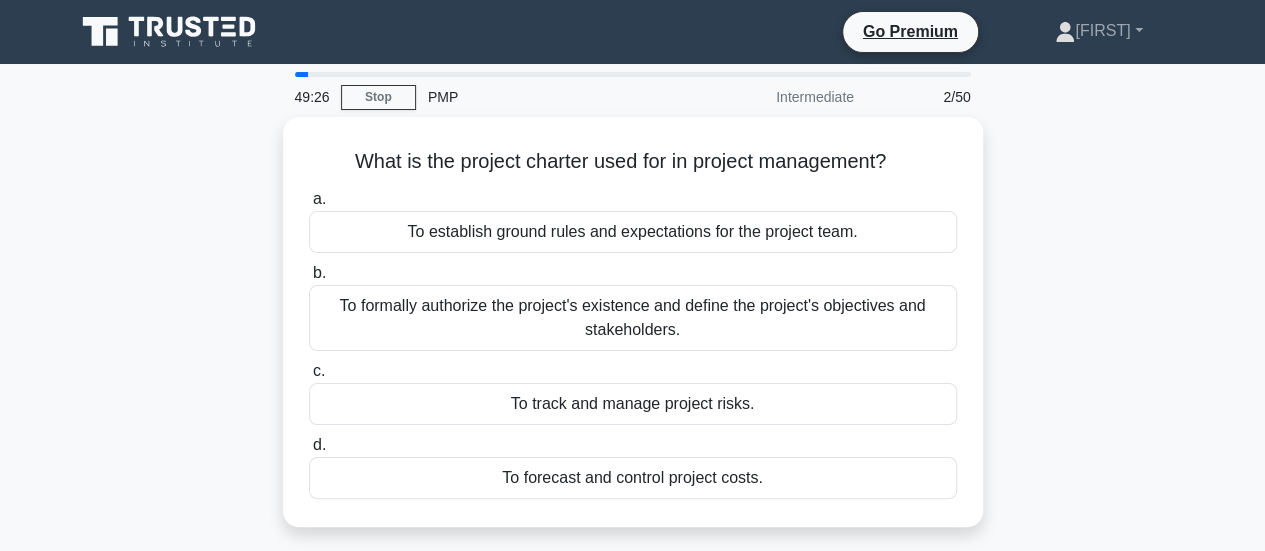 scroll, scrollTop: 0, scrollLeft: 0, axis: both 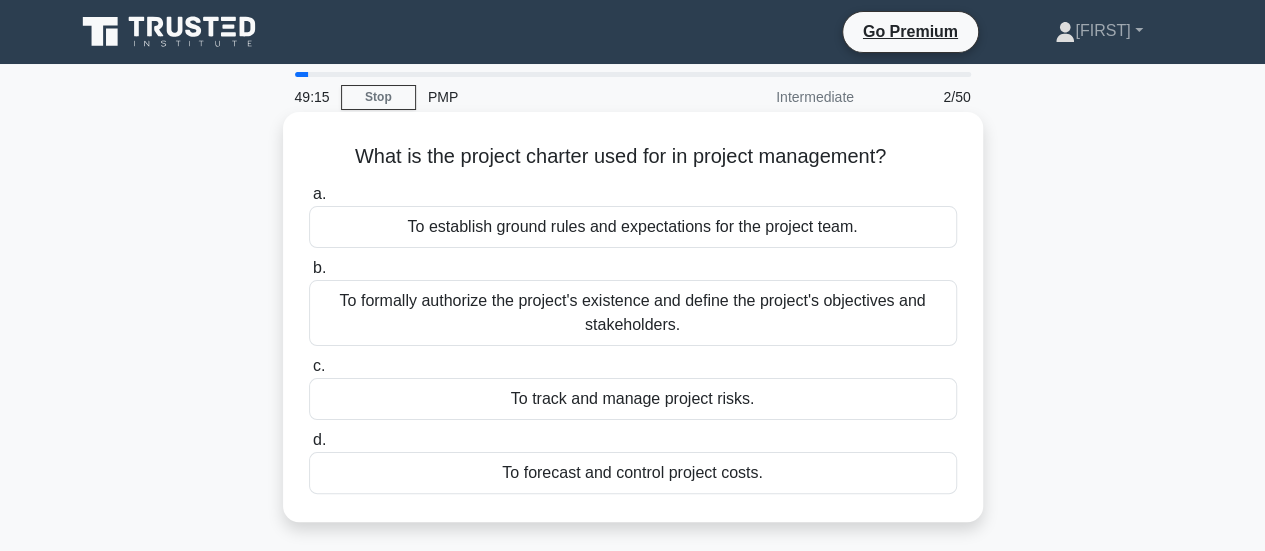 click on "To formally authorize the project's existence and define the project's objectives and stakeholders." at bounding box center [633, 313] 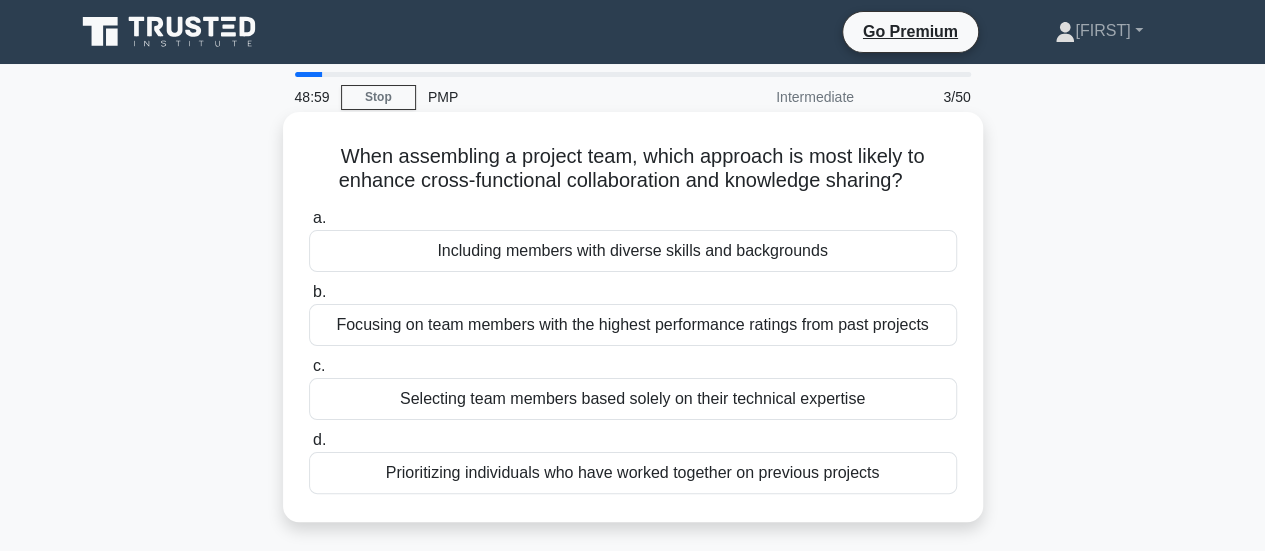click on "Including members with diverse skills and backgrounds" at bounding box center [633, 251] 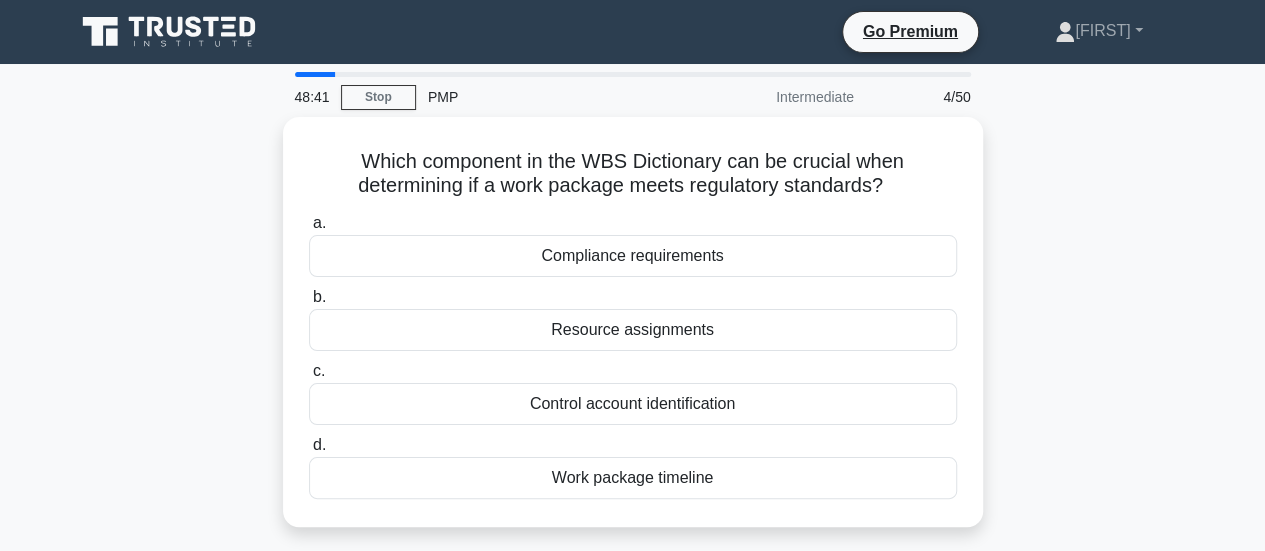 click on "Compliance requirements" at bounding box center [633, 256] 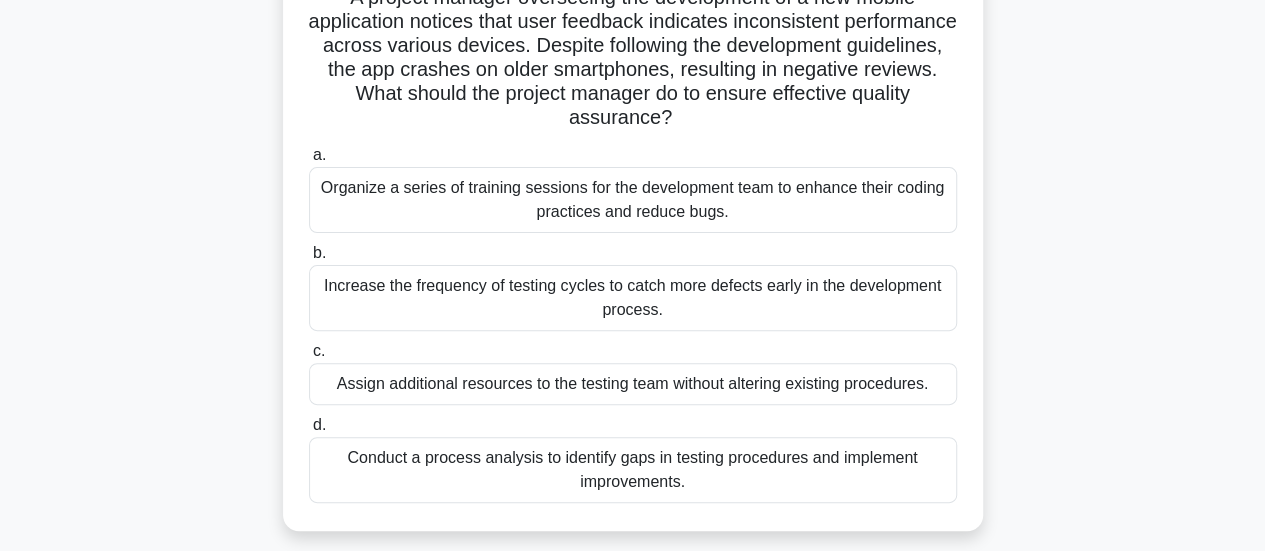 scroll, scrollTop: 166, scrollLeft: 0, axis: vertical 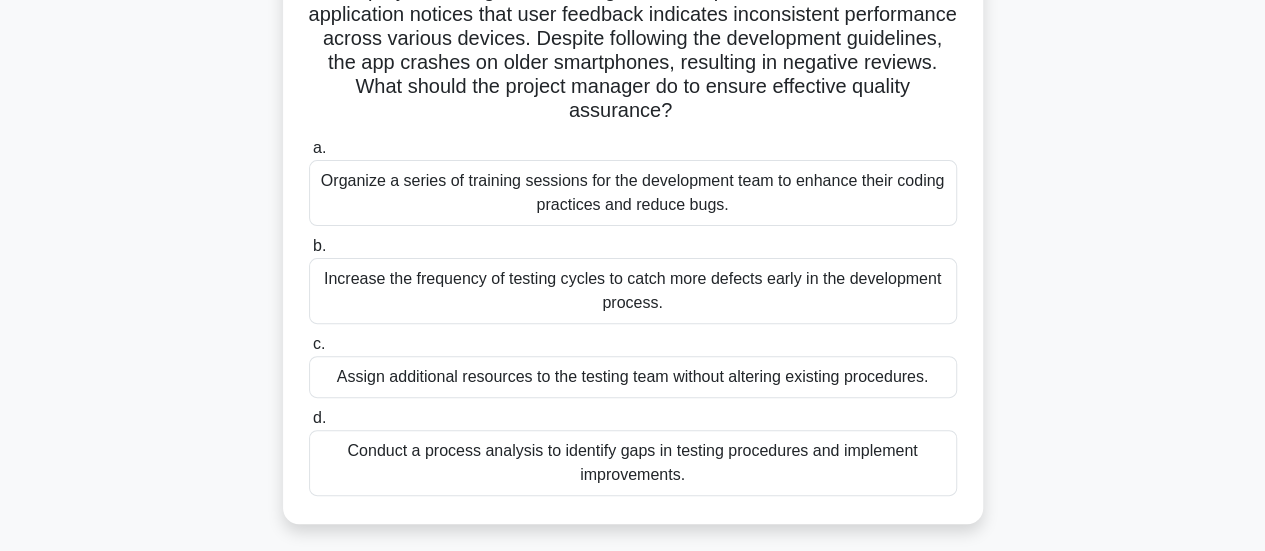 click on "Conduct a process analysis to identify gaps in testing procedures and implement improvements." at bounding box center (633, 463) 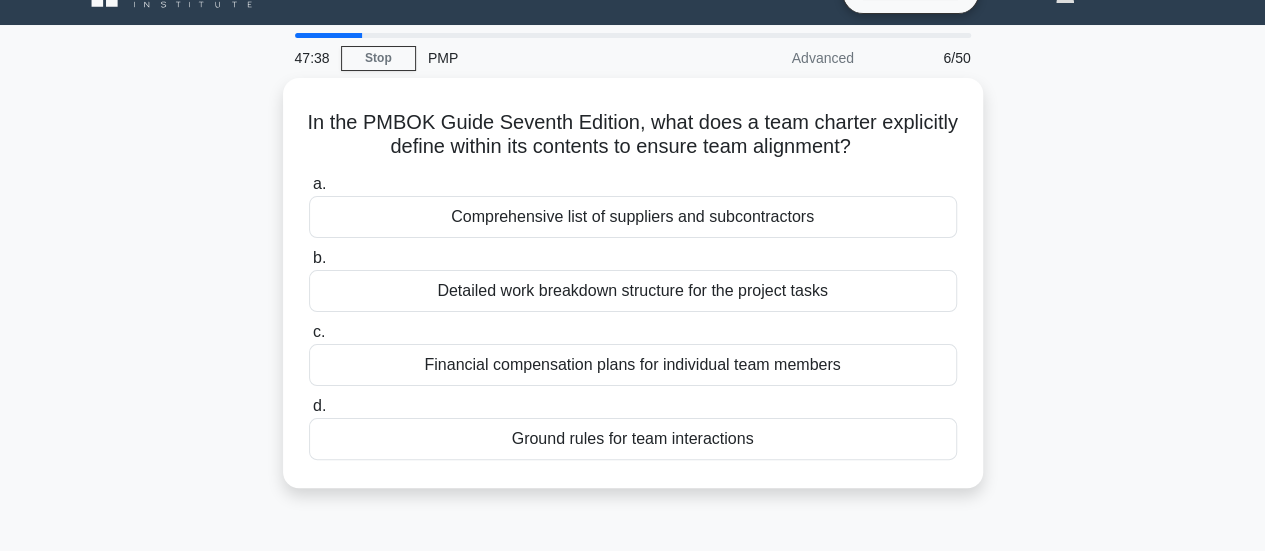 scroll, scrollTop: 0, scrollLeft: 0, axis: both 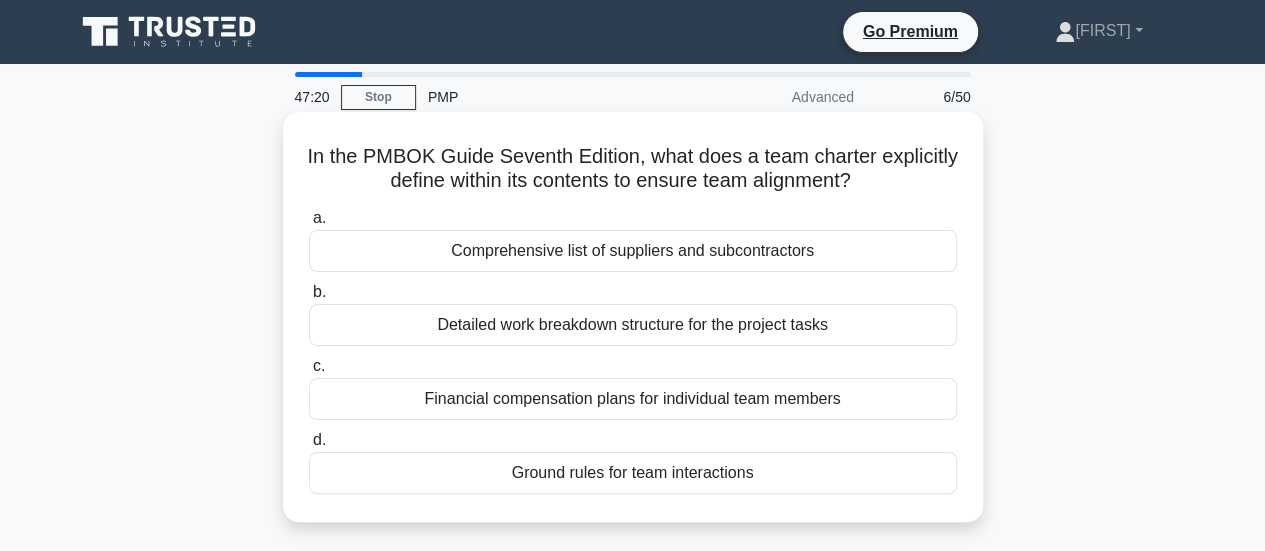 click on "Ground rules for team interactions" at bounding box center (633, 473) 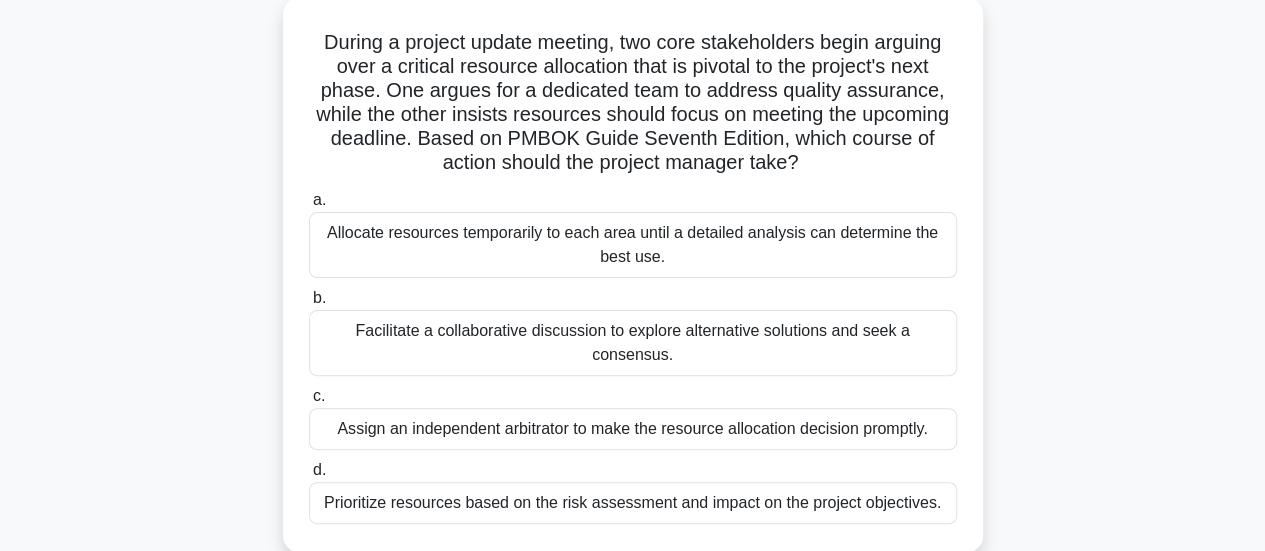 scroll, scrollTop: 122, scrollLeft: 0, axis: vertical 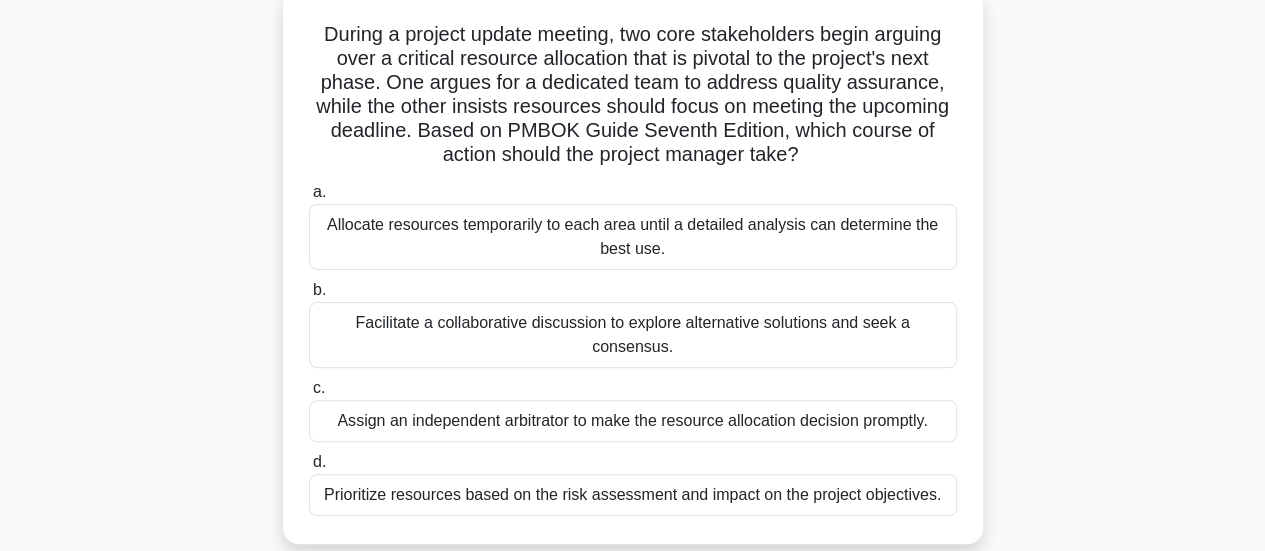 click on "Facilitate a collaborative discussion to explore alternative solutions and seek a consensus." at bounding box center [633, 335] 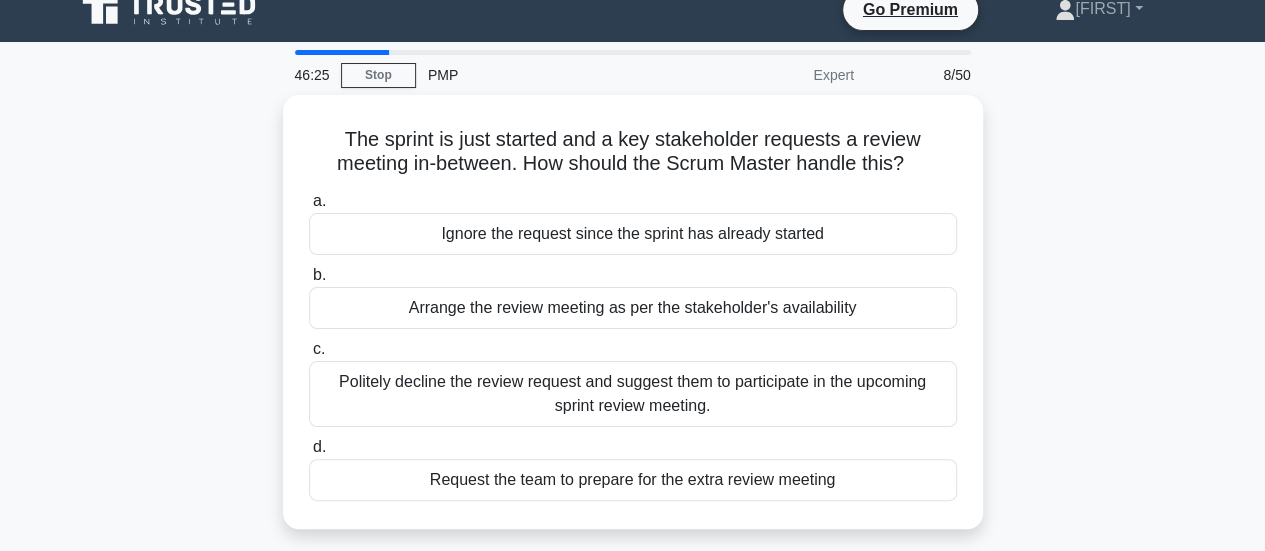 scroll, scrollTop: 0, scrollLeft: 0, axis: both 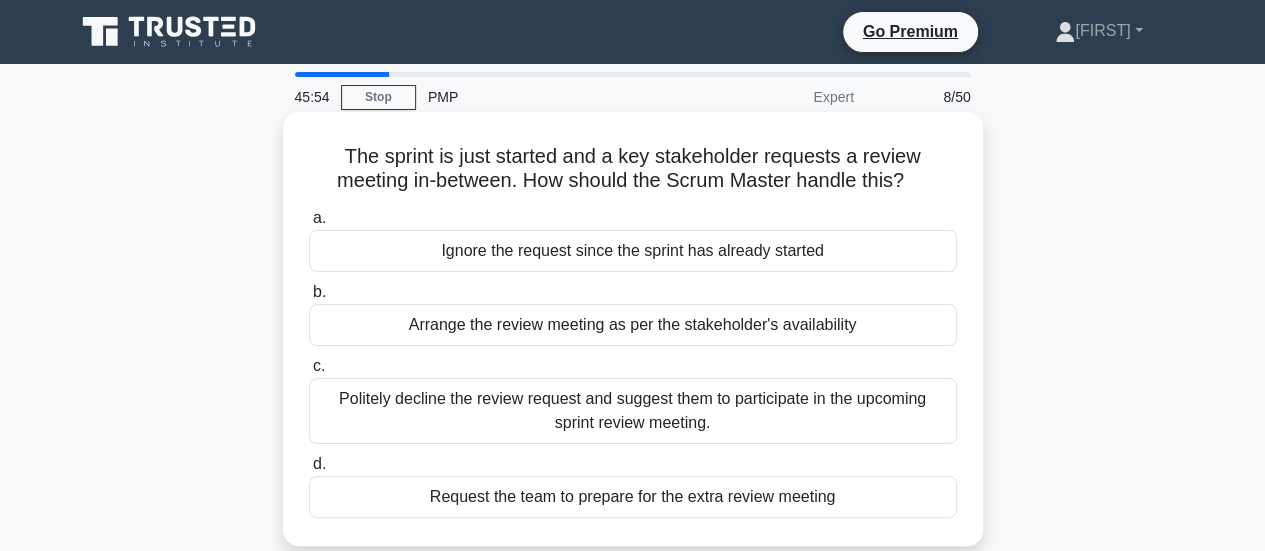 click on "Politely decline the review request and suggest them to participate in the upcoming sprint review meeting." at bounding box center [633, 411] 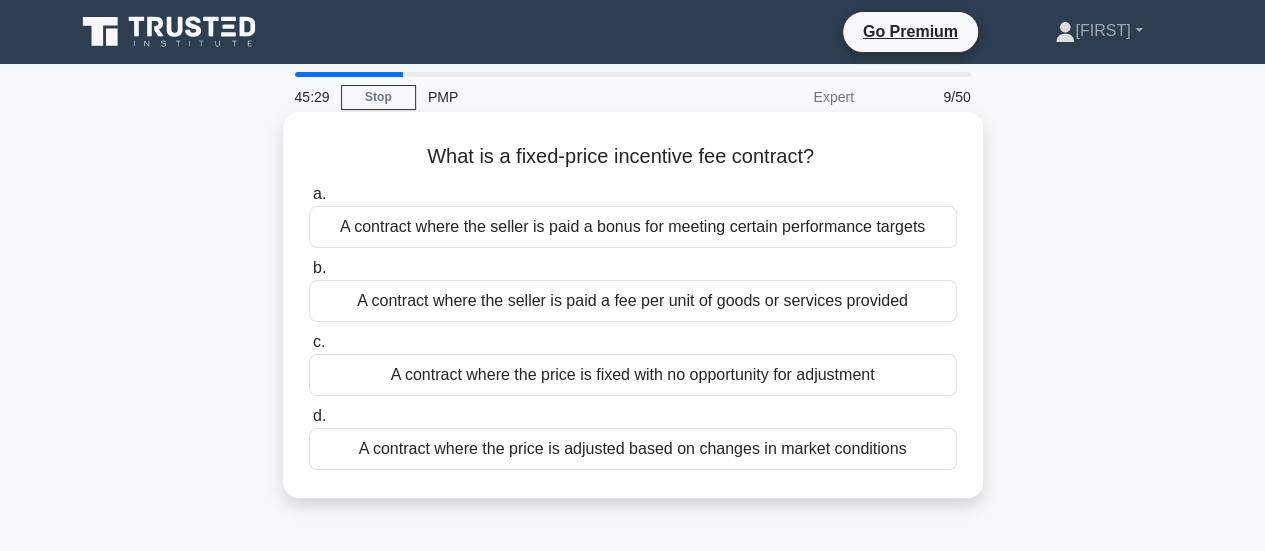 click on "A contract where the seller is paid a bonus for meeting certain performance targets" at bounding box center [633, 227] 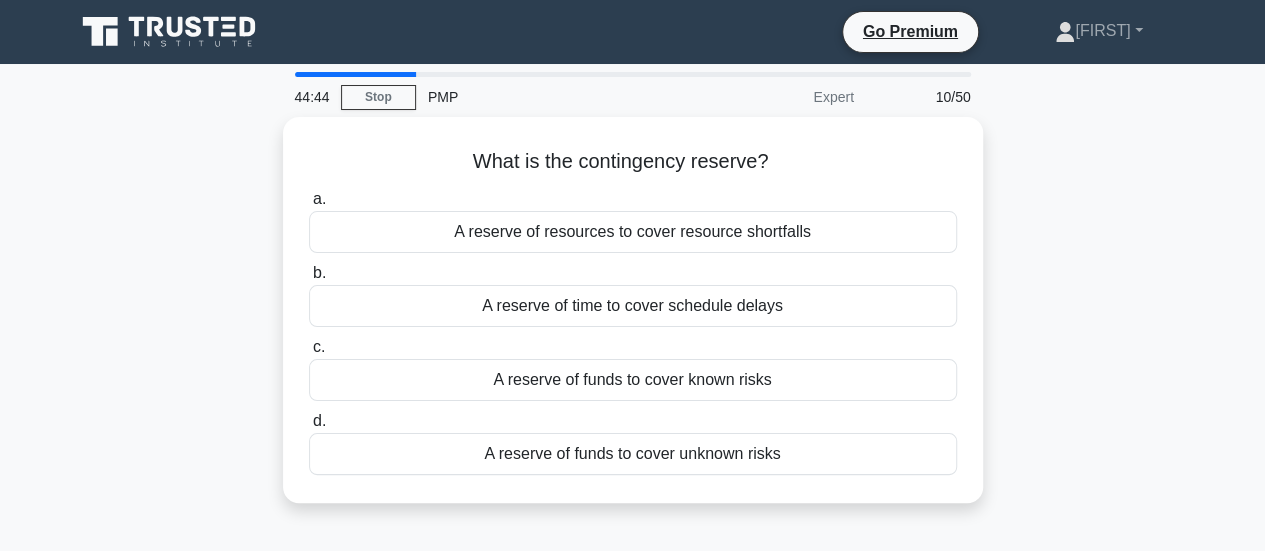 click on "A reserve of resources to cover resource shortfalls" at bounding box center (633, 232) 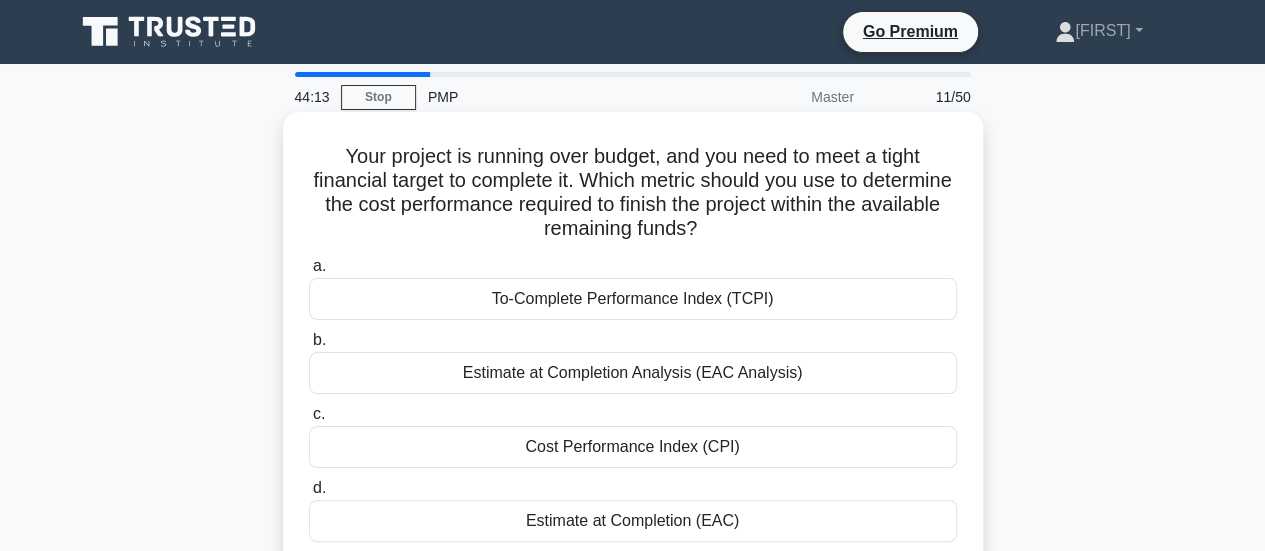 click on "Estimate at Completion Analysis (EAC Analysis)" at bounding box center (633, 373) 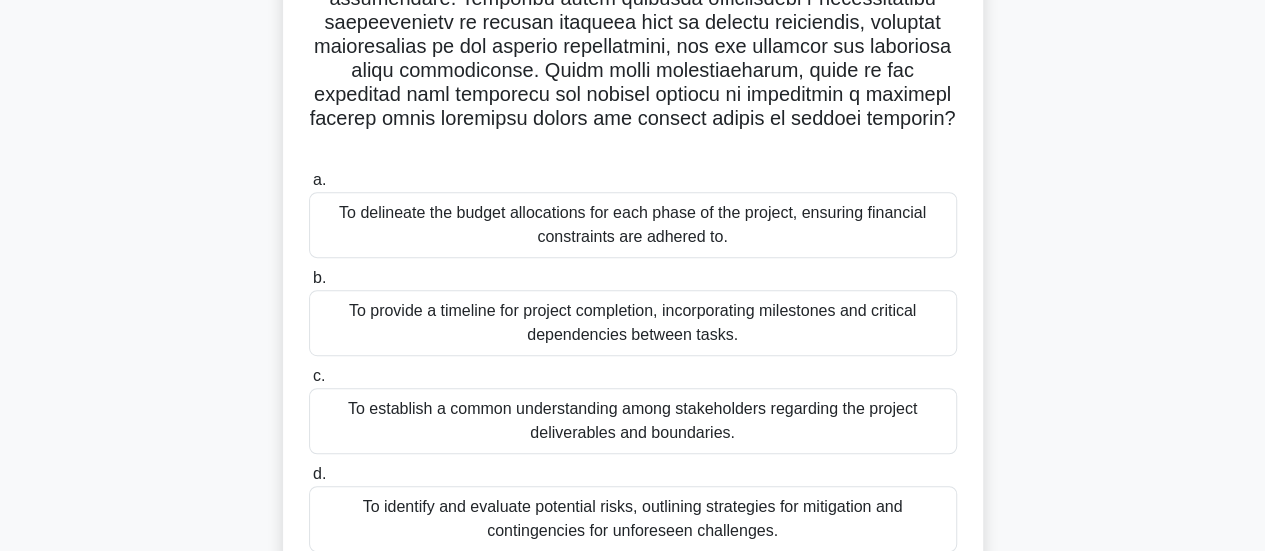 scroll, scrollTop: 383, scrollLeft: 0, axis: vertical 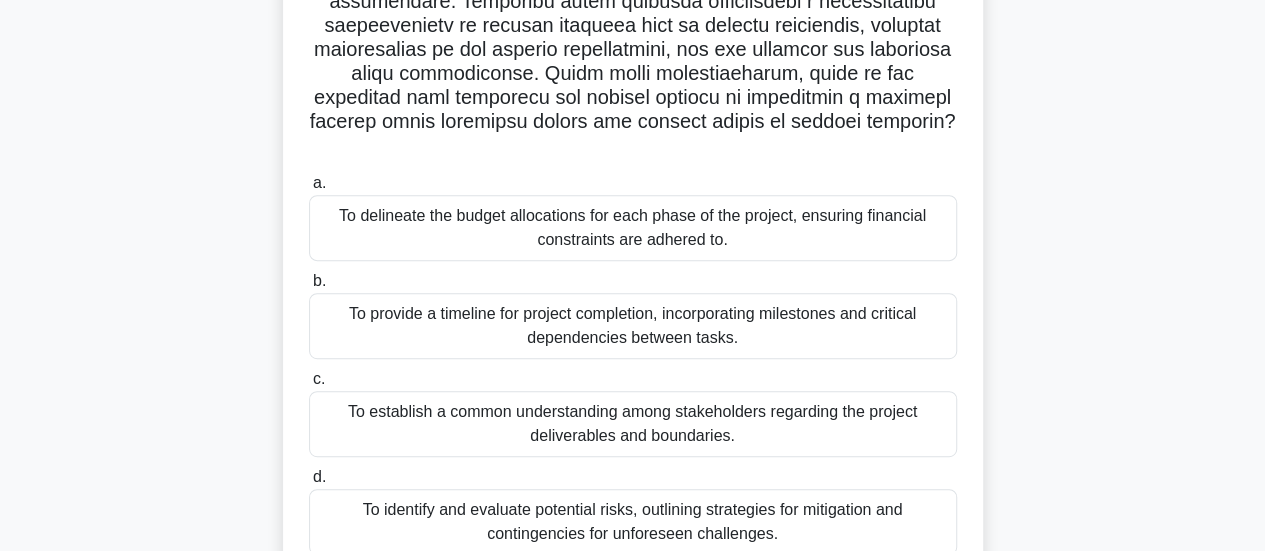 click on "To provide a timeline for project completion, incorporating milestones and critical dependencies between tasks." at bounding box center (633, 326) 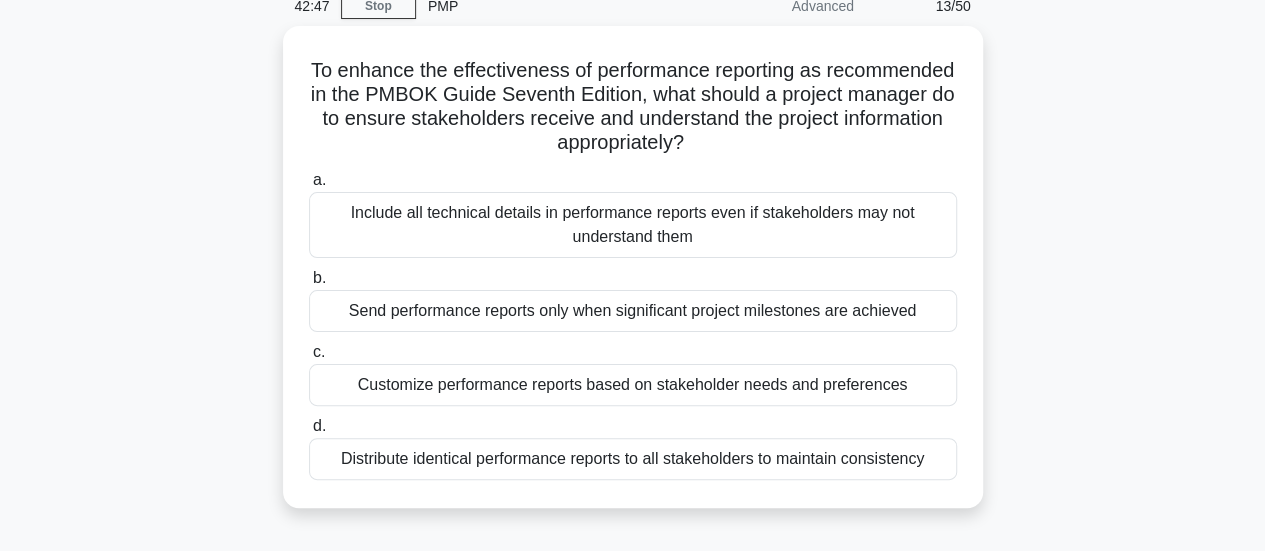 scroll, scrollTop: 0, scrollLeft: 0, axis: both 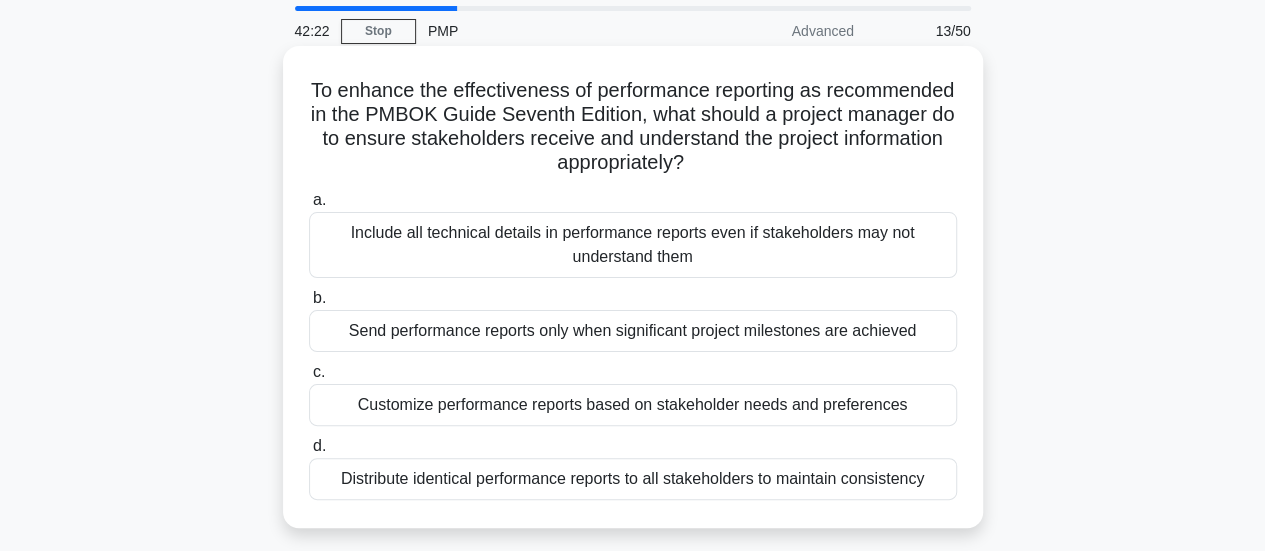 click on "Customize performance reports based on stakeholder needs and preferences" at bounding box center (633, 405) 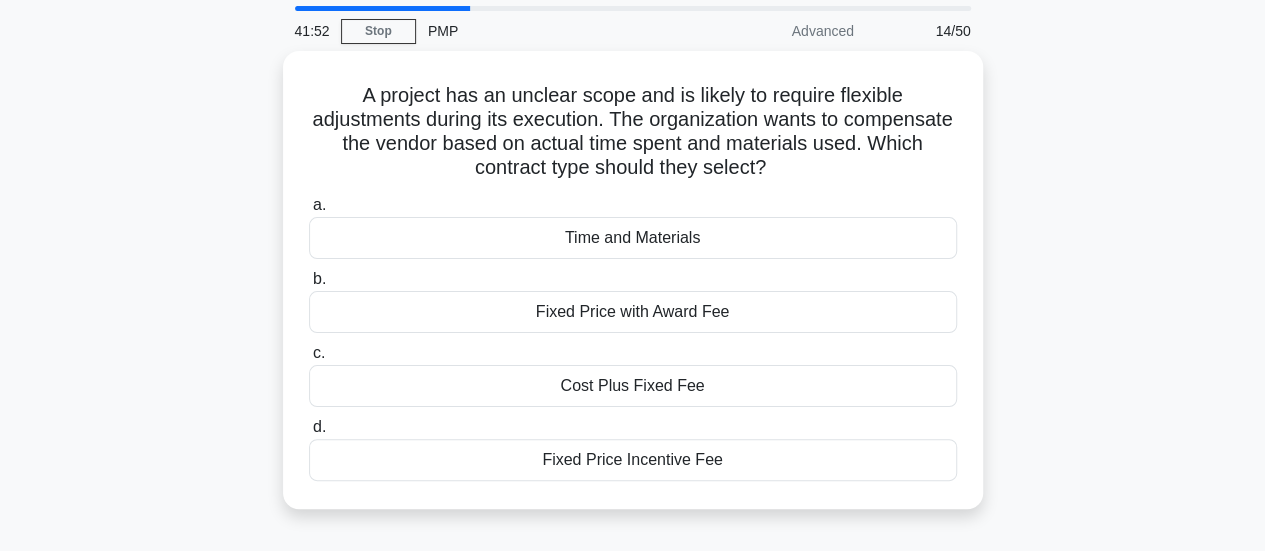 scroll, scrollTop: 0, scrollLeft: 0, axis: both 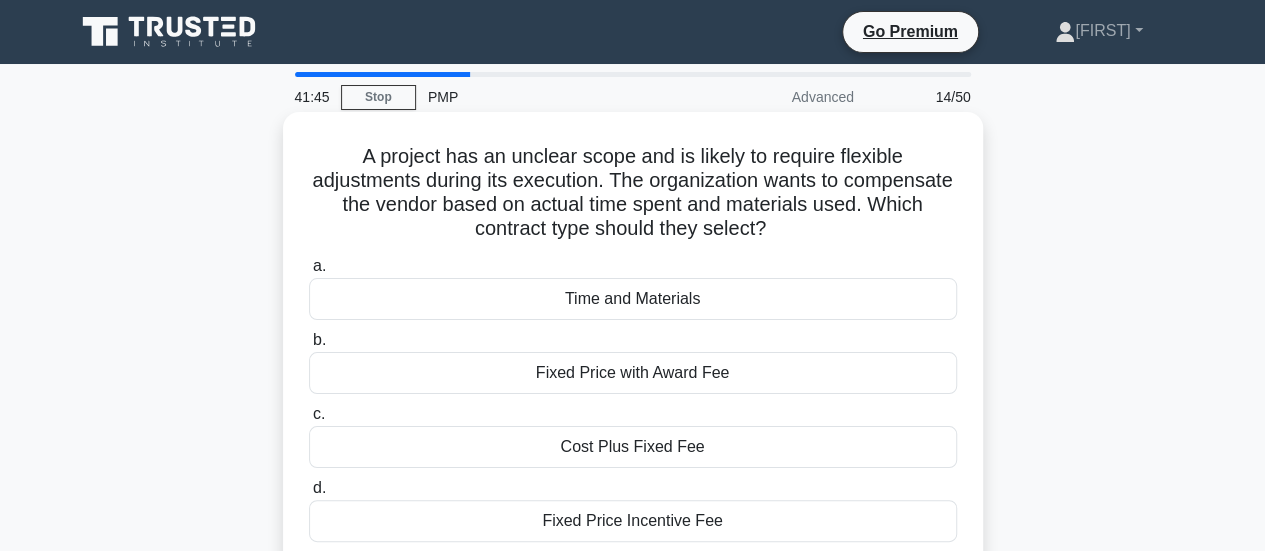 click on "Cost Plus Fixed Fee" at bounding box center (633, 447) 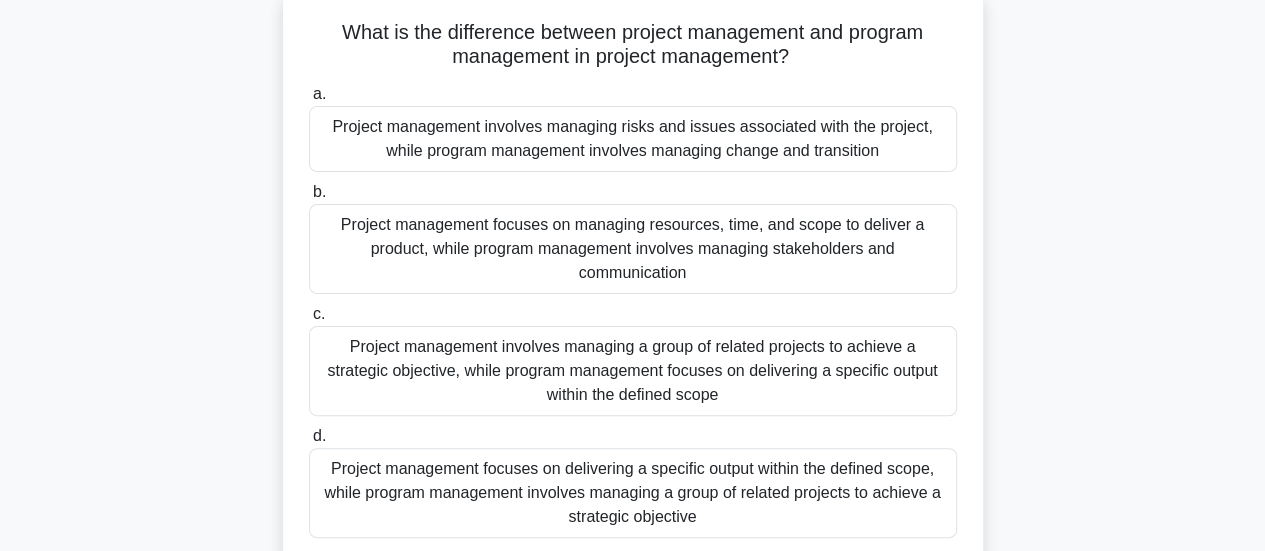 scroll, scrollTop: 134, scrollLeft: 0, axis: vertical 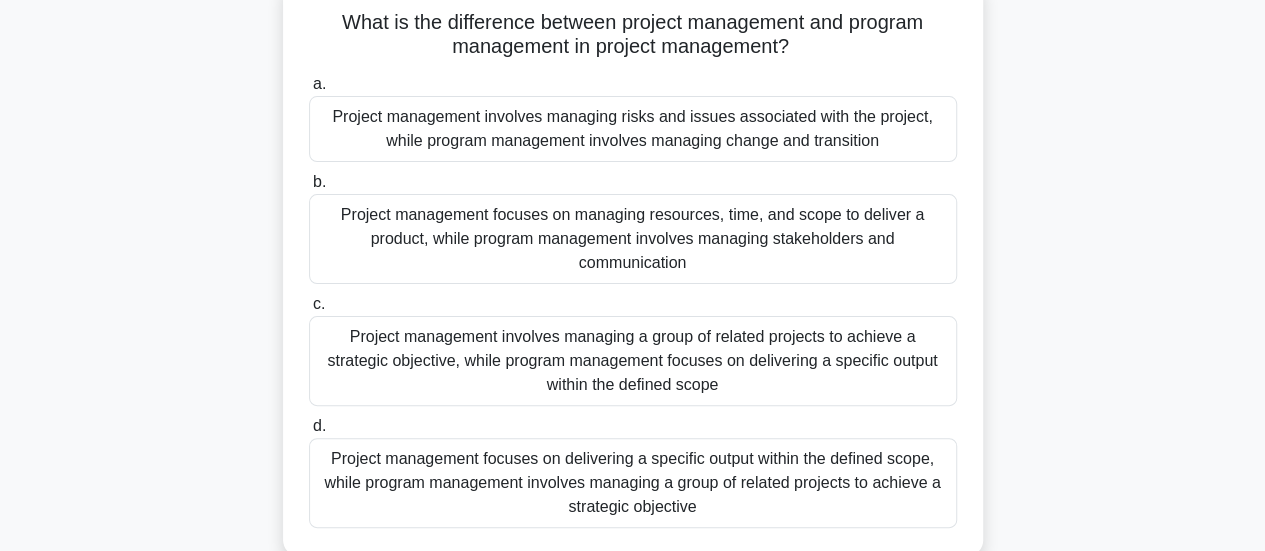 click on "Project management focuses on delivering a specific output within the defined scope, while program management involves managing a group of related projects to achieve a strategic objective" at bounding box center (633, 483) 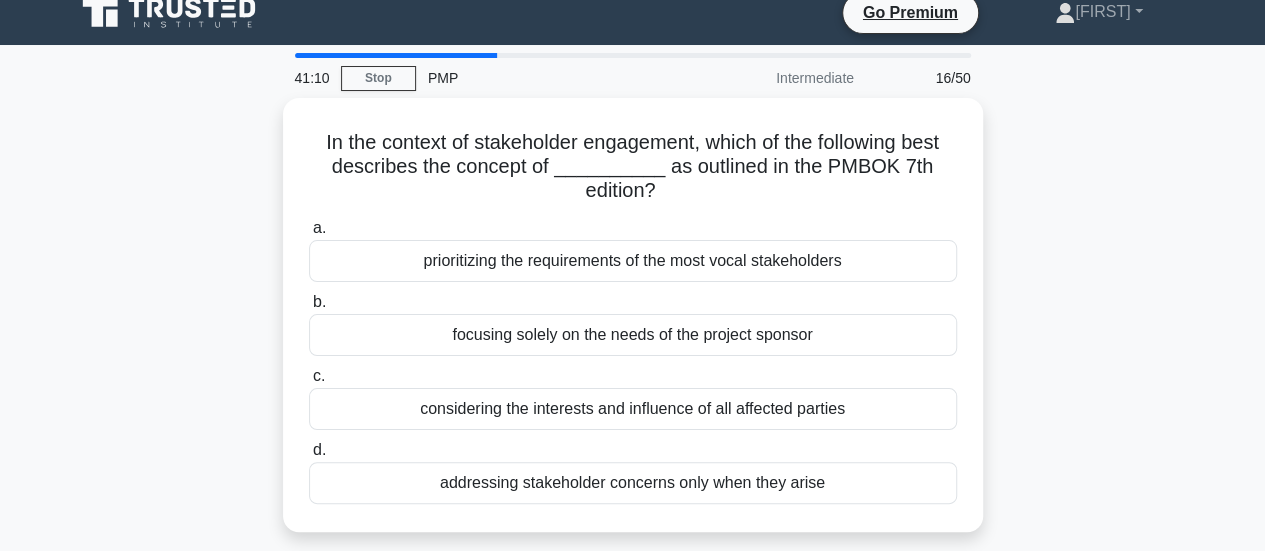 scroll, scrollTop: 0, scrollLeft: 0, axis: both 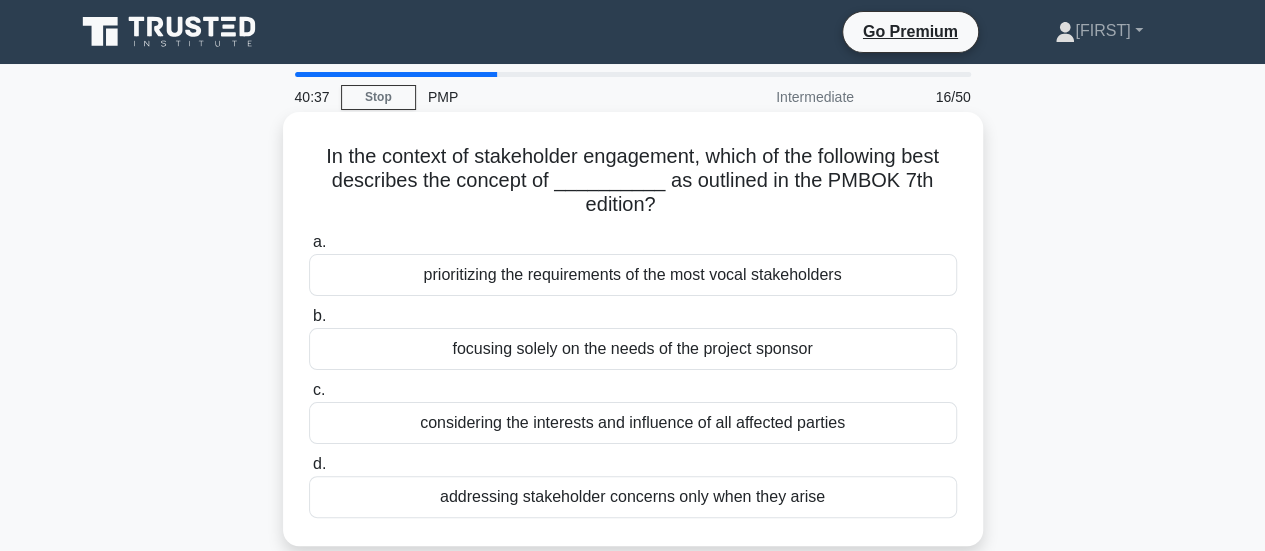 click on "considering the interests and influence of all affected parties" at bounding box center [633, 423] 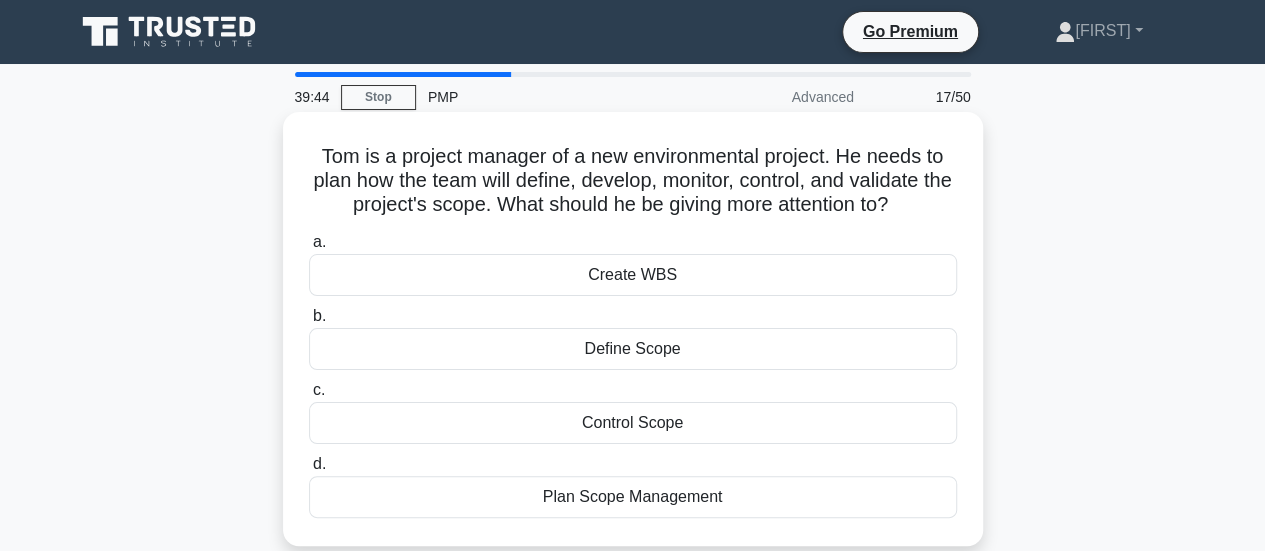 click on "Plan Scope Management" at bounding box center [633, 497] 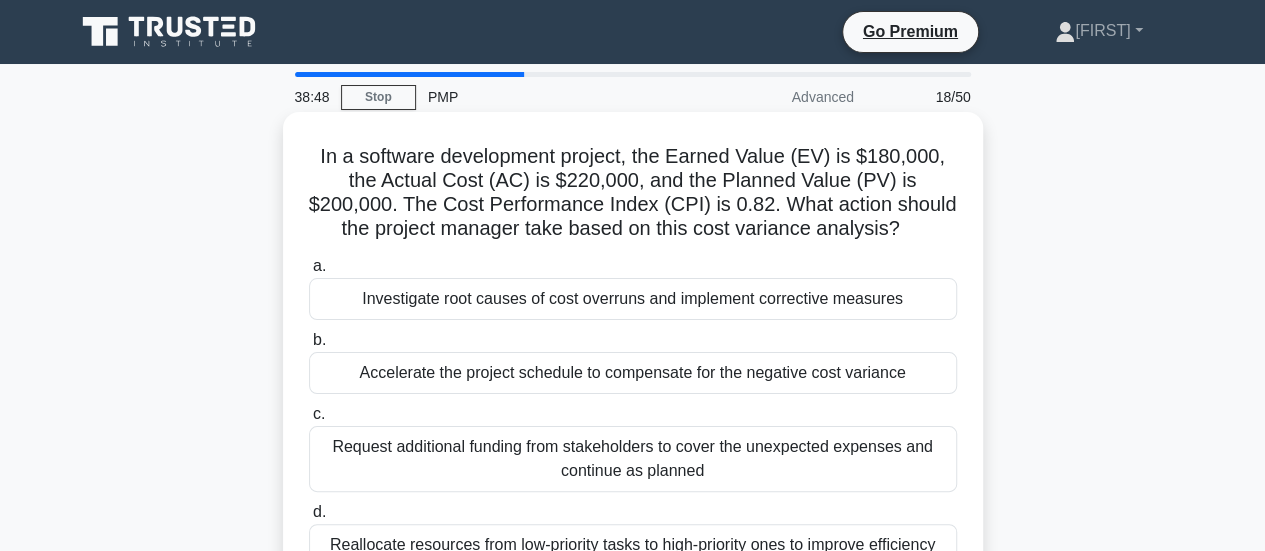 click on "Investigate root causes of cost overruns and implement corrective measures" at bounding box center (633, 299) 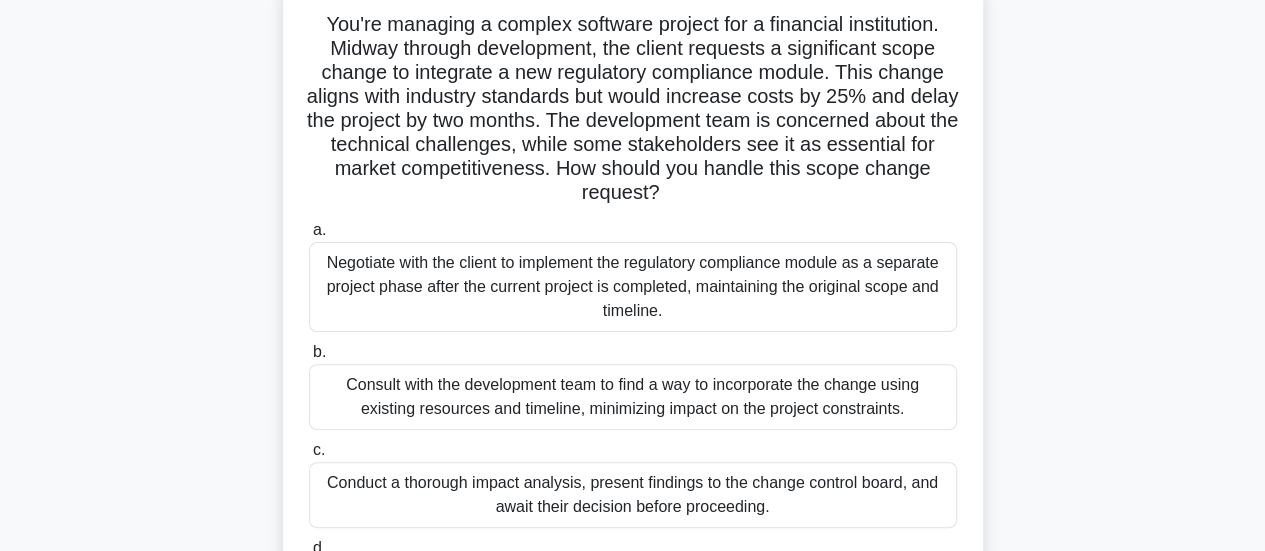 scroll, scrollTop: 143, scrollLeft: 0, axis: vertical 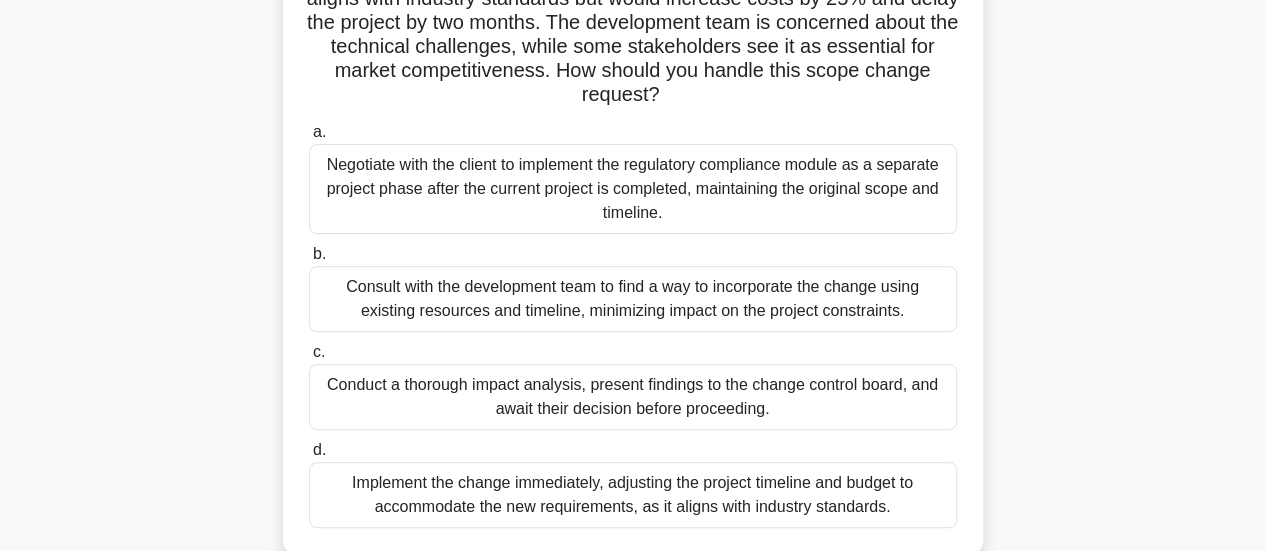 click on "Conduct a thorough impact analysis, present findings to the change control board, and await their decision before proceeding." at bounding box center (633, 397) 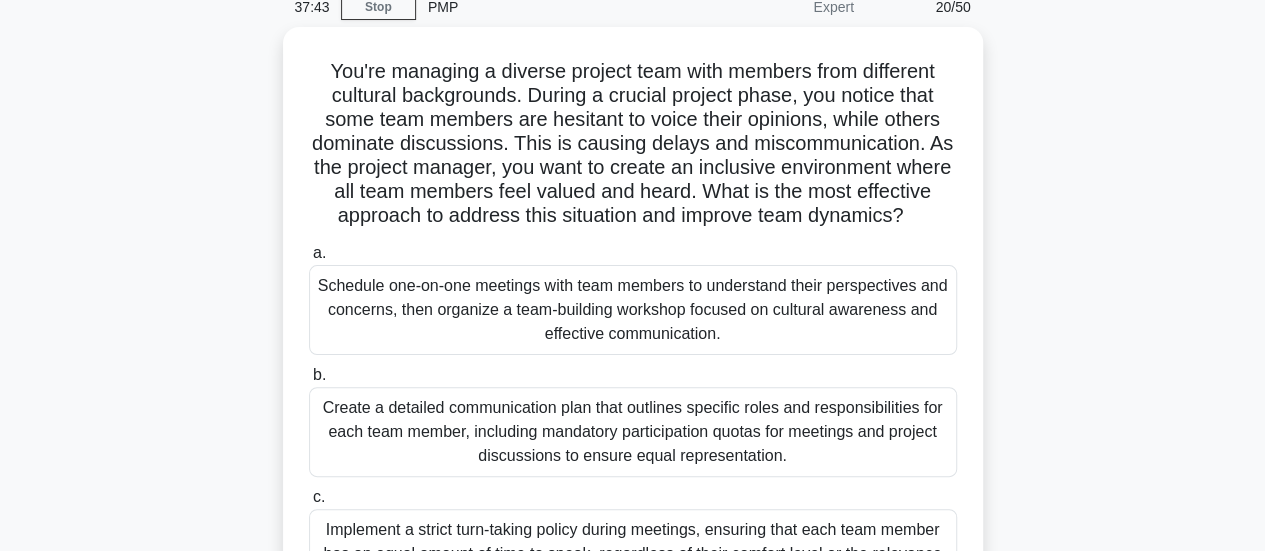 scroll, scrollTop: 0, scrollLeft: 0, axis: both 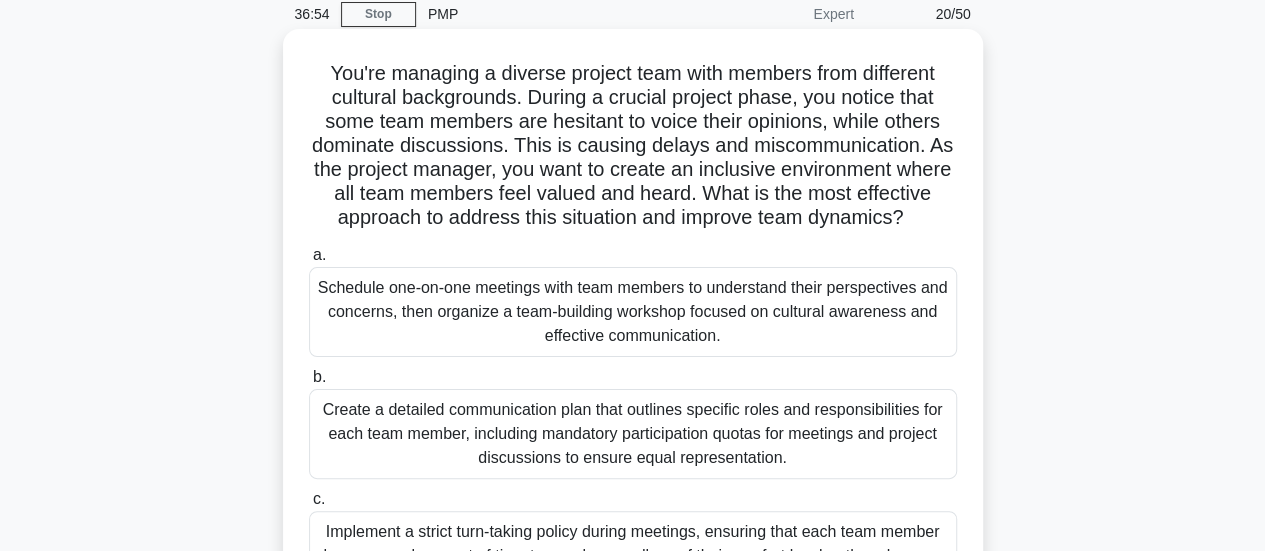click on "Schedule one-on-one meetings with team members to understand their perspectives and concerns, then organize a team-building workshop focused on cultural awareness and effective communication." at bounding box center (633, 312) 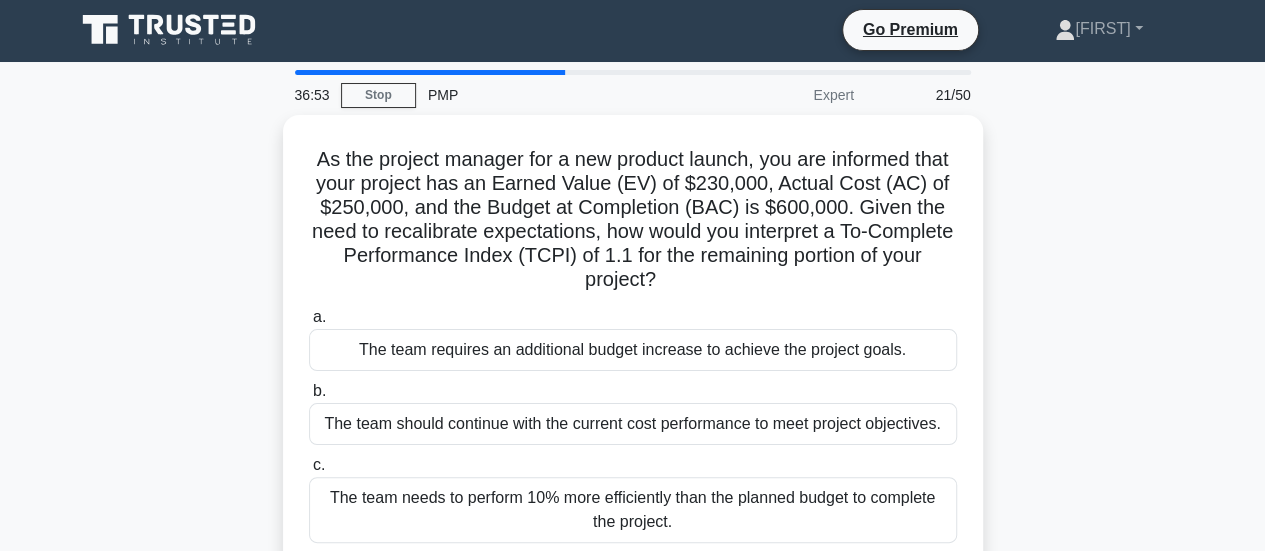 scroll, scrollTop: 0, scrollLeft: 0, axis: both 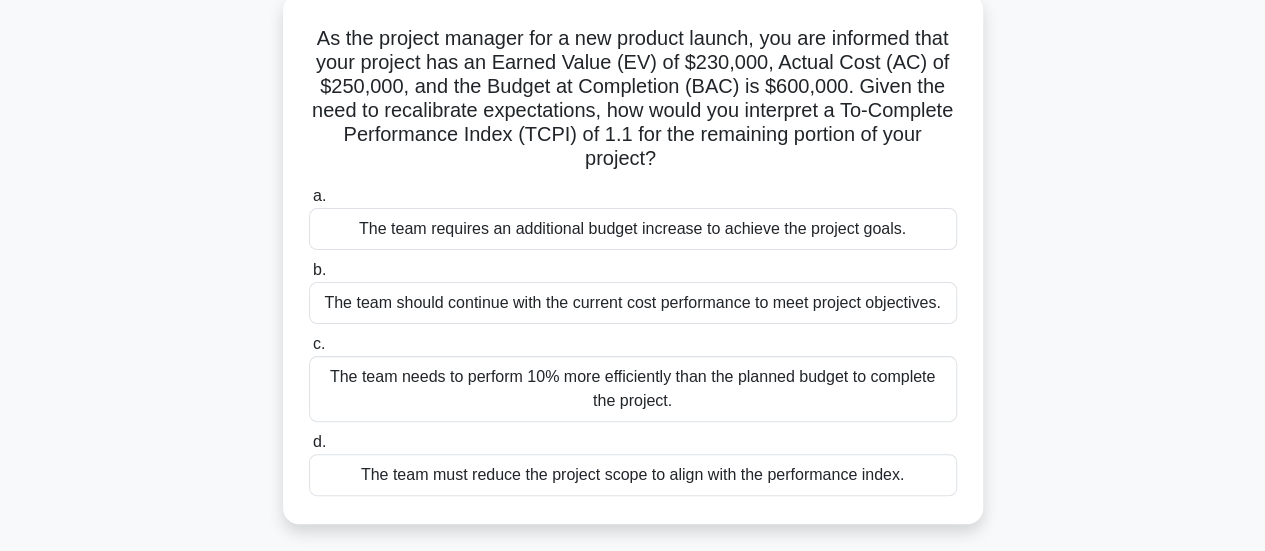 click on "The team needs to perform 10% more efficiently than the planned budget to complete the project." at bounding box center (633, 389) 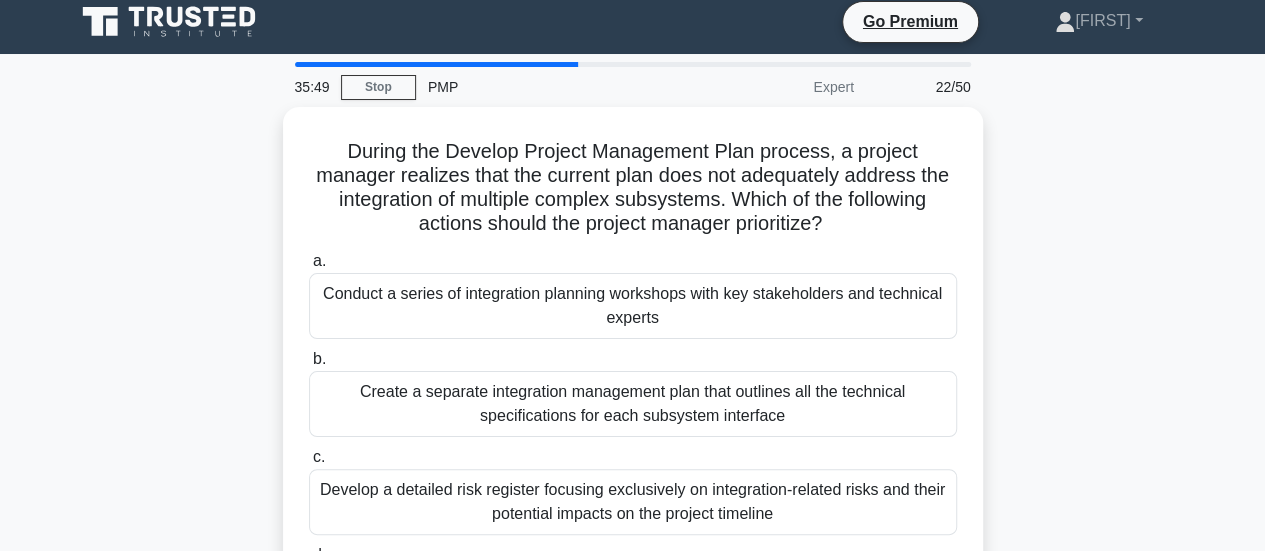 scroll, scrollTop: 0, scrollLeft: 0, axis: both 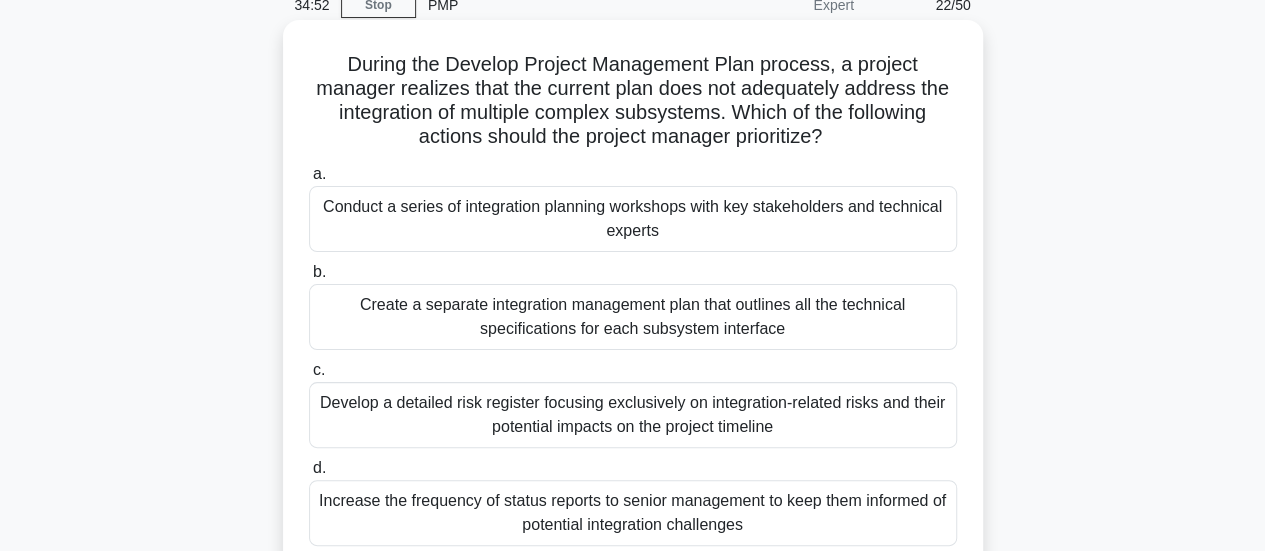 click on "Create a separate integration management plan that outlines all the technical specifications for each subsystem interface" at bounding box center [633, 317] 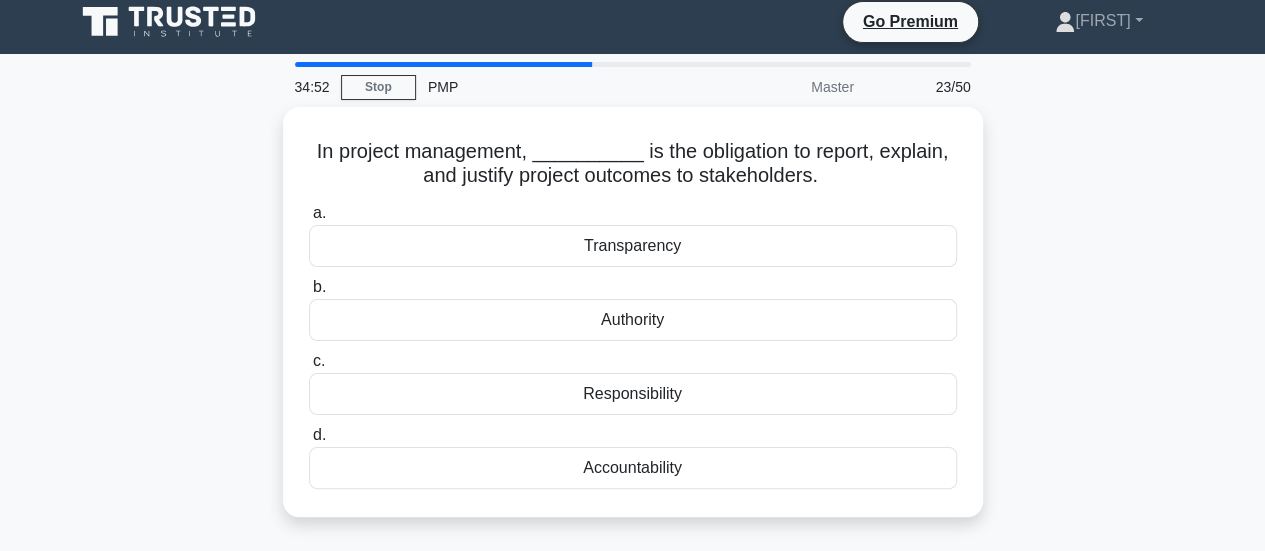 scroll, scrollTop: 0, scrollLeft: 0, axis: both 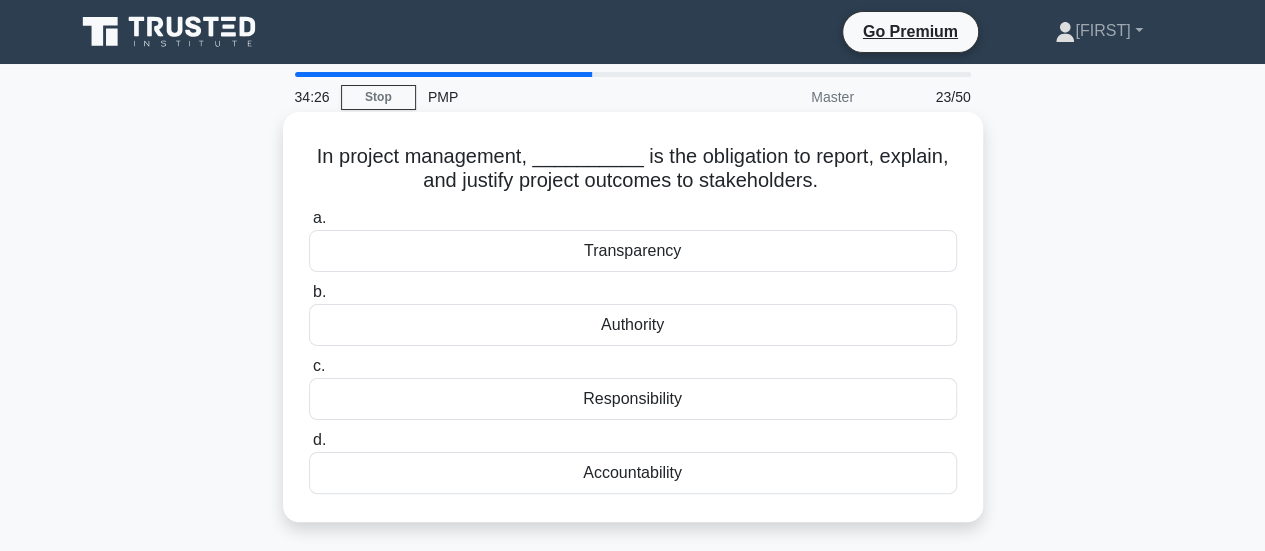 click on "Accountability" at bounding box center [633, 473] 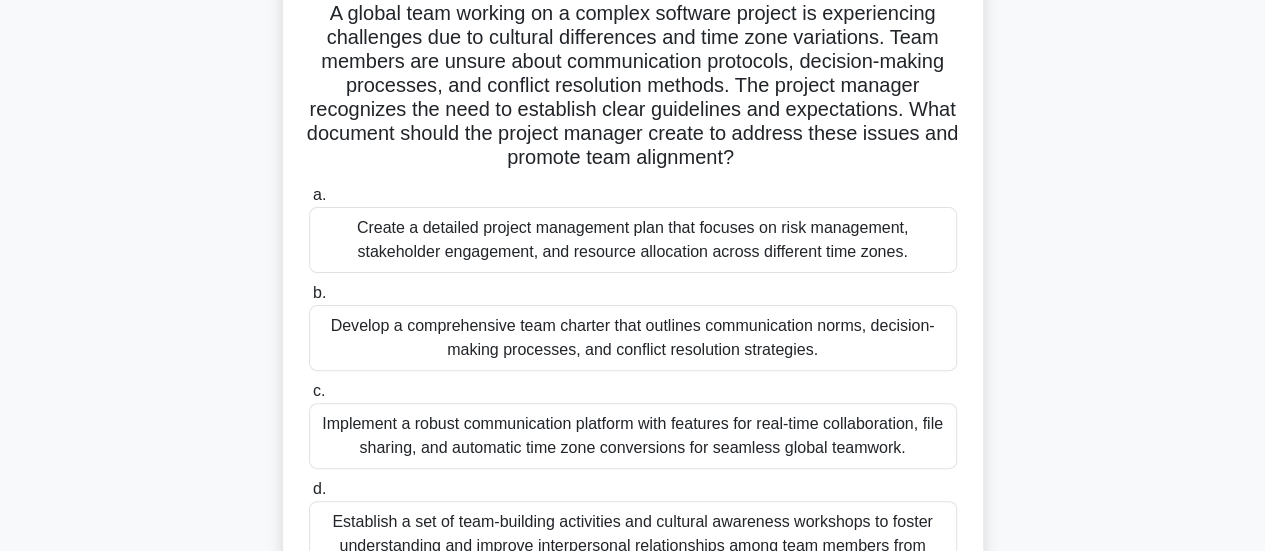 scroll, scrollTop: 147, scrollLeft: 0, axis: vertical 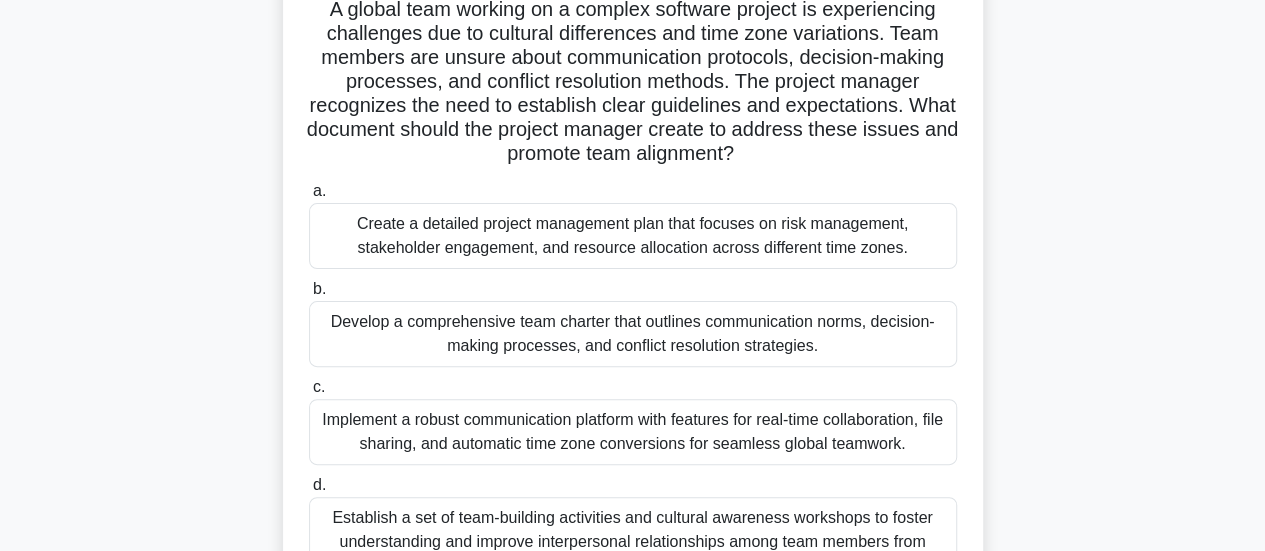 click on "Develop a comprehensive team charter that outlines communication norms, decision-making processes, and conflict resolution strategies." at bounding box center (633, 334) 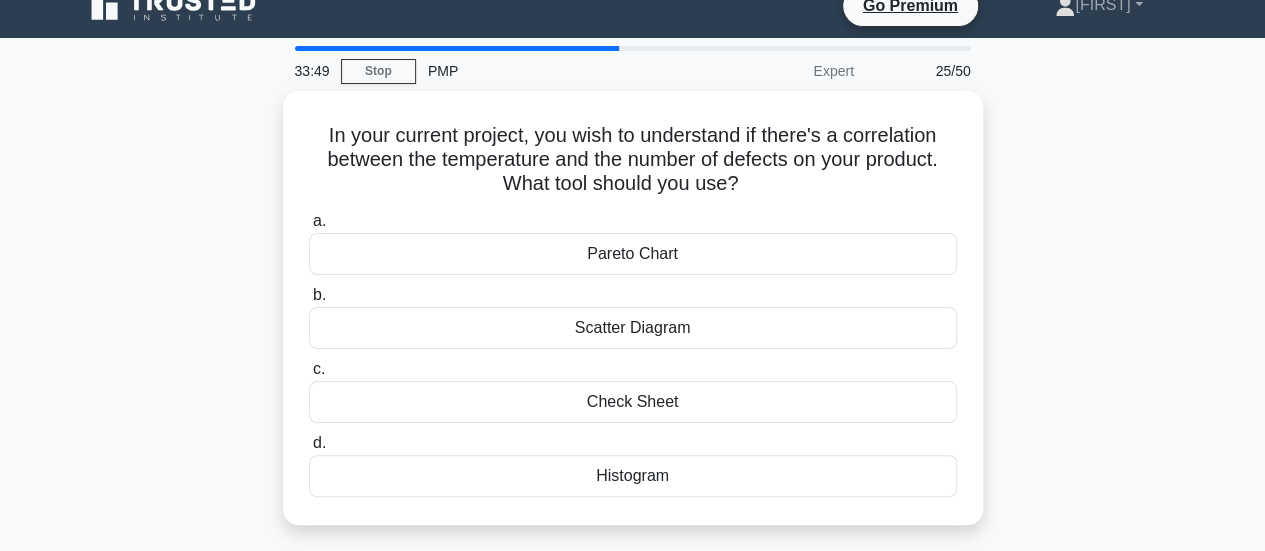 scroll, scrollTop: 0, scrollLeft: 0, axis: both 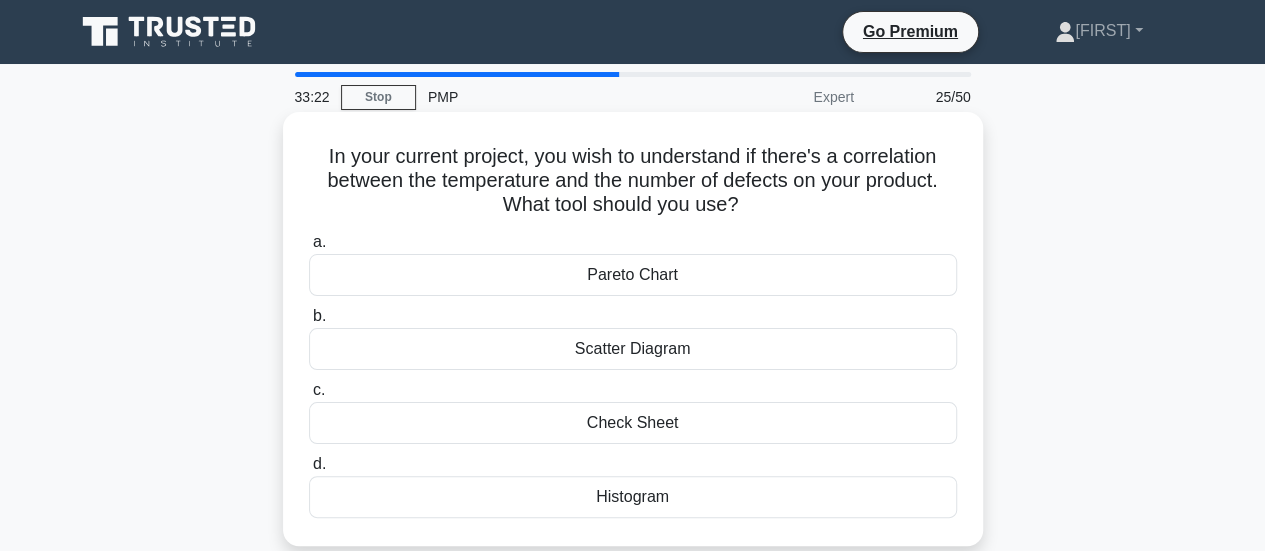 click on "Scatter Diagram" at bounding box center [633, 349] 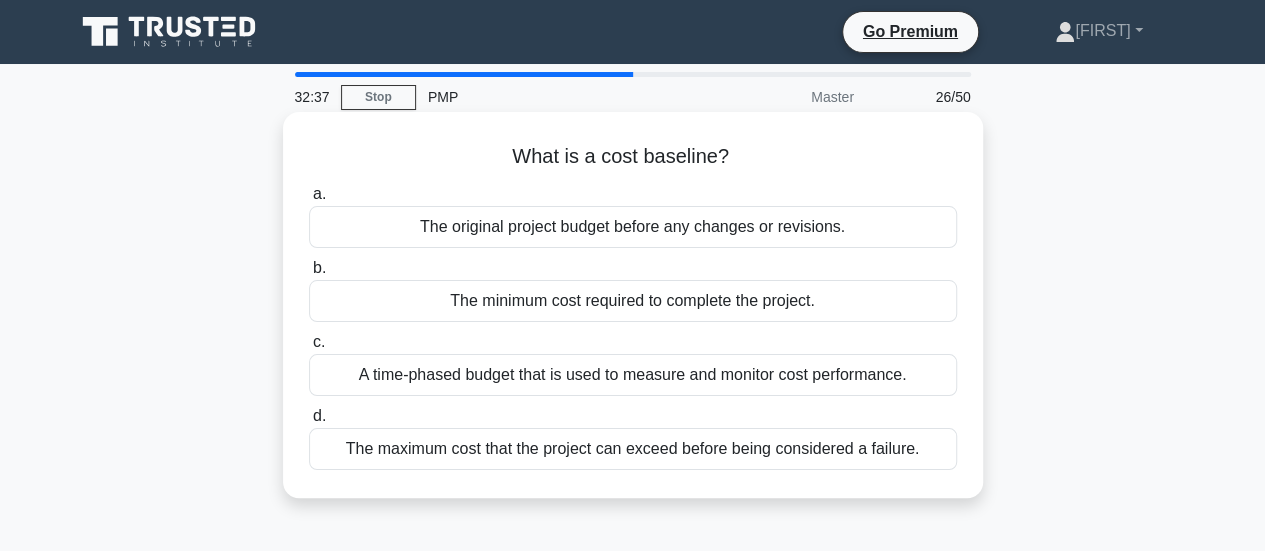 click on "A time-phased budget that is used to measure and monitor cost performance." at bounding box center [633, 375] 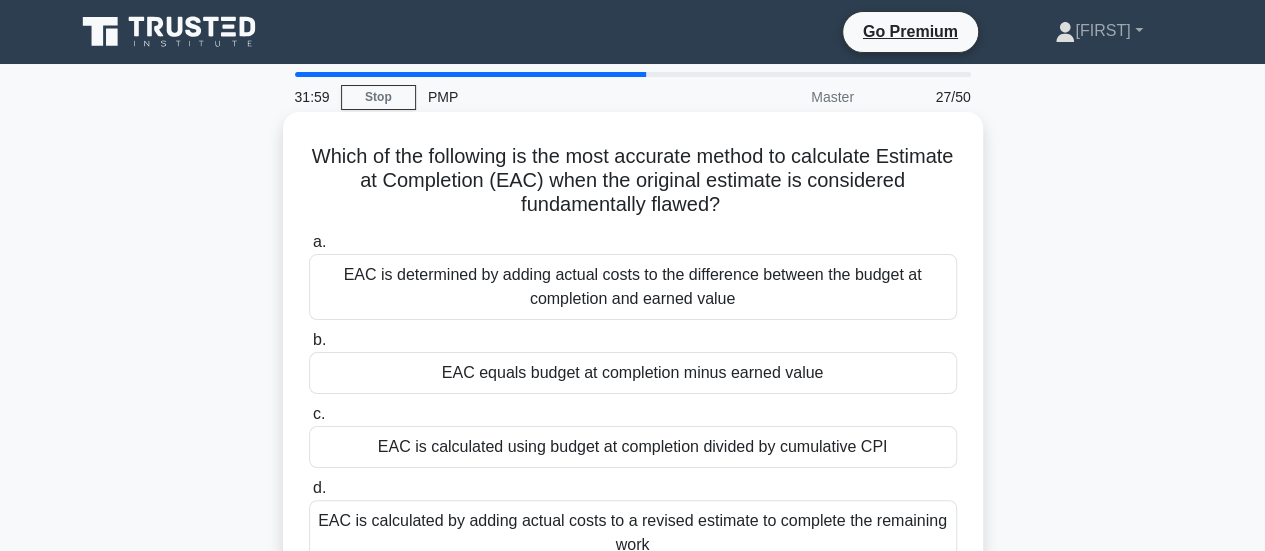 click on "EAC is determined by adding actual costs to the difference between the budget at completion and earned value" at bounding box center [633, 287] 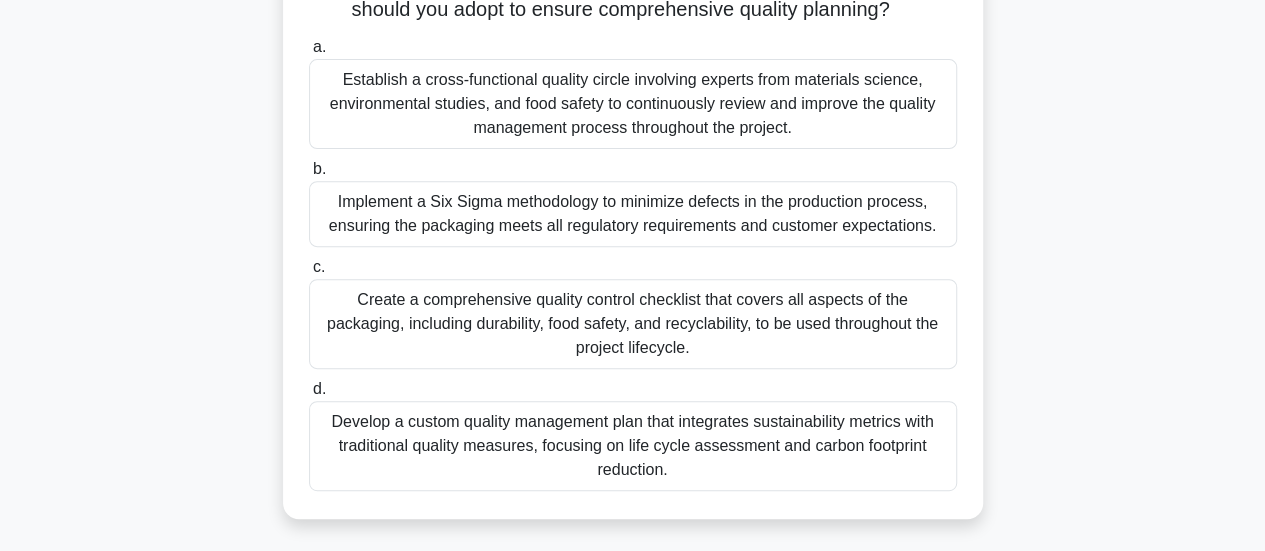 scroll, scrollTop: 309, scrollLeft: 0, axis: vertical 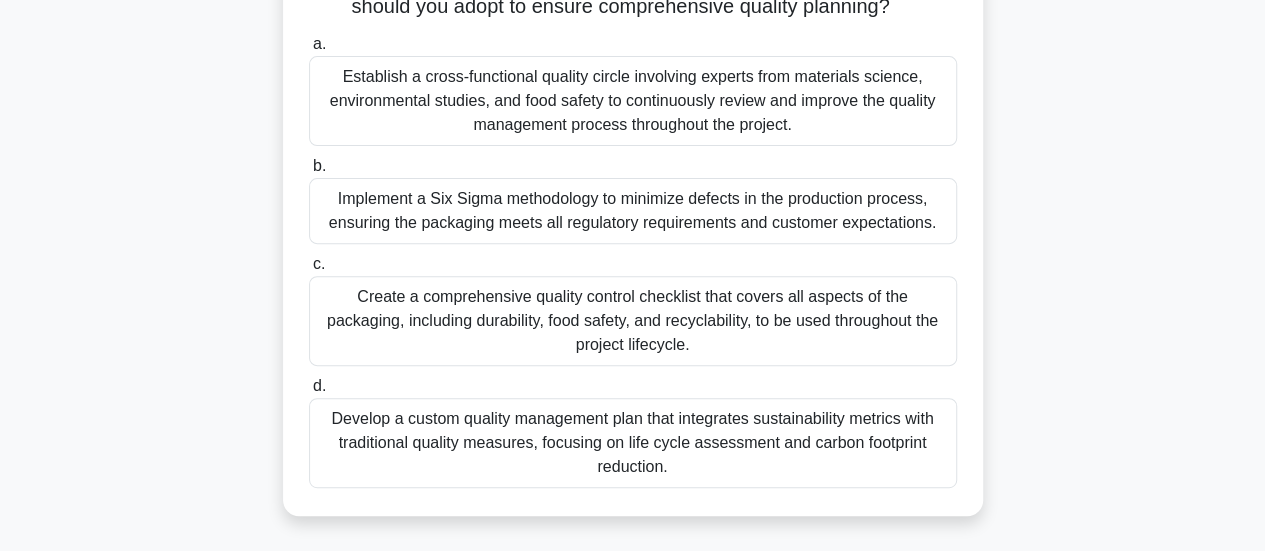 click on "Develop a custom quality management plan that integrates sustainability metrics with traditional quality measures, focusing on life cycle assessment and carbon footprint reduction." at bounding box center [633, 443] 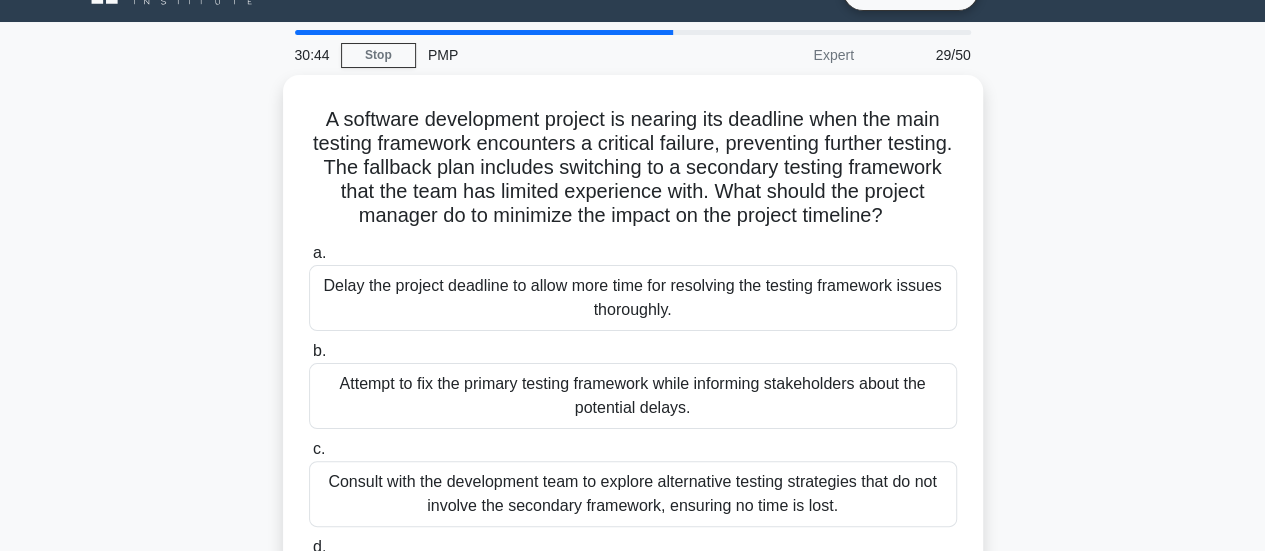 scroll, scrollTop: 0, scrollLeft: 0, axis: both 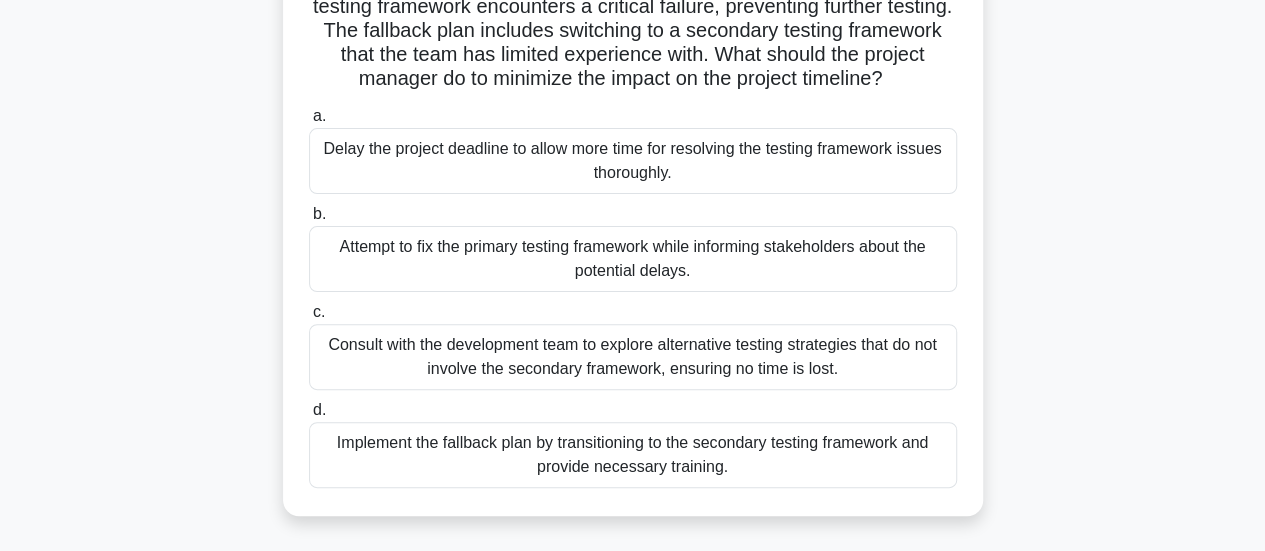 click on "Implement the fallback plan by transitioning to the secondary testing framework and provide necessary training." at bounding box center (633, 455) 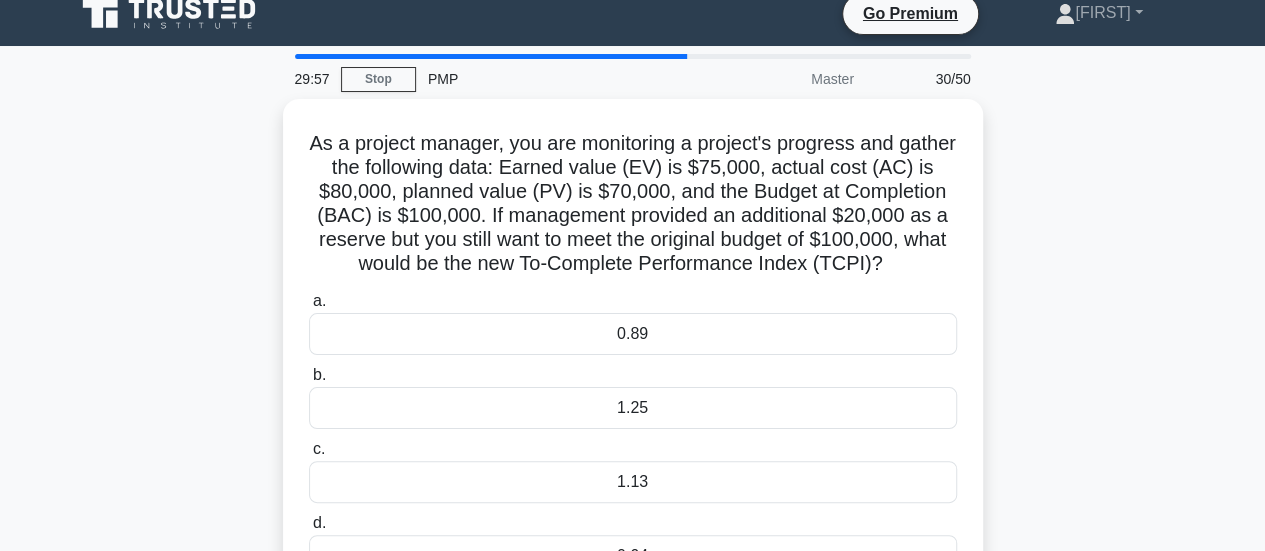 scroll, scrollTop: 0, scrollLeft: 0, axis: both 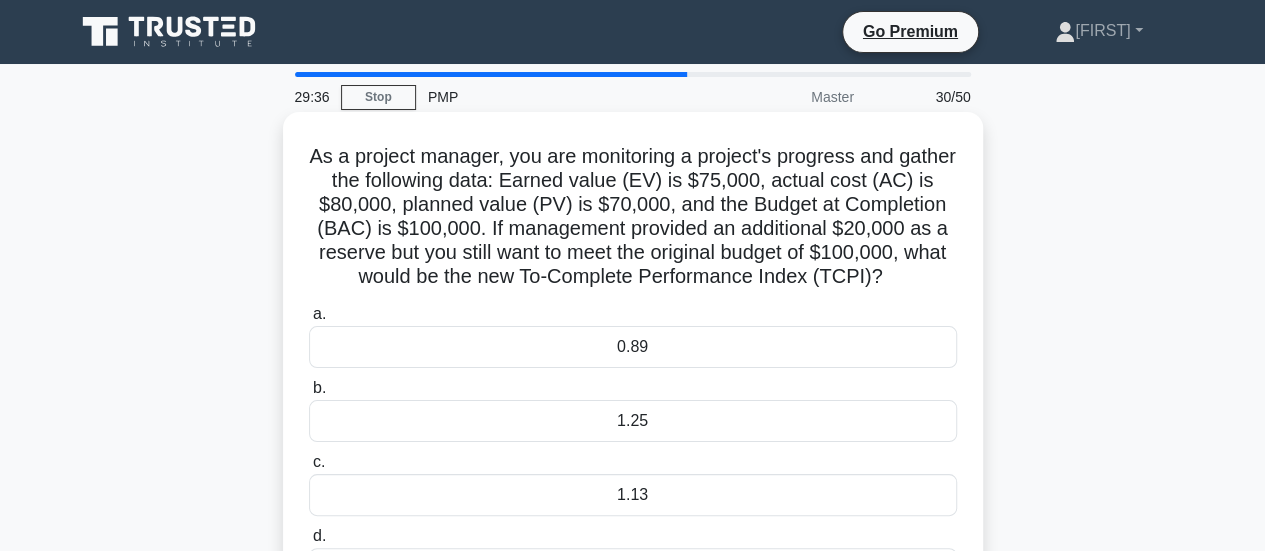 click on "1.25" at bounding box center [633, 421] 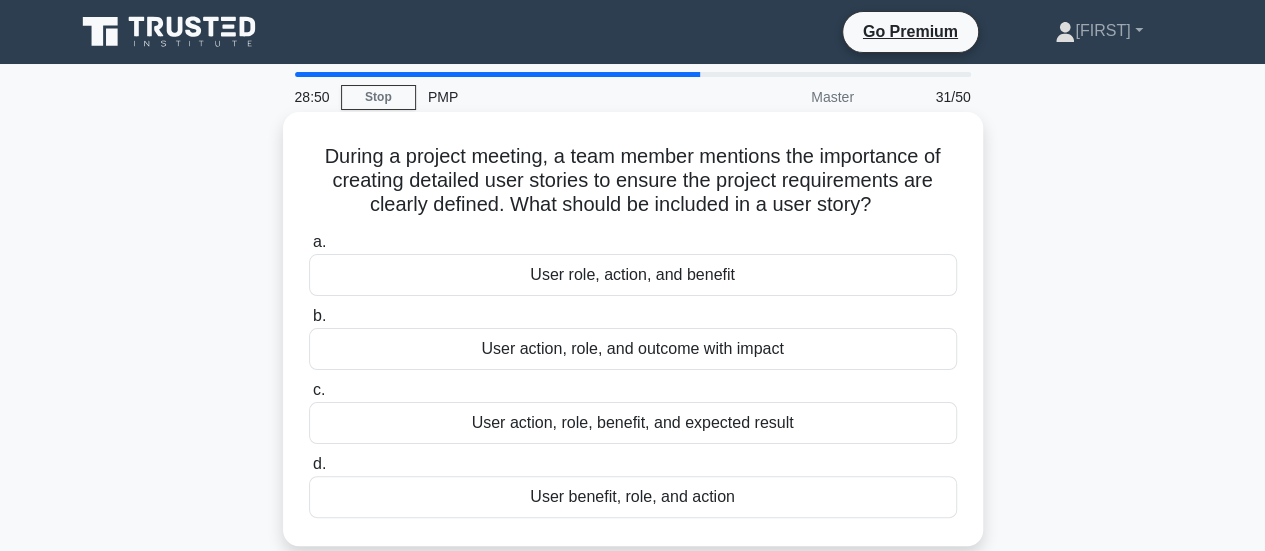 click on "User action, role, benefit, and expected result" at bounding box center [633, 423] 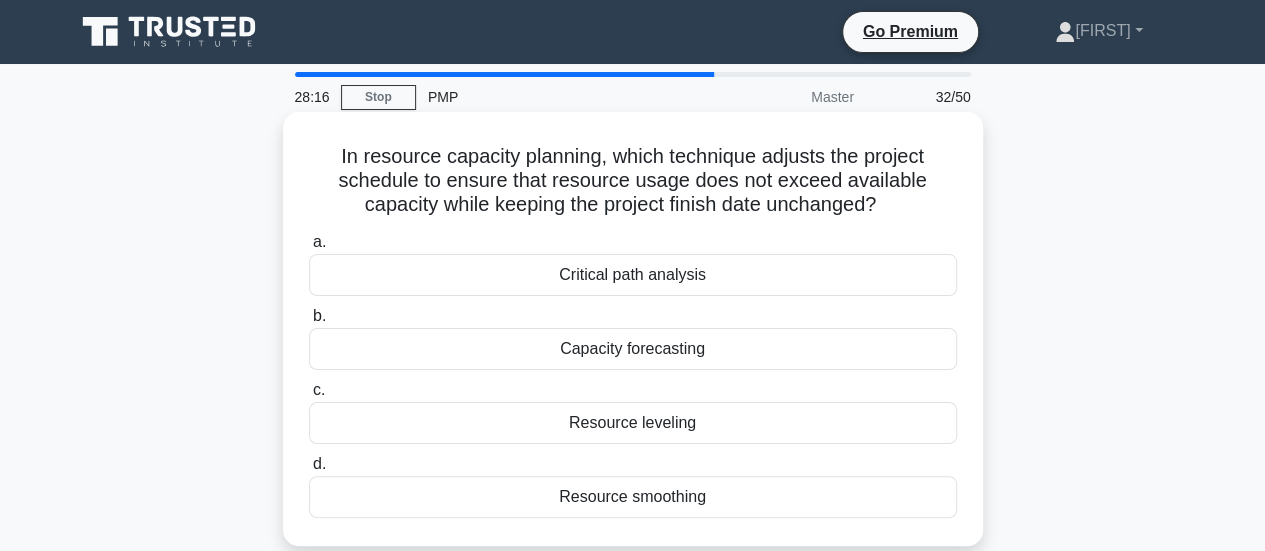 click on "Critical path analysis" at bounding box center (633, 275) 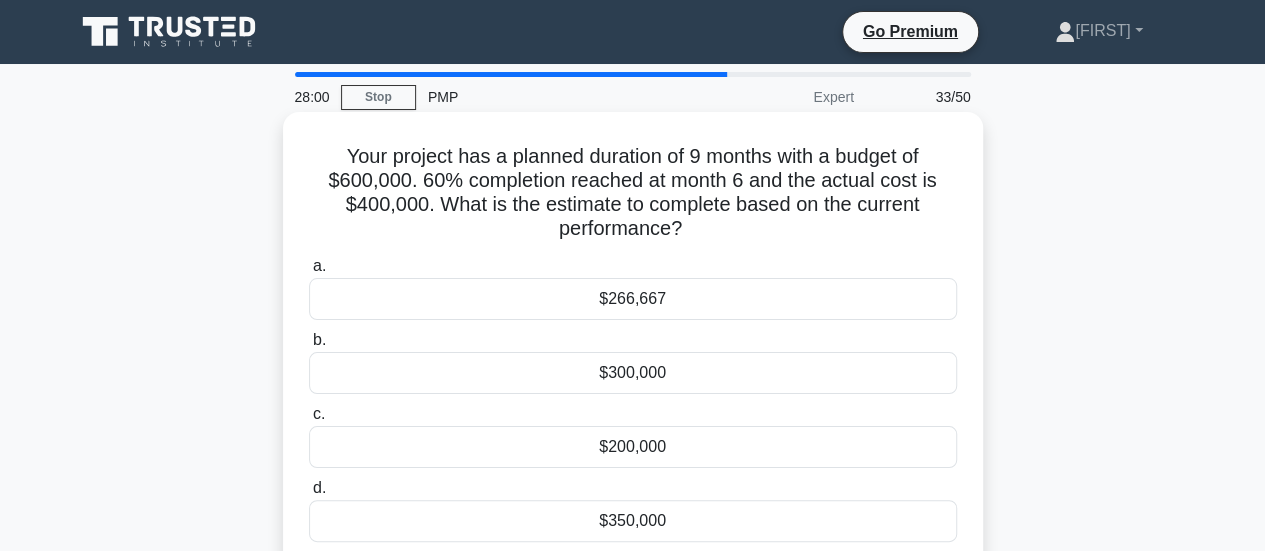 click on "$200,000" at bounding box center (633, 447) 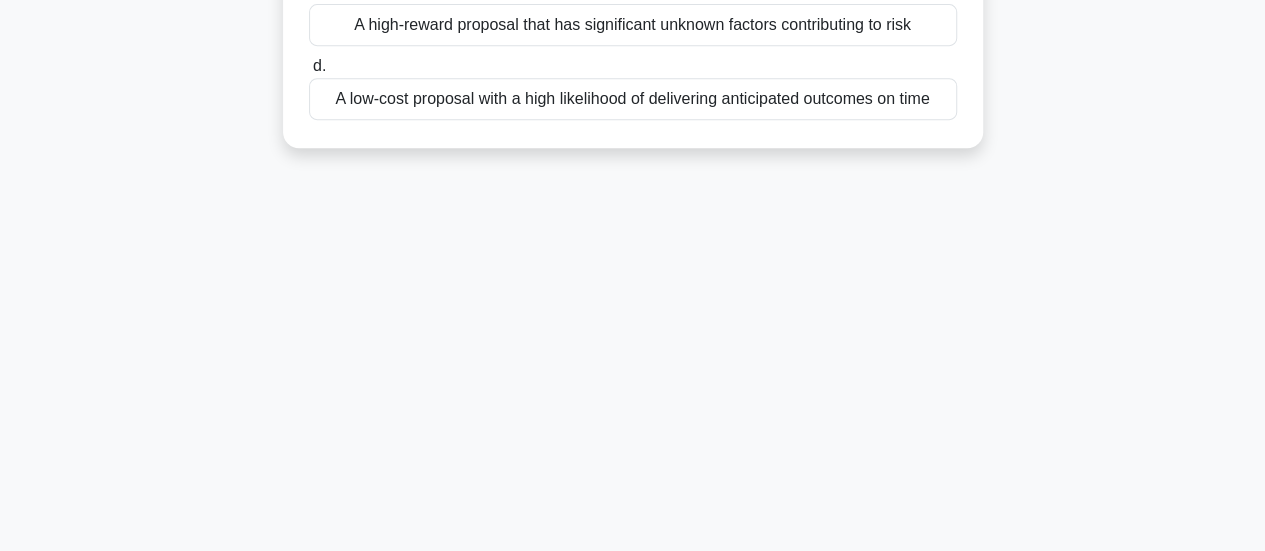 scroll, scrollTop: 482, scrollLeft: 0, axis: vertical 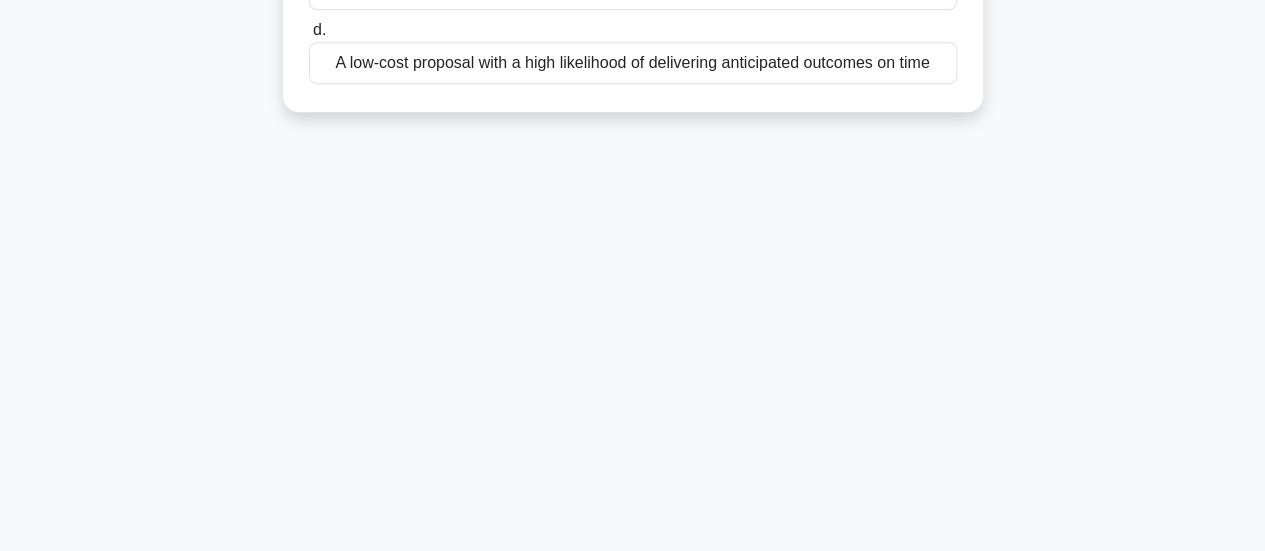 click on "A low-cost proposal with a high likelihood of delivering anticipated outcomes on time" at bounding box center [633, 63] 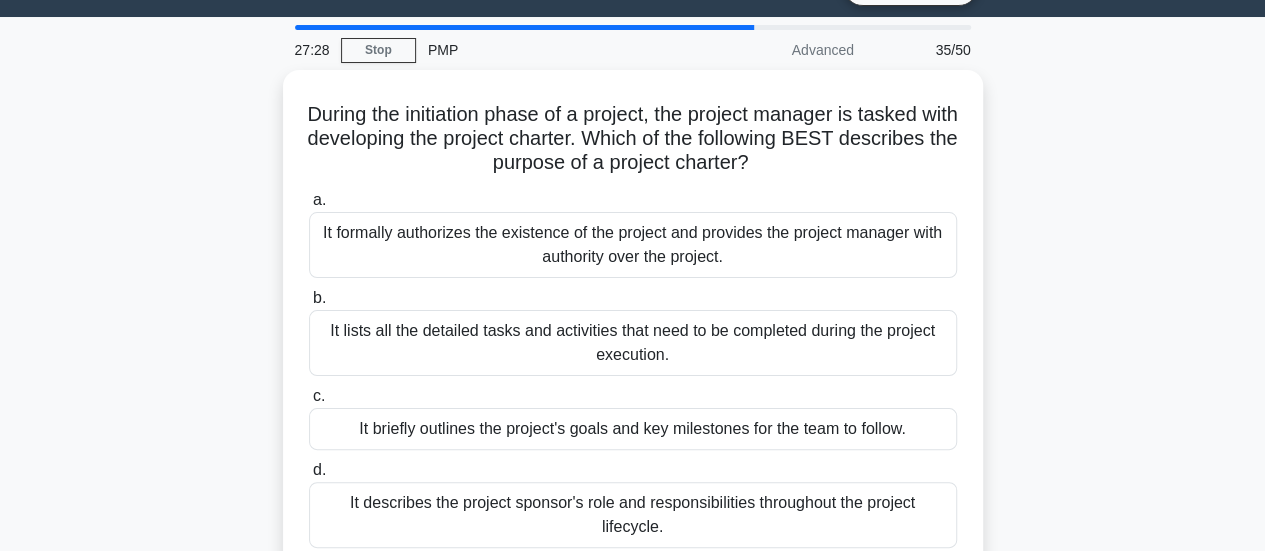 scroll, scrollTop: 0, scrollLeft: 0, axis: both 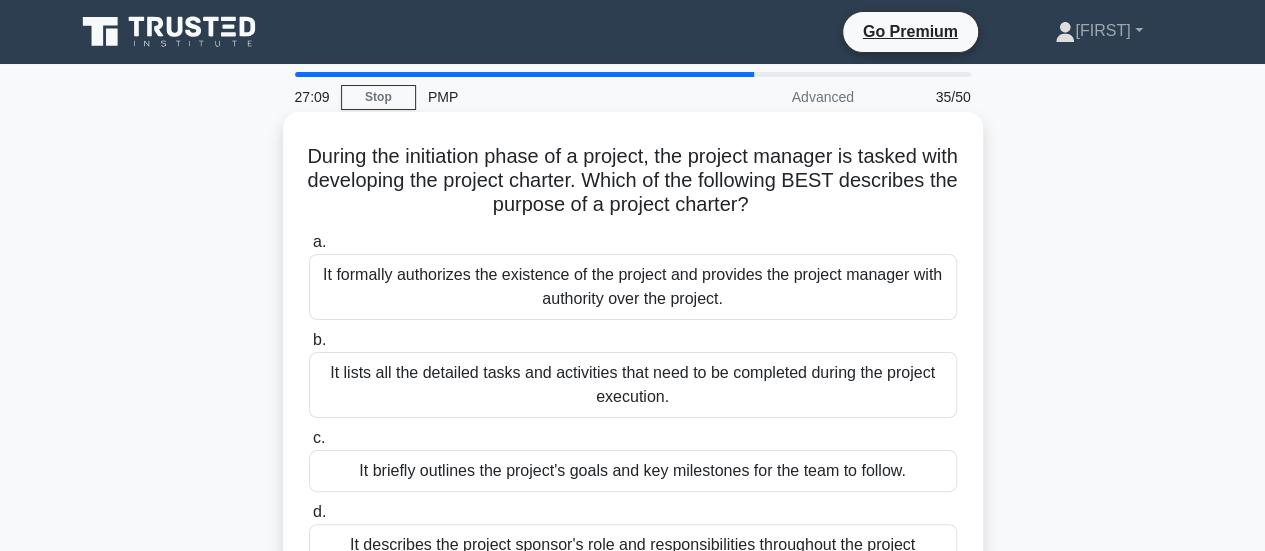 click on "It formally authorizes the existence of the project and provides the project manager with authority over the project." at bounding box center [633, 287] 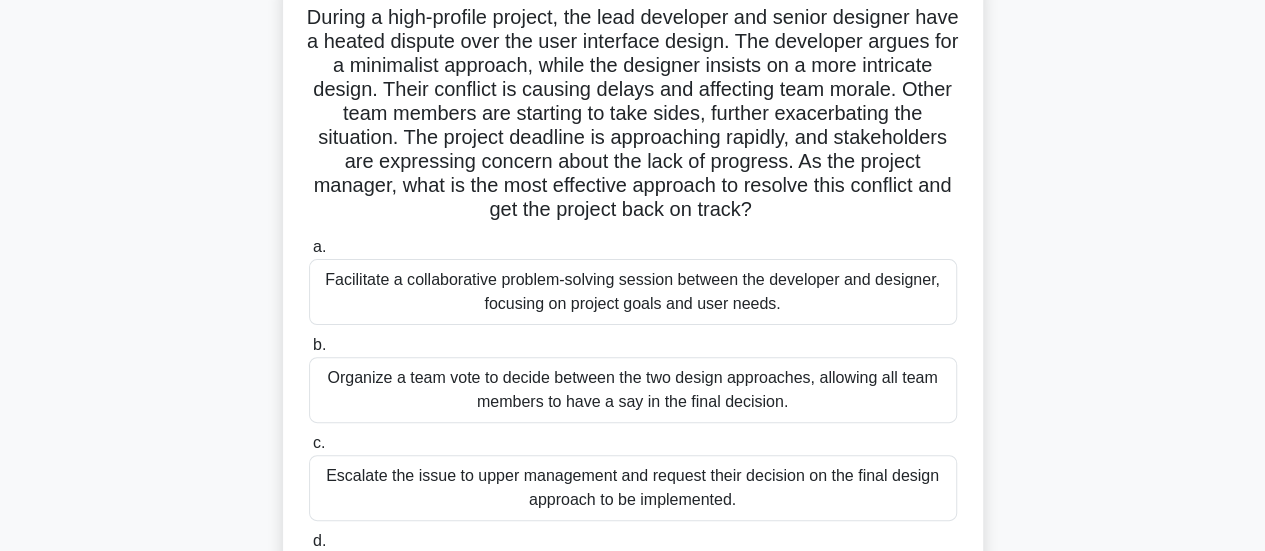 scroll, scrollTop: 160, scrollLeft: 0, axis: vertical 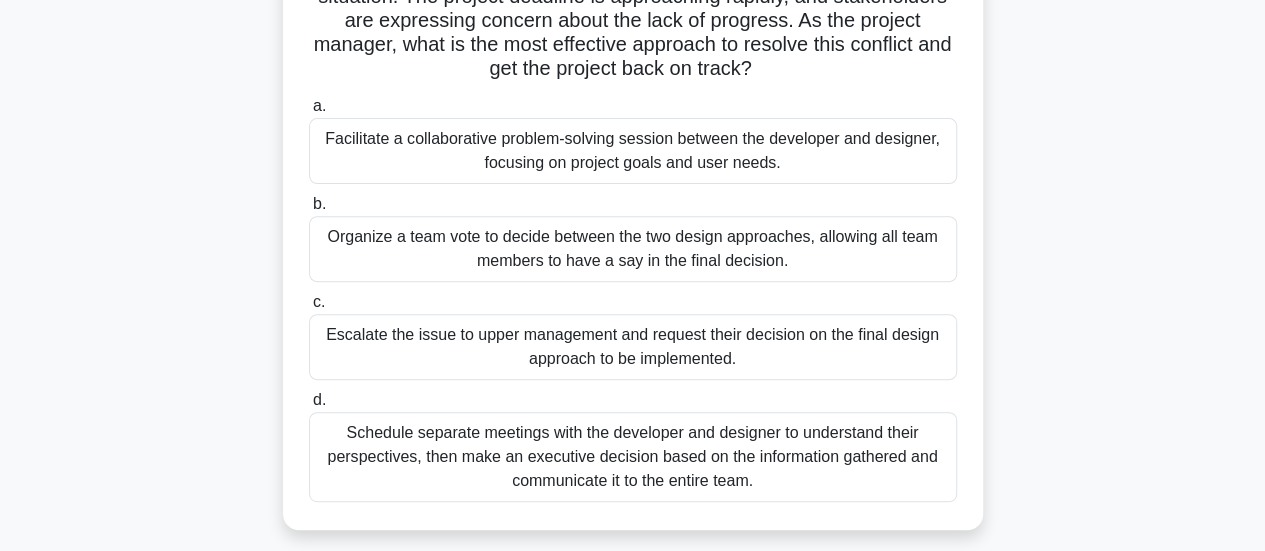 click on "Facilitate a collaborative problem-solving session between the developer and designer, focusing on project goals and user needs." at bounding box center [633, 151] 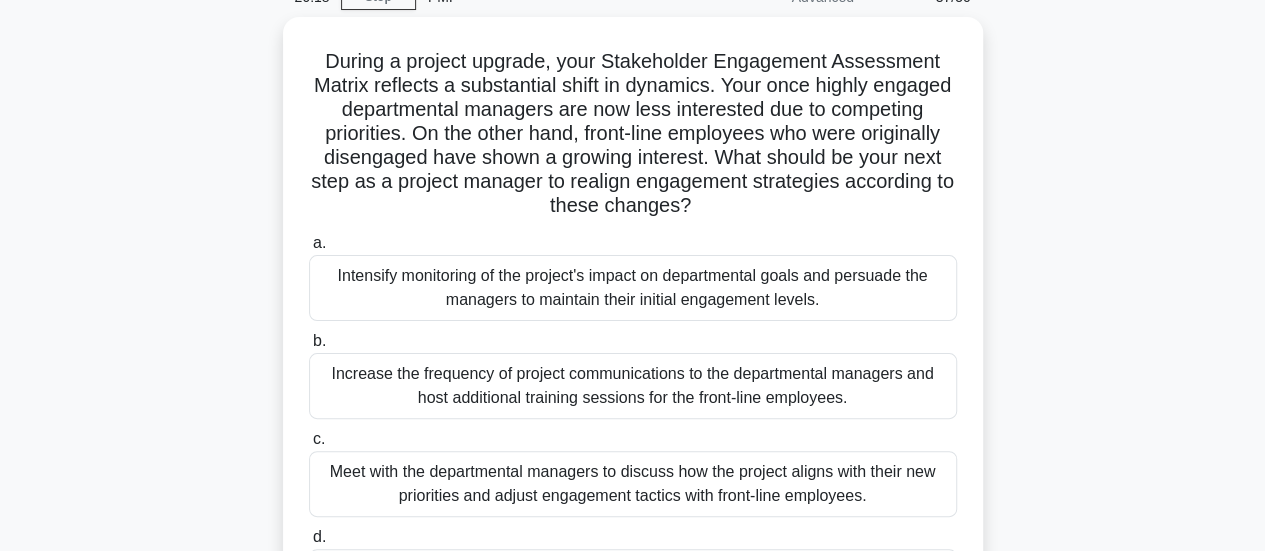 scroll, scrollTop: 0, scrollLeft: 0, axis: both 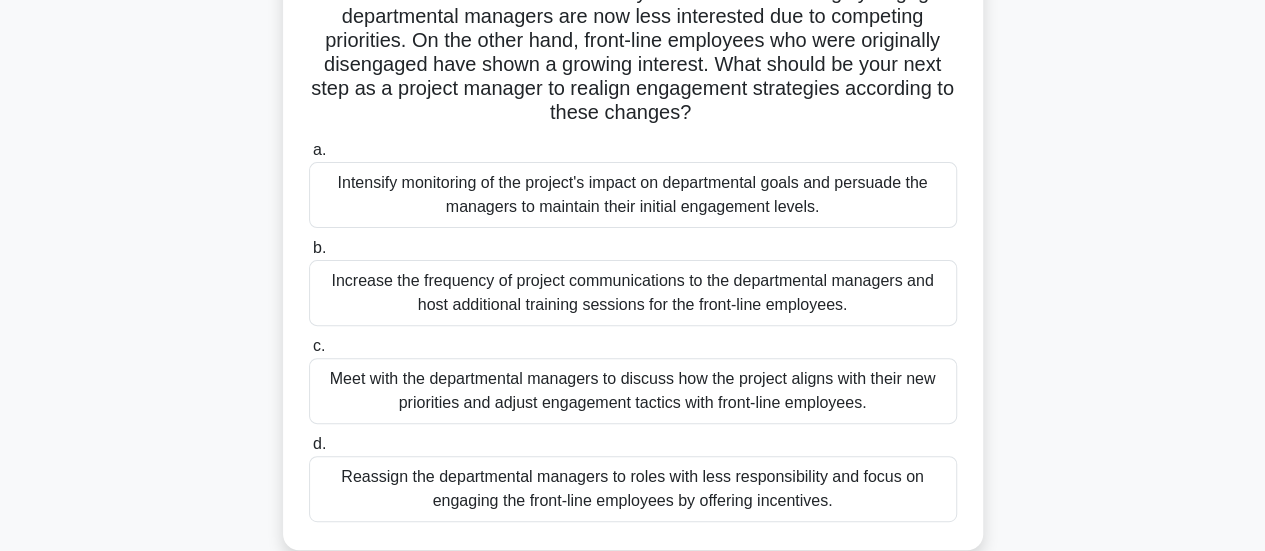 click on "Meet with the departmental managers to discuss how the project aligns with their new priorities and adjust engagement tactics with front-line employees." at bounding box center [633, 391] 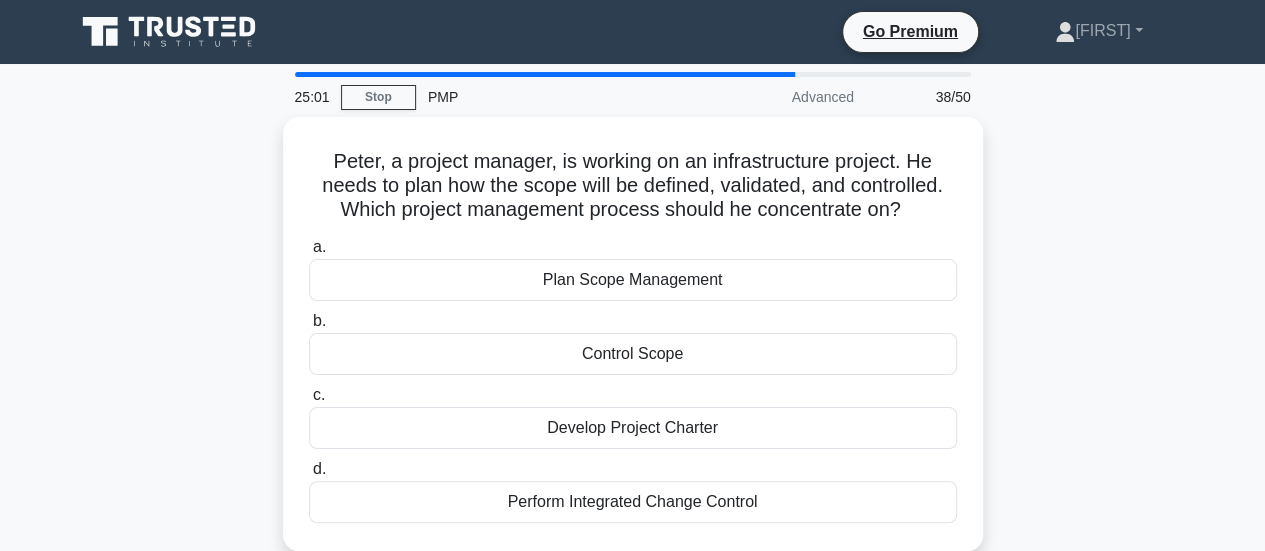 scroll, scrollTop: 0, scrollLeft: 0, axis: both 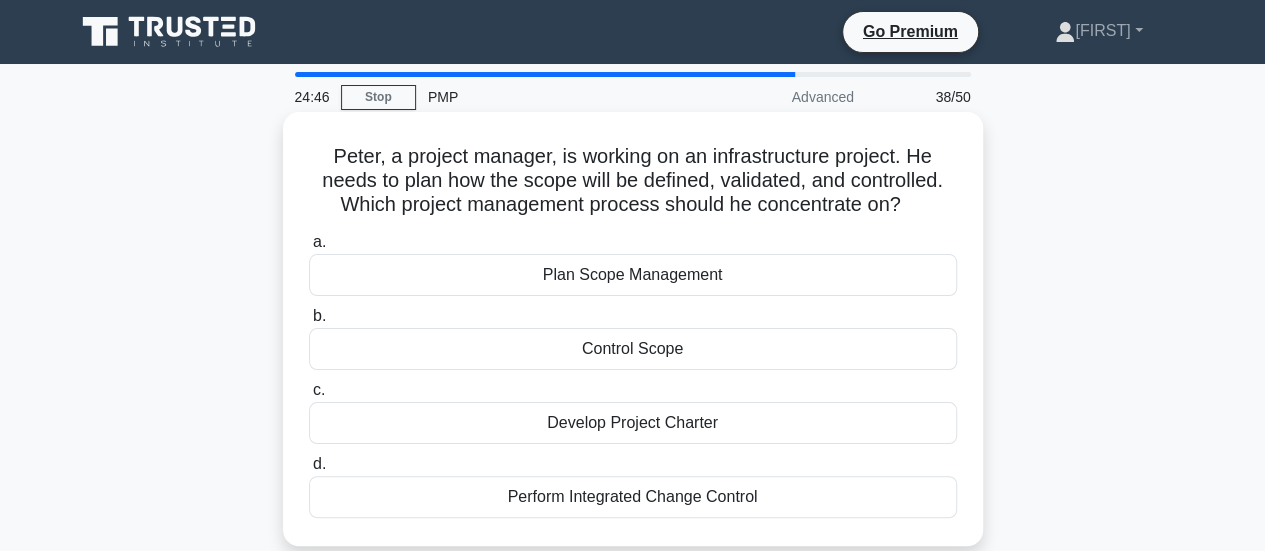 click on "Plan Scope Management" at bounding box center (633, 275) 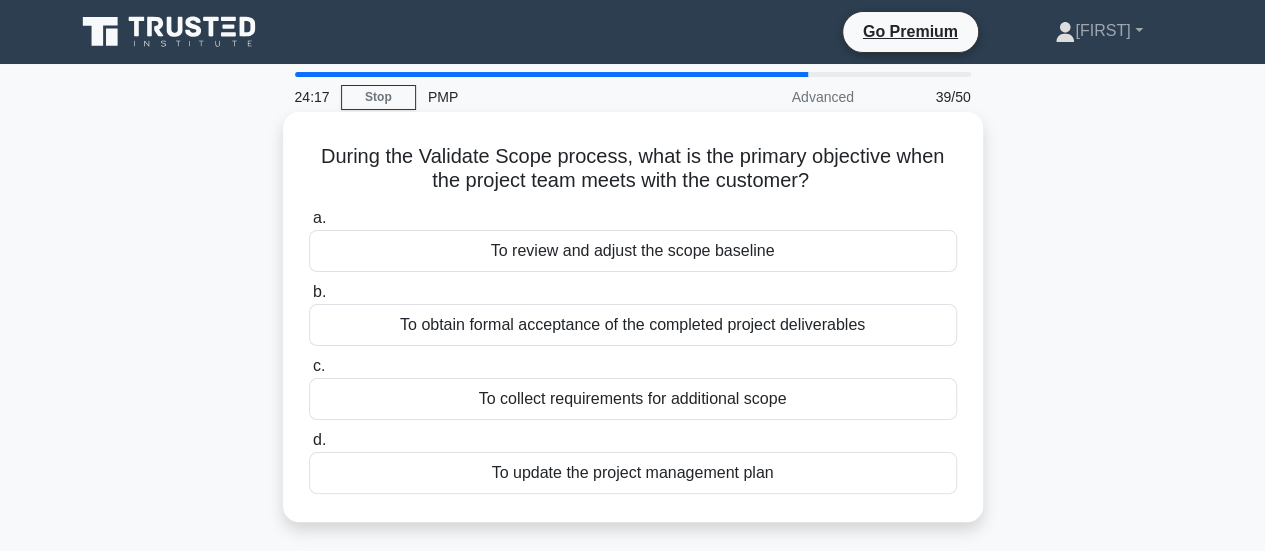 click on "To obtain formal acceptance of the completed project deliverables" at bounding box center (633, 325) 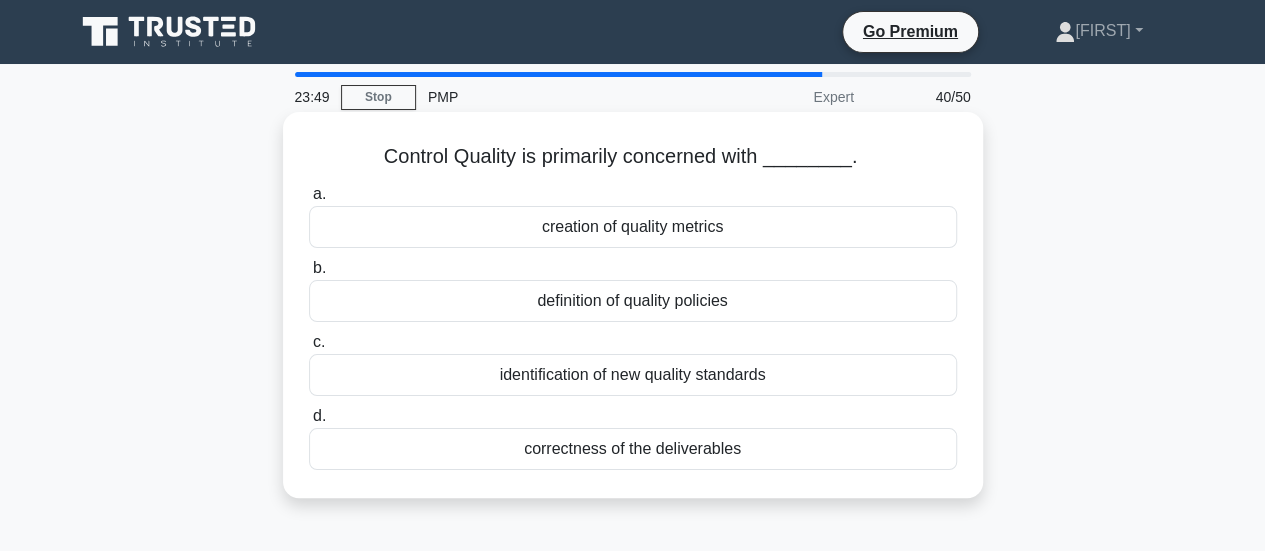 click on "correctness of the deliverables" at bounding box center [633, 449] 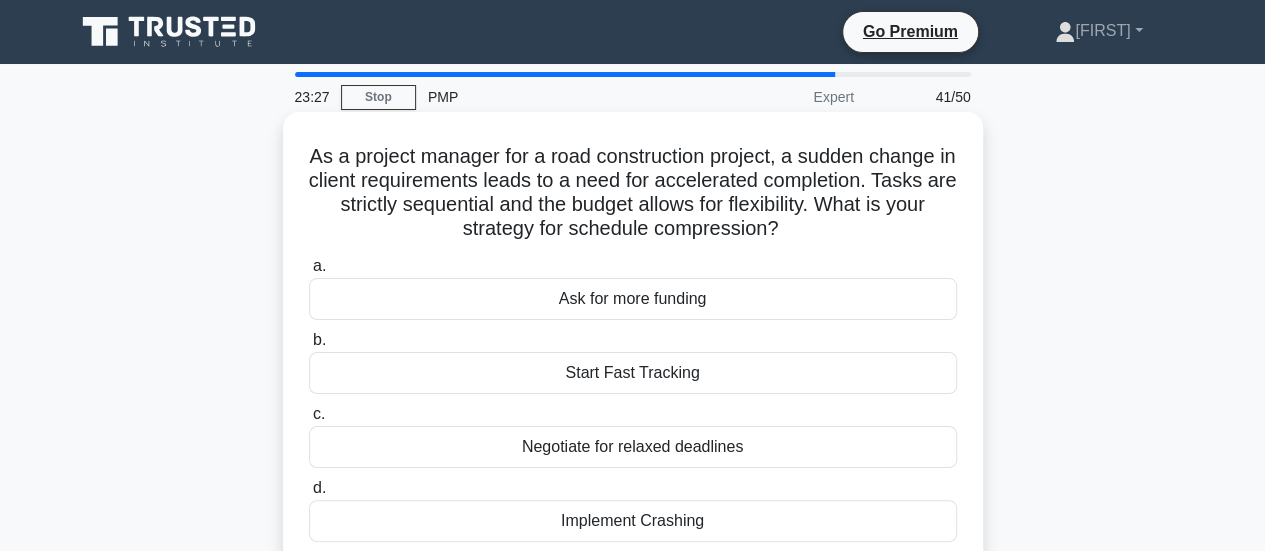 click on "Start Fast Tracking" at bounding box center [633, 373] 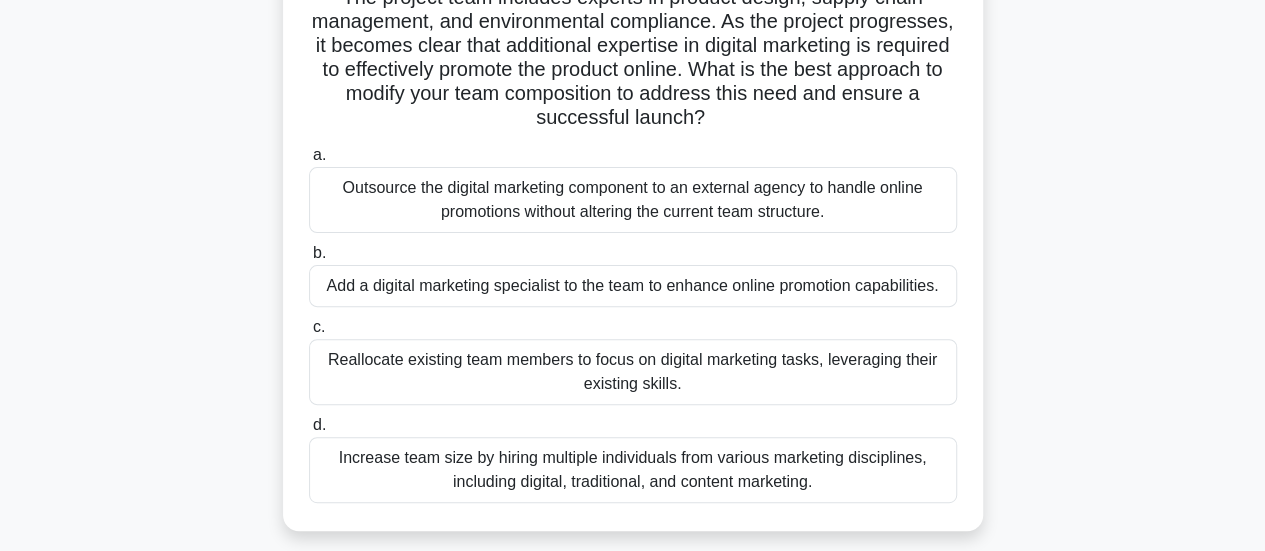 scroll, scrollTop: 189, scrollLeft: 0, axis: vertical 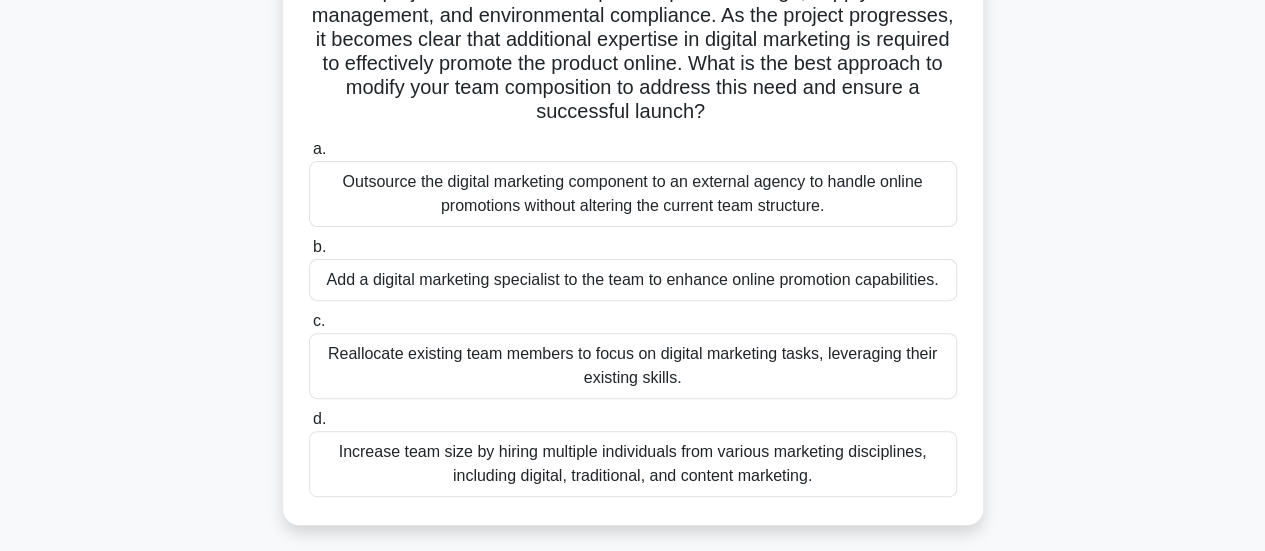 click on "Reallocate existing team members to focus on digital marketing tasks, leveraging their existing skills." at bounding box center [633, 366] 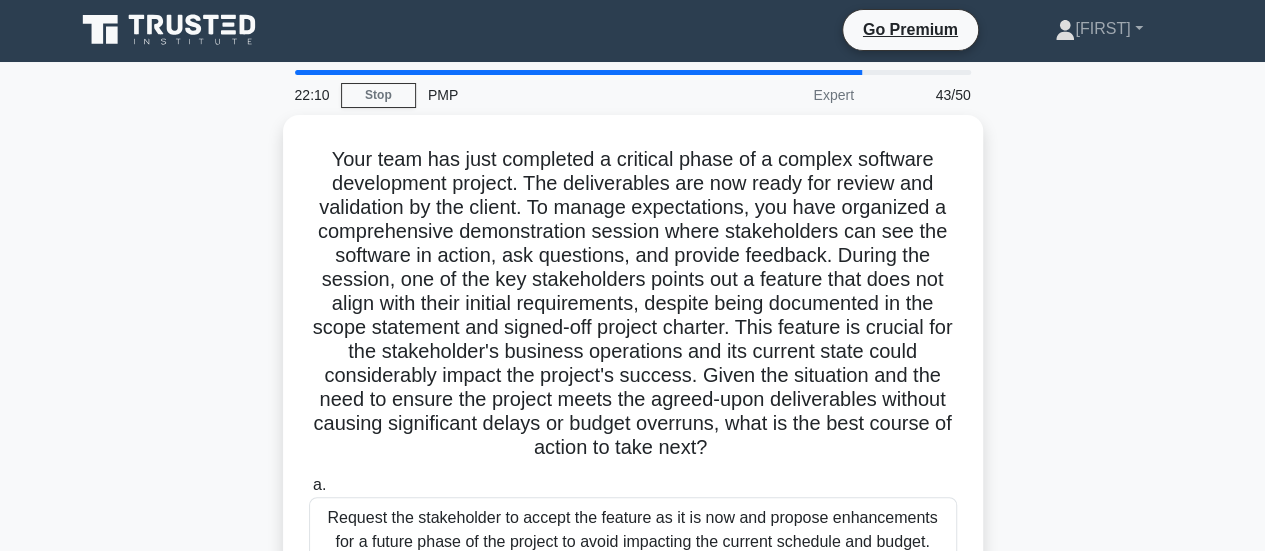 scroll, scrollTop: 0, scrollLeft: 0, axis: both 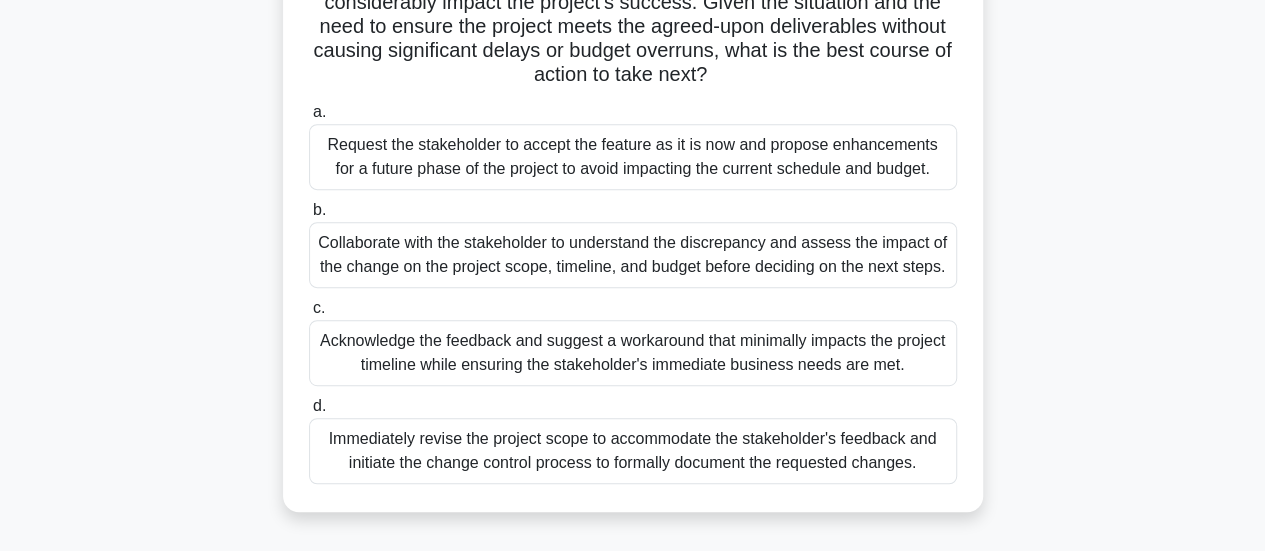 click on "Immediately revise the project scope to accommodate the stakeholder's feedback and initiate the change control process to formally document the requested changes." at bounding box center [633, 451] 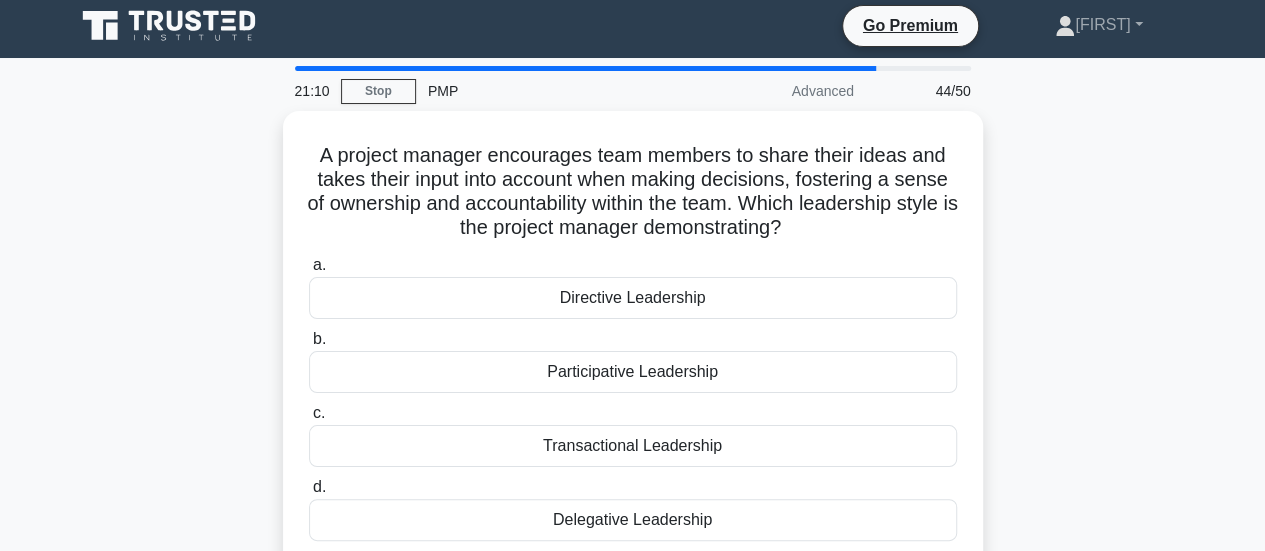 scroll, scrollTop: 0, scrollLeft: 0, axis: both 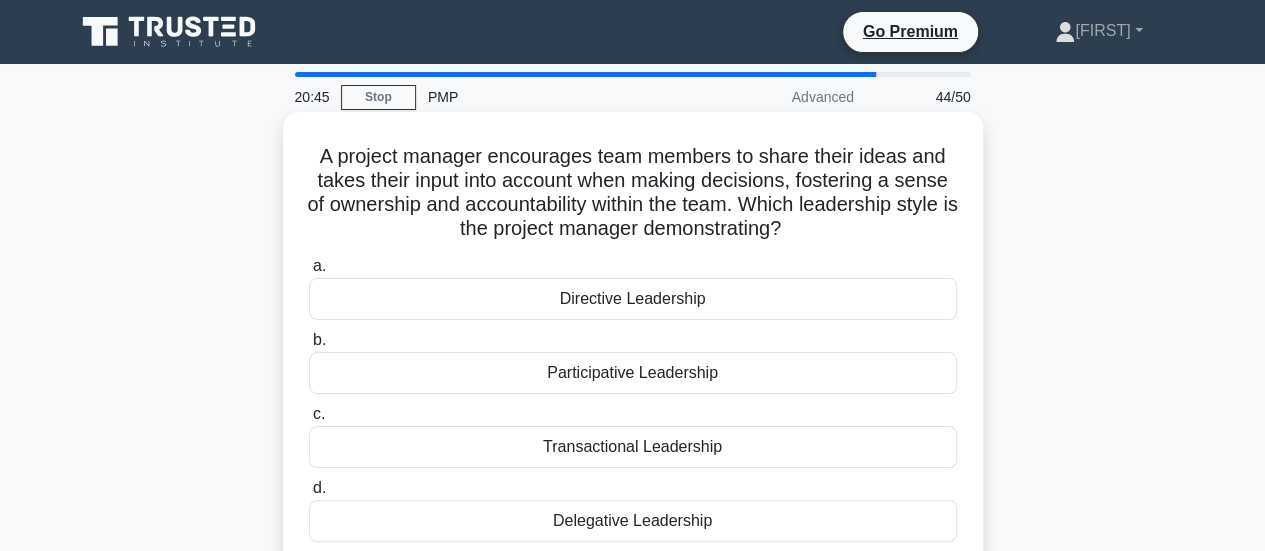 click on "Participative Leadership" at bounding box center [633, 373] 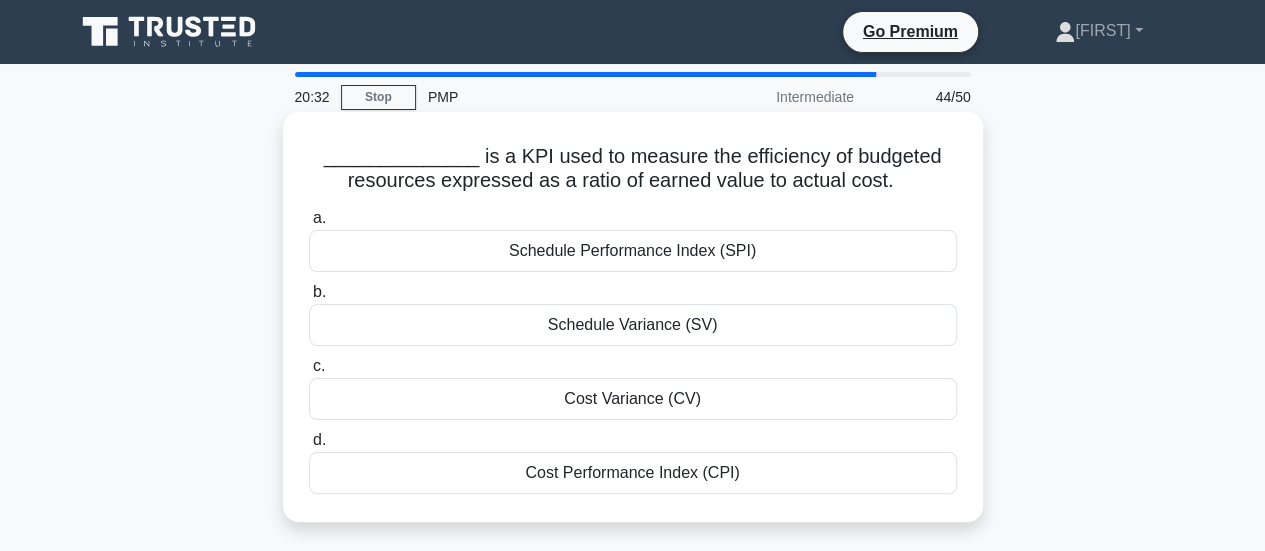 click on "Cost Performance Index (CPI)" at bounding box center (633, 473) 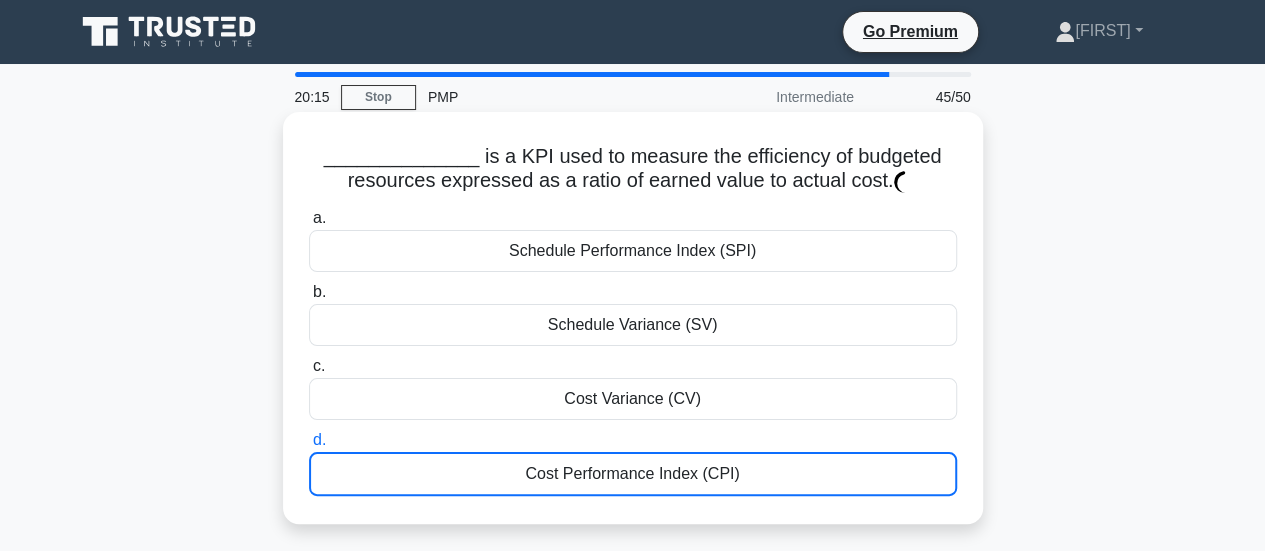 click on "Cost Performance Index (CPI)" at bounding box center [633, 474] 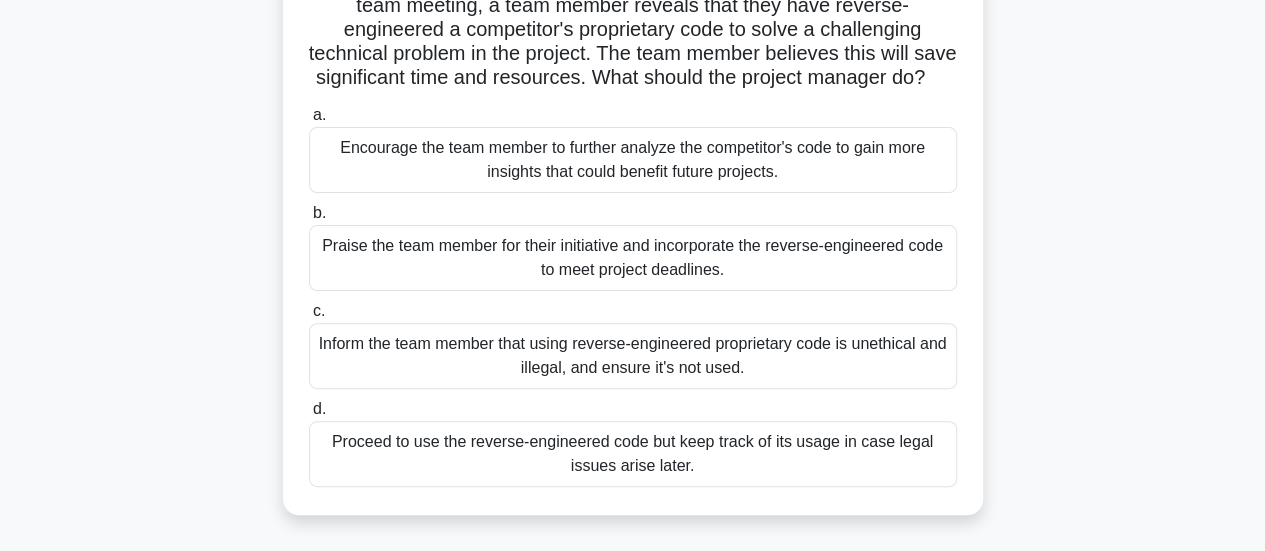 scroll, scrollTop: 182, scrollLeft: 0, axis: vertical 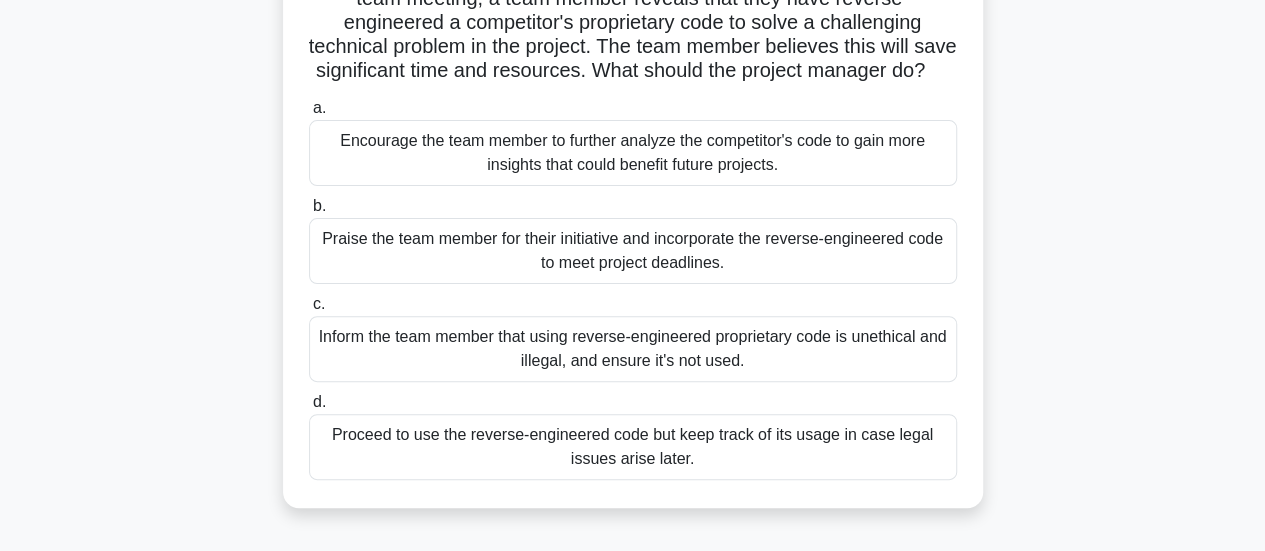 click on "Inform the team member that using reverse-engineered proprietary code is unethical and illegal, and ensure it's not used." at bounding box center [633, 349] 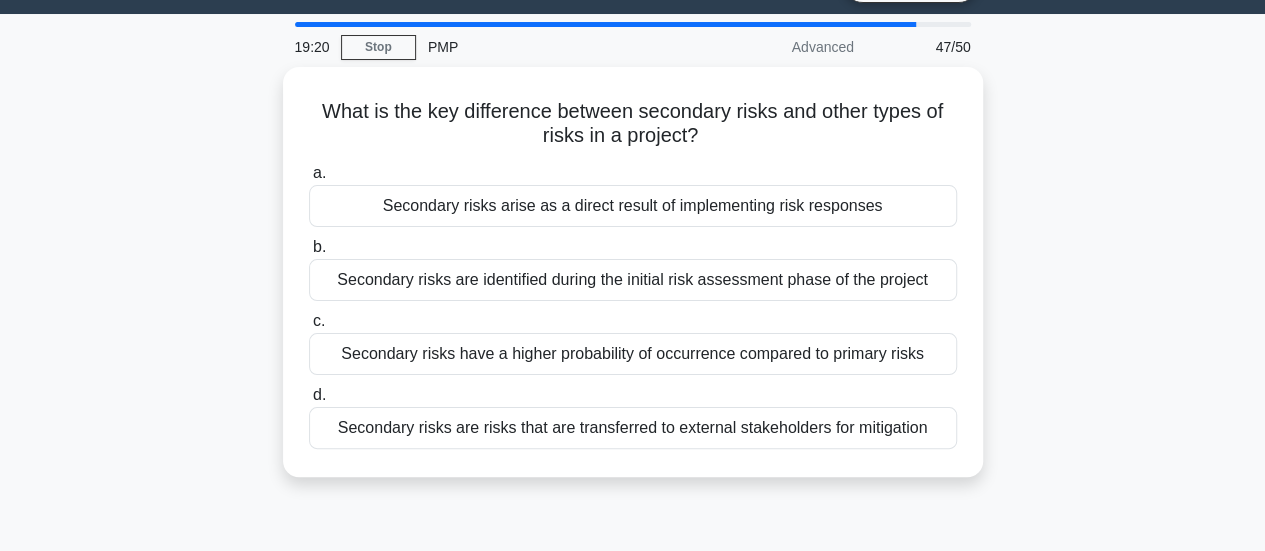 scroll, scrollTop: 0, scrollLeft: 0, axis: both 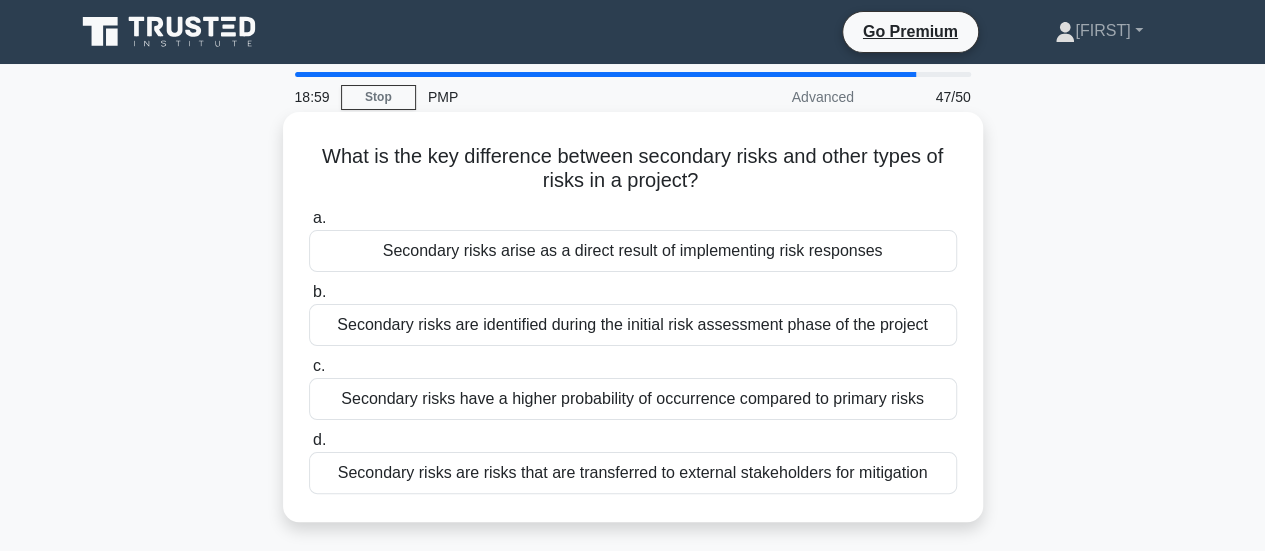 click on "Secondary risks arise as a direct result of implementing risk responses" at bounding box center (633, 251) 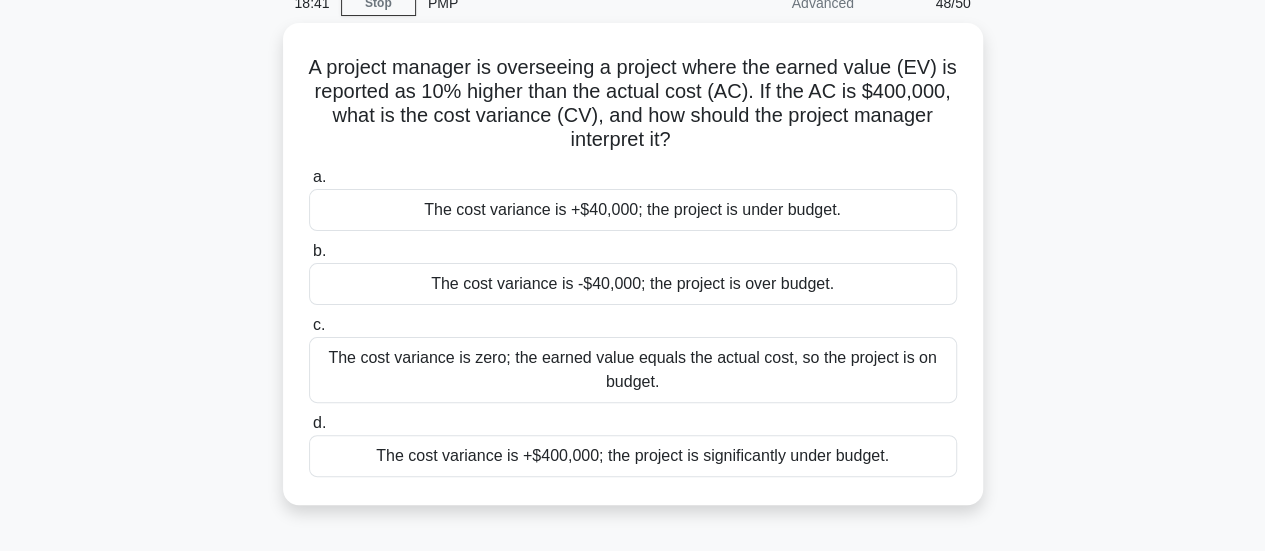 scroll, scrollTop: 96, scrollLeft: 0, axis: vertical 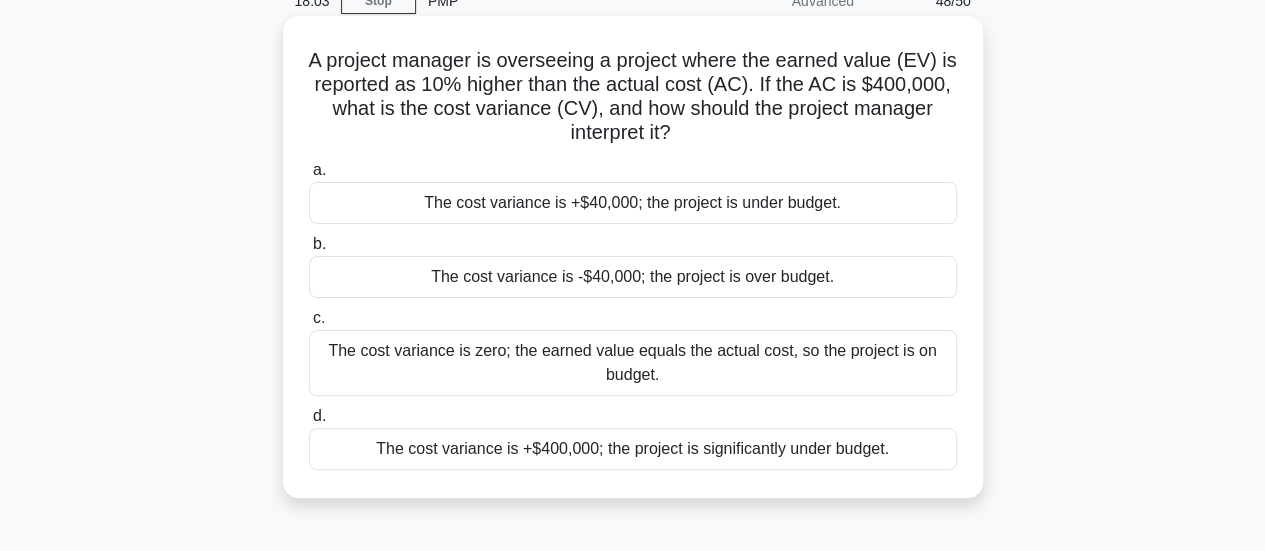 click on "The cost variance is -$40,000; the project is over budget." at bounding box center (633, 277) 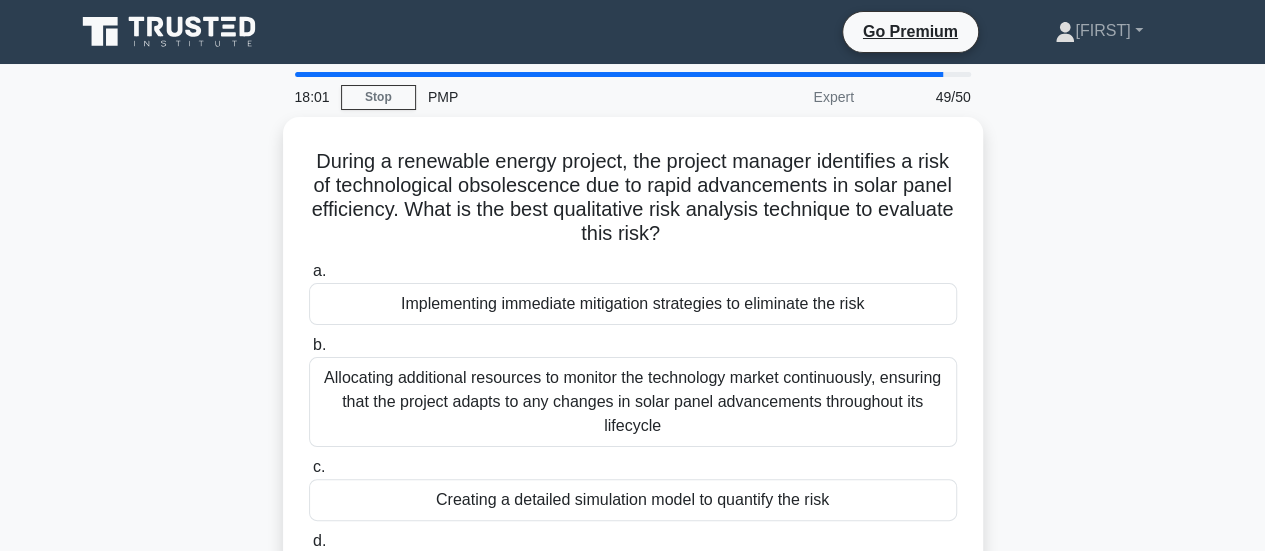 scroll, scrollTop: 0, scrollLeft: 0, axis: both 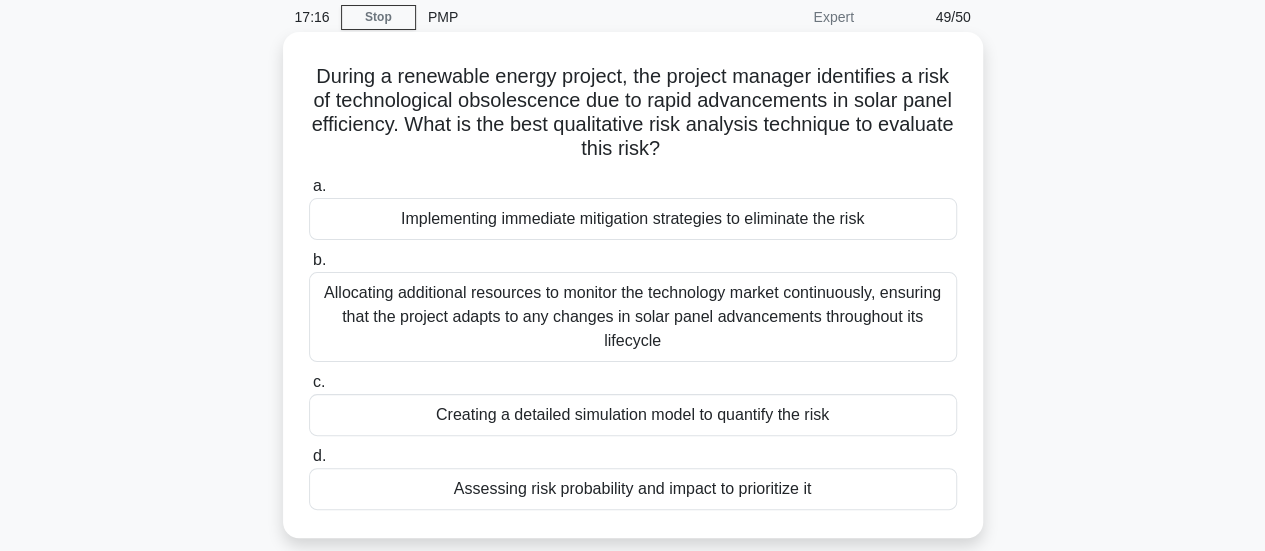 click on "Assessing risk probability and impact to prioritize it" at bounding box center (633, 489) 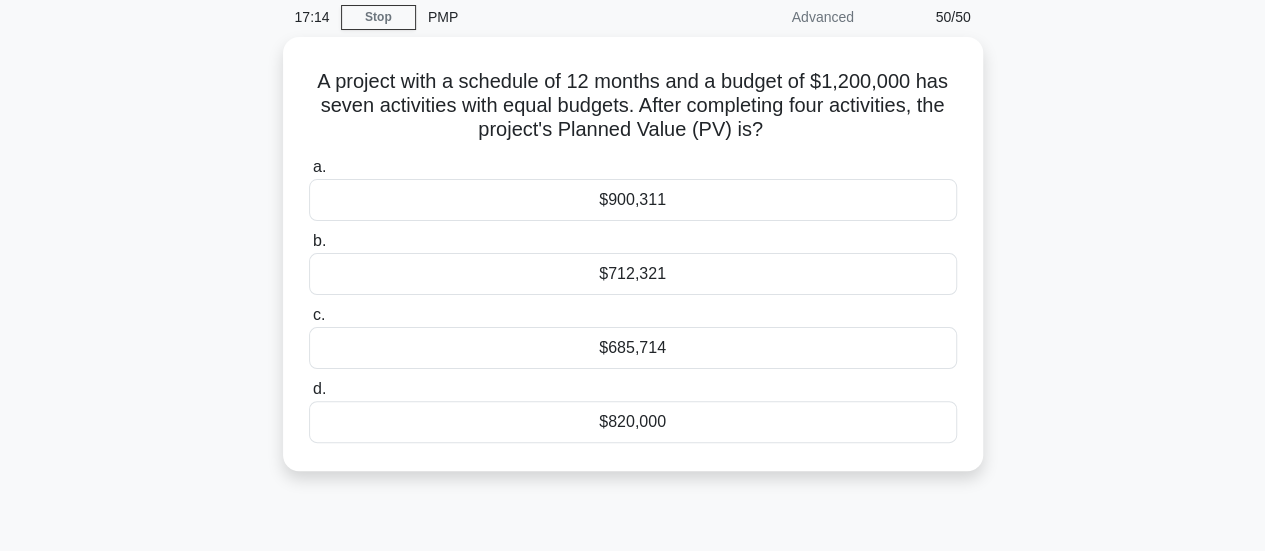 scroll, scrollTop: 0, scrollLeft: 0, axis: both 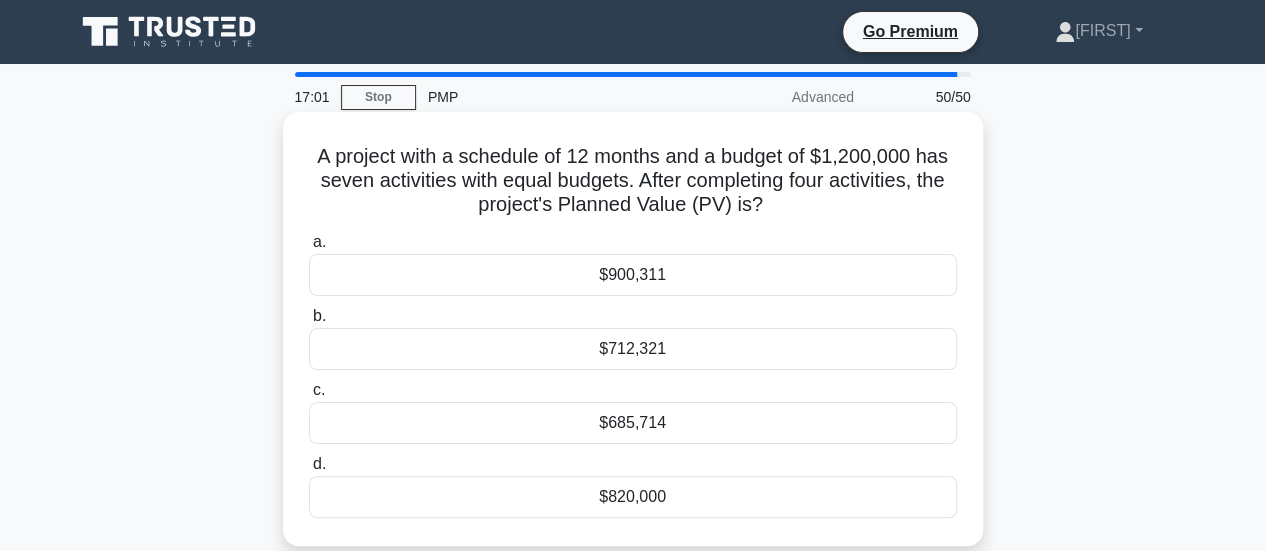 click on "$820,000" at bounding box center (633, 497) 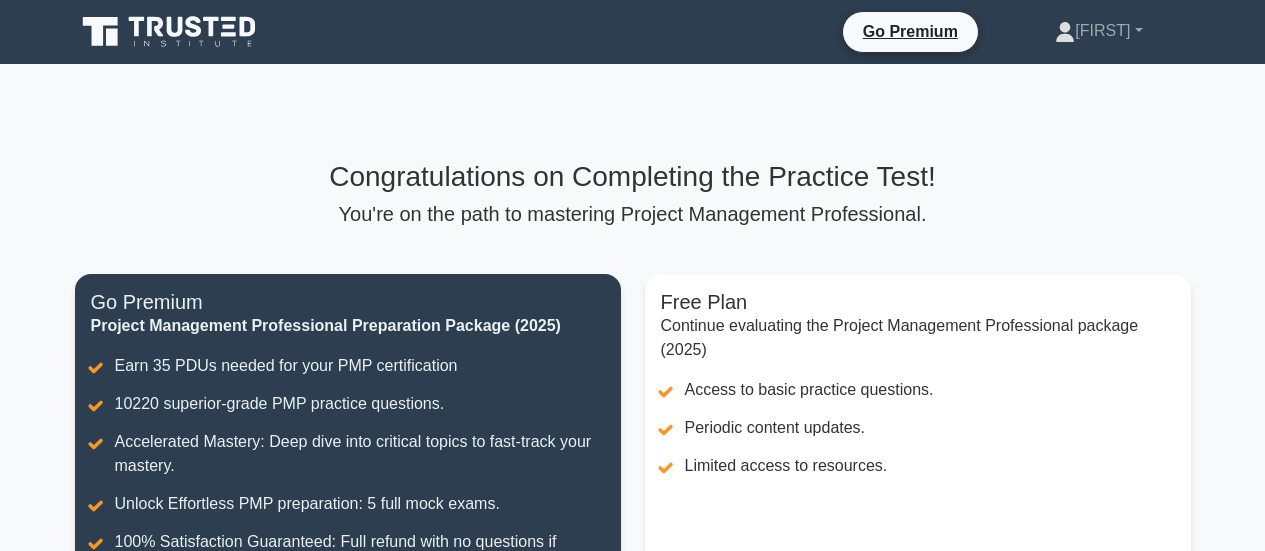 scroll, scrollTop: 0, scrollLeft: 0, axis: both 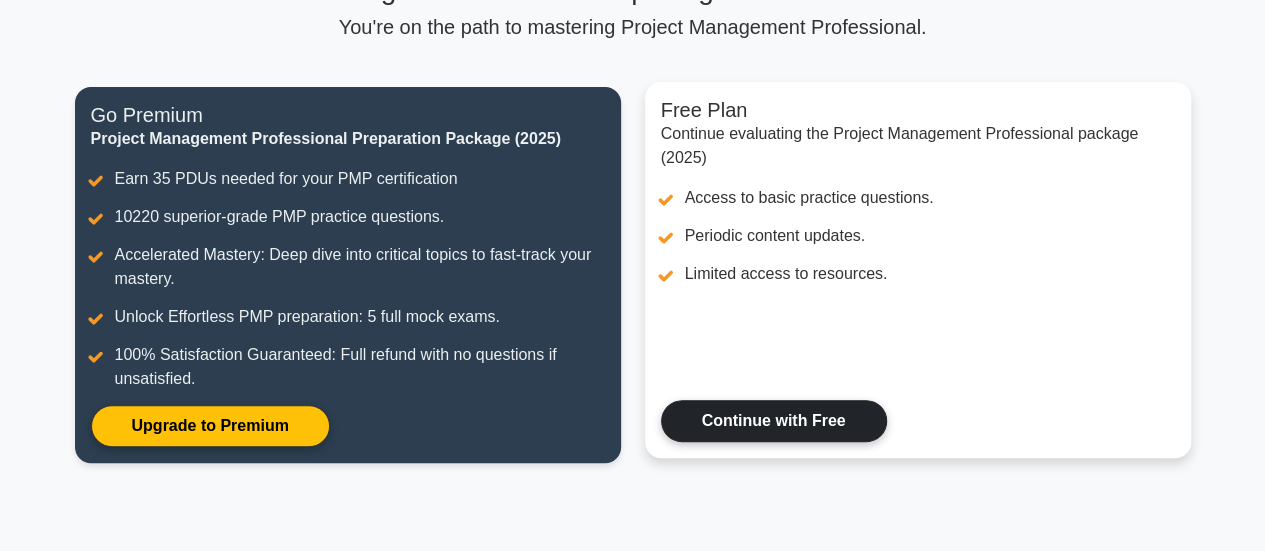 click on "Continue with Free" at bounding box center [774, 421] 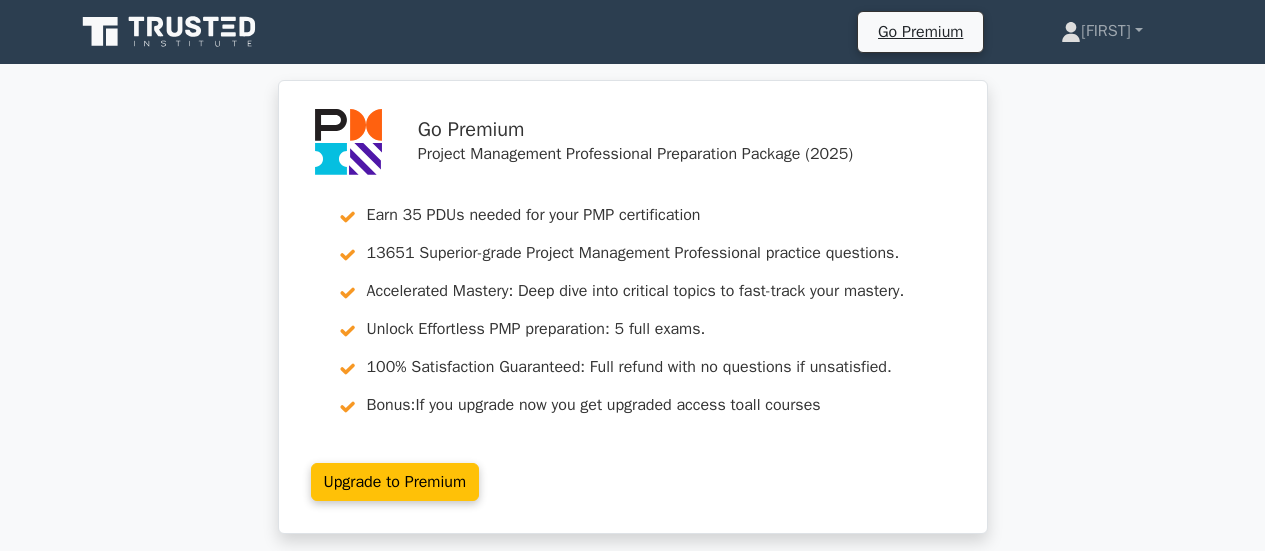 scroll, scrollTop: 0, scrollLeft: 0, axis: both 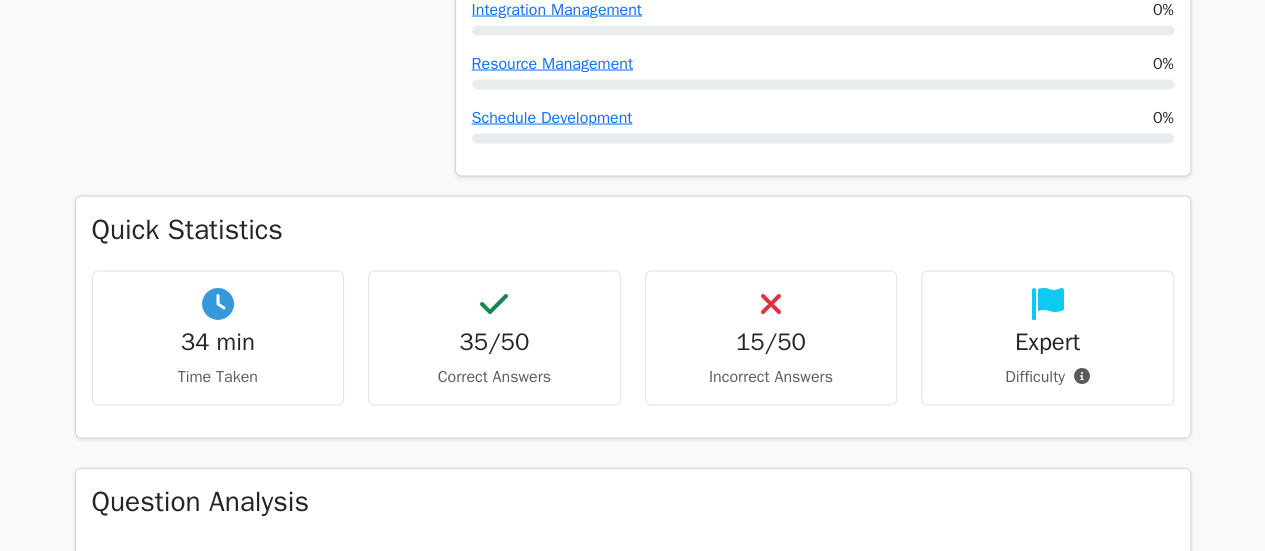 click on "15/50" at bounding box center (771, 342) 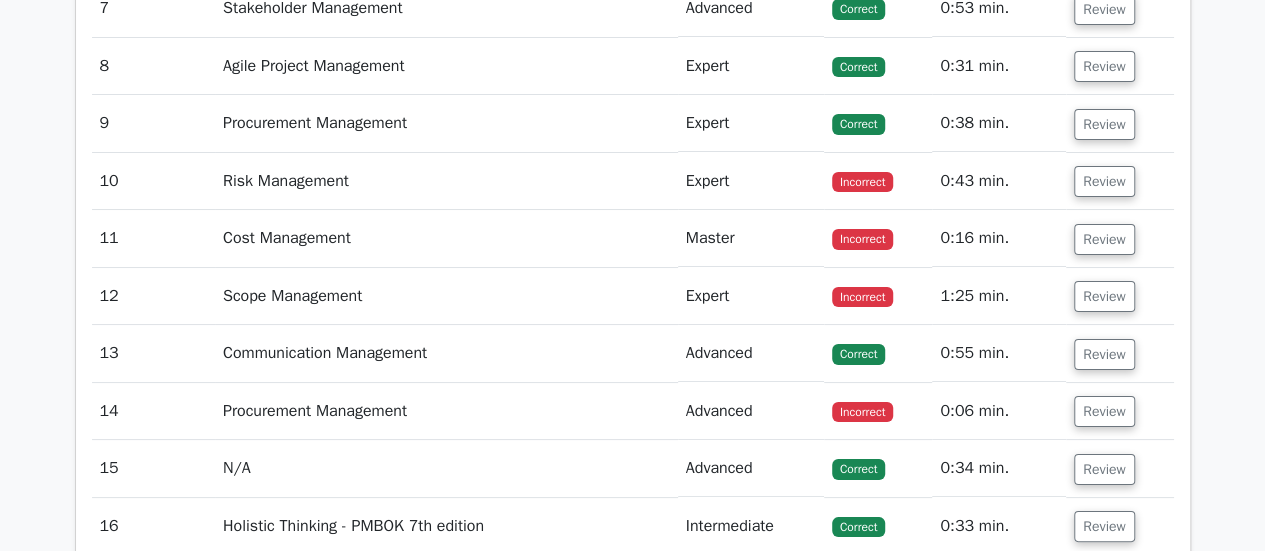 scroll, scrollTop: 3681, scrollLeft: 0, axis: vertical 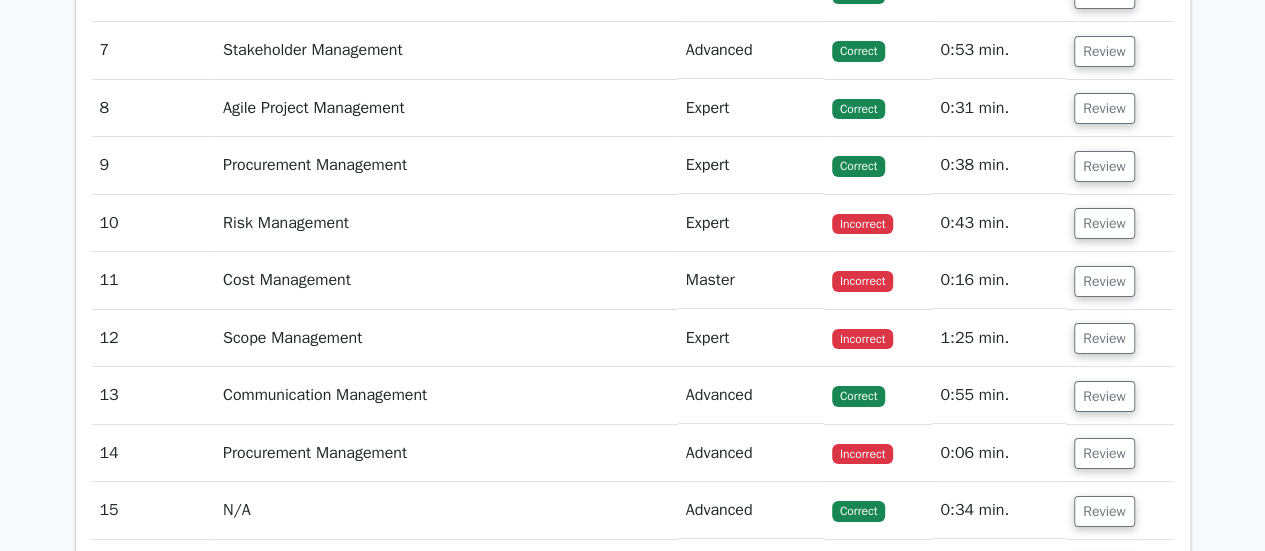 click on "Risk Management" at bounding box center [446, 223] 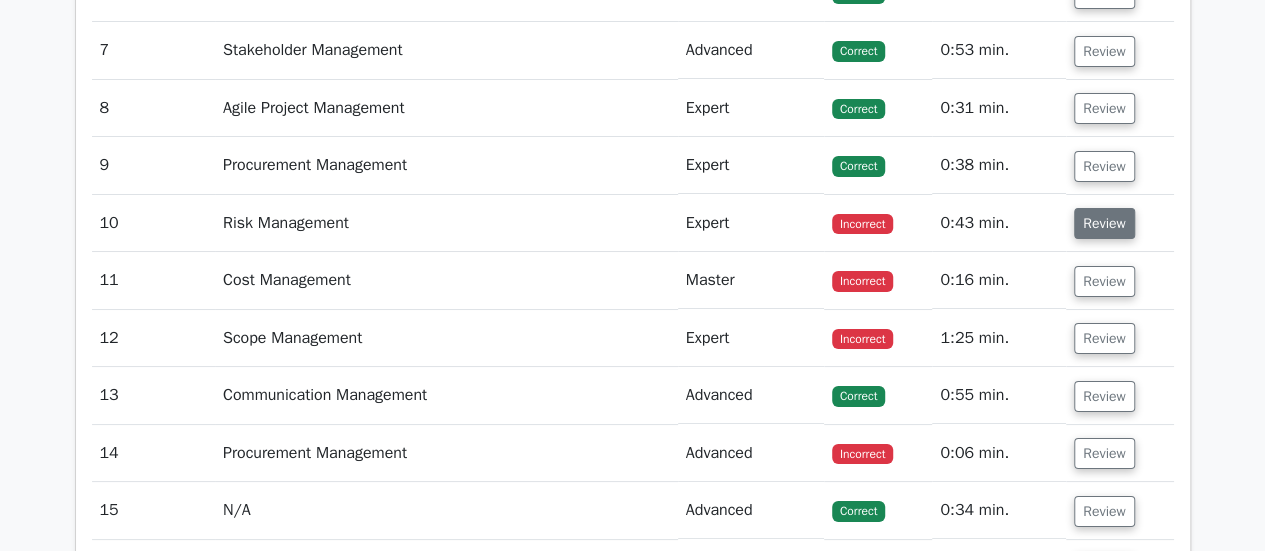 click on "Review" at bounding box center (1104, 223) 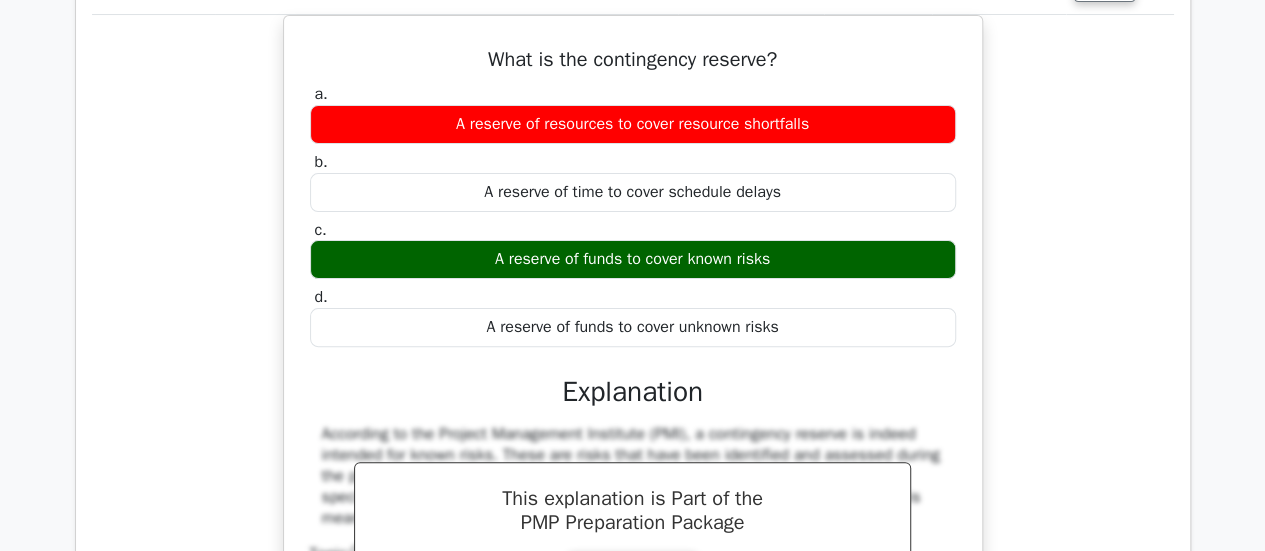 scroll, scrollTop: 3954, scrollLeft: 0, axis: vertical 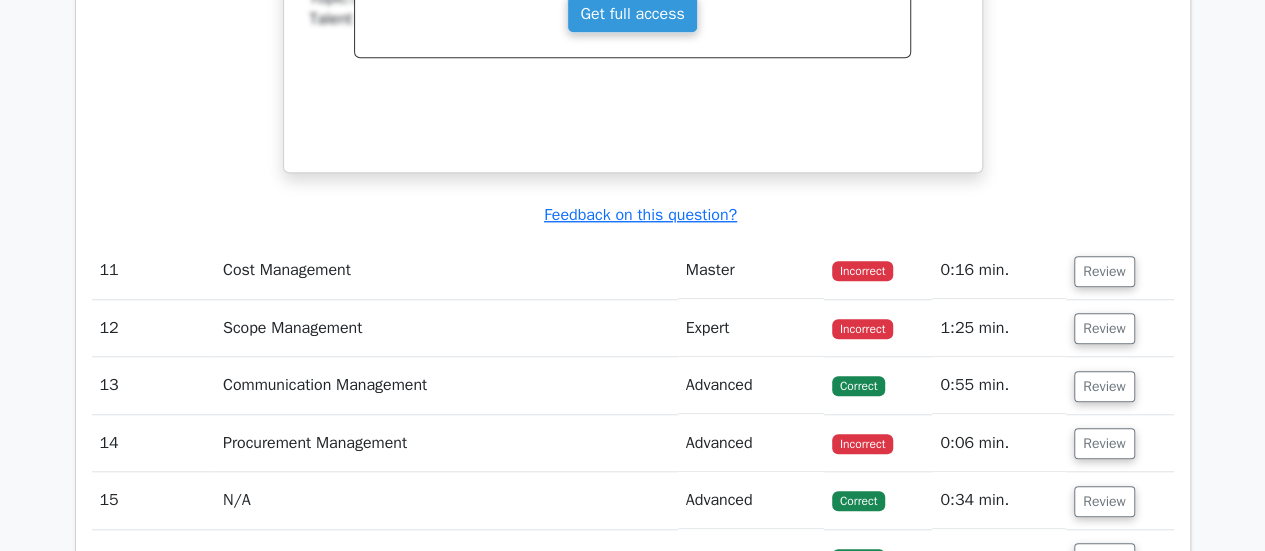 click on "Cost Management" at bounding box center (446, 270) 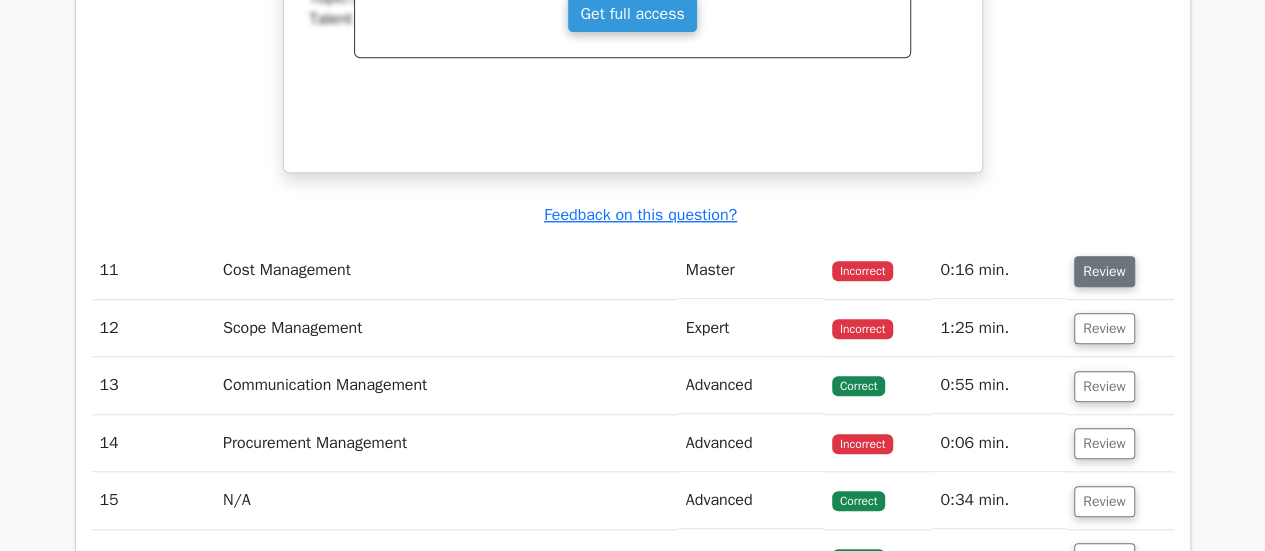 click on "Review" at bounding box center [1104, 271] 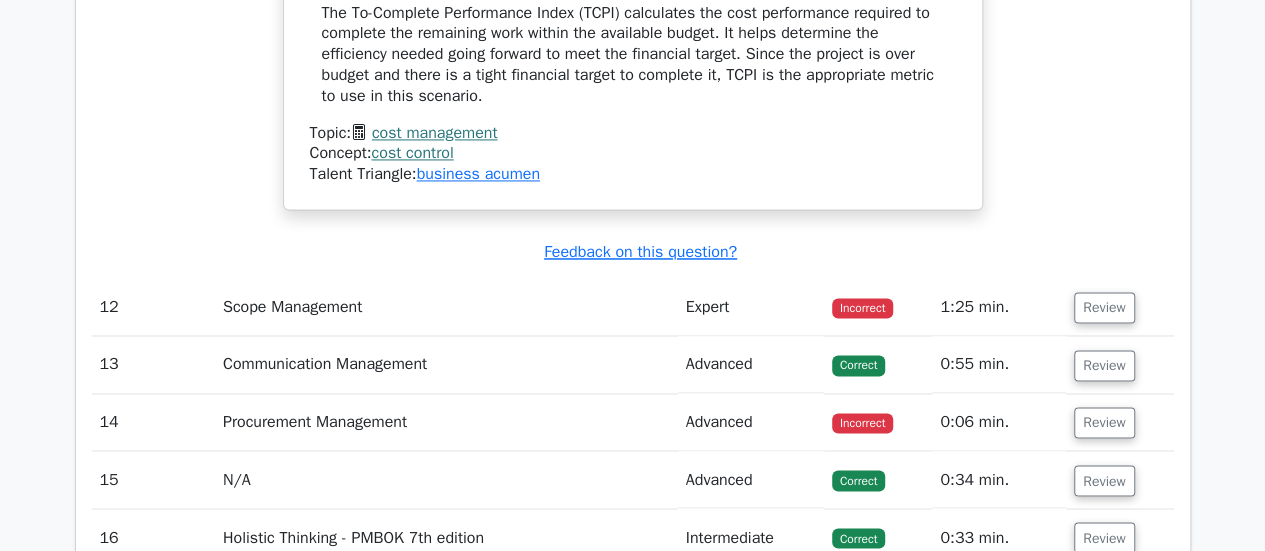 scroll, scrollTop: 5234, scrollLeft: 0, axis: vertical 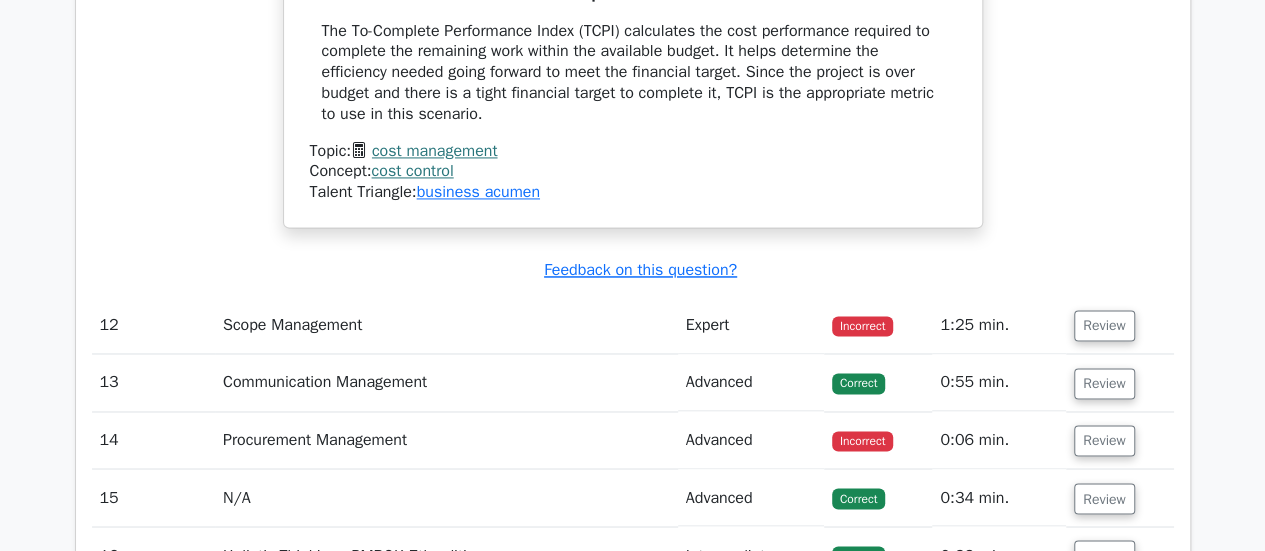 click on "Scope Management" at bounding box center [446, 325] 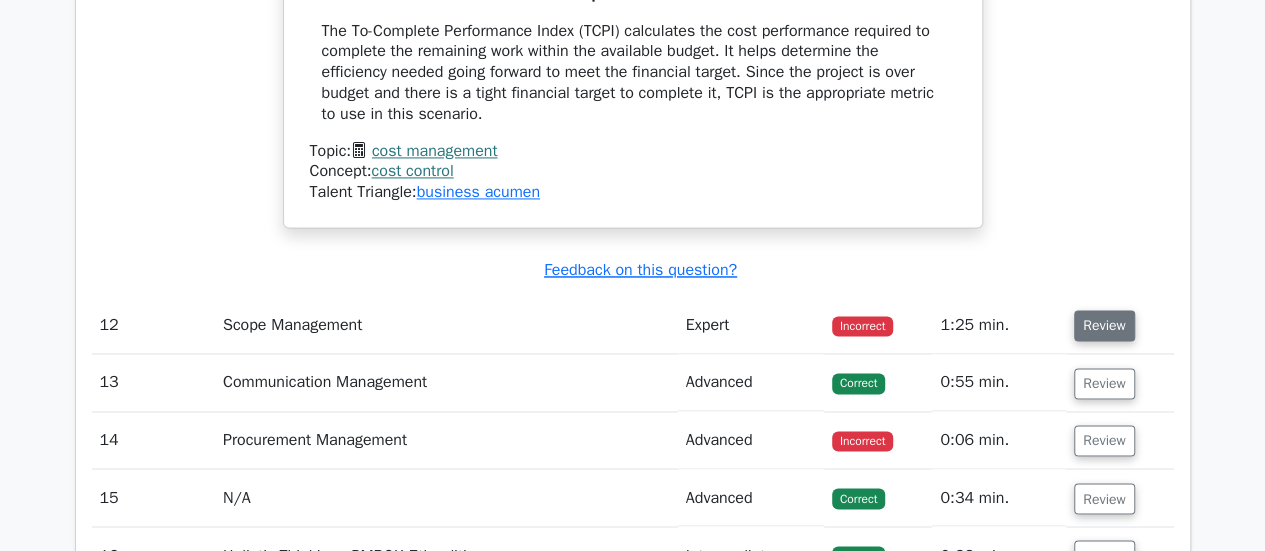 click on "Review" at bounding box center (1104, 325) 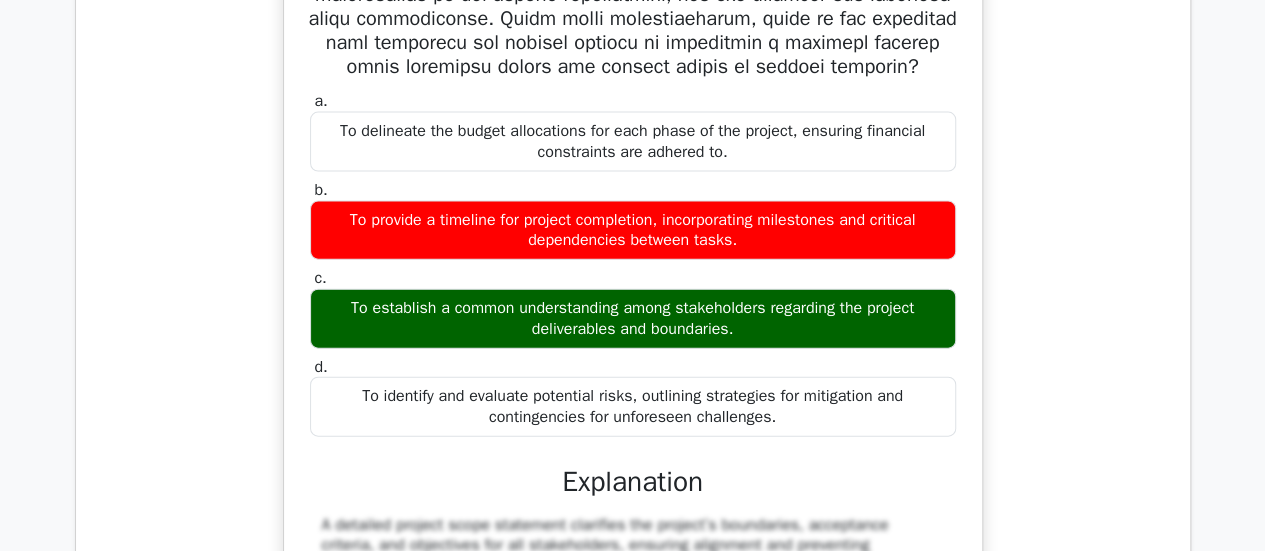 scroll, scrollTop: 5958, scrollLeft: 0, axis: vertical 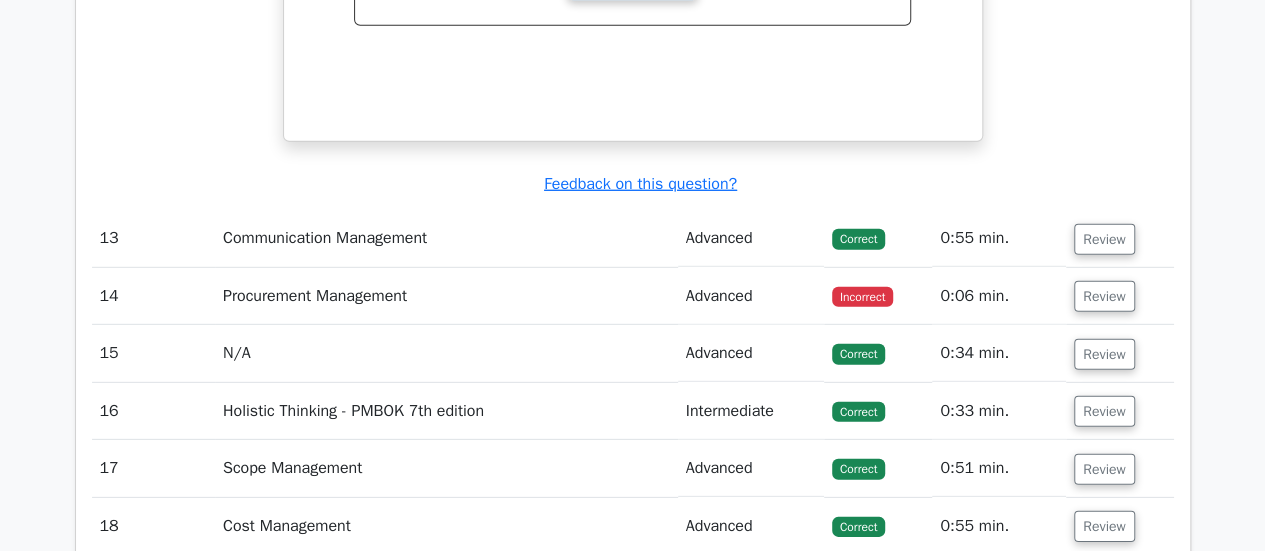 click on "Procurement Management" at bounding box center (446, 296) 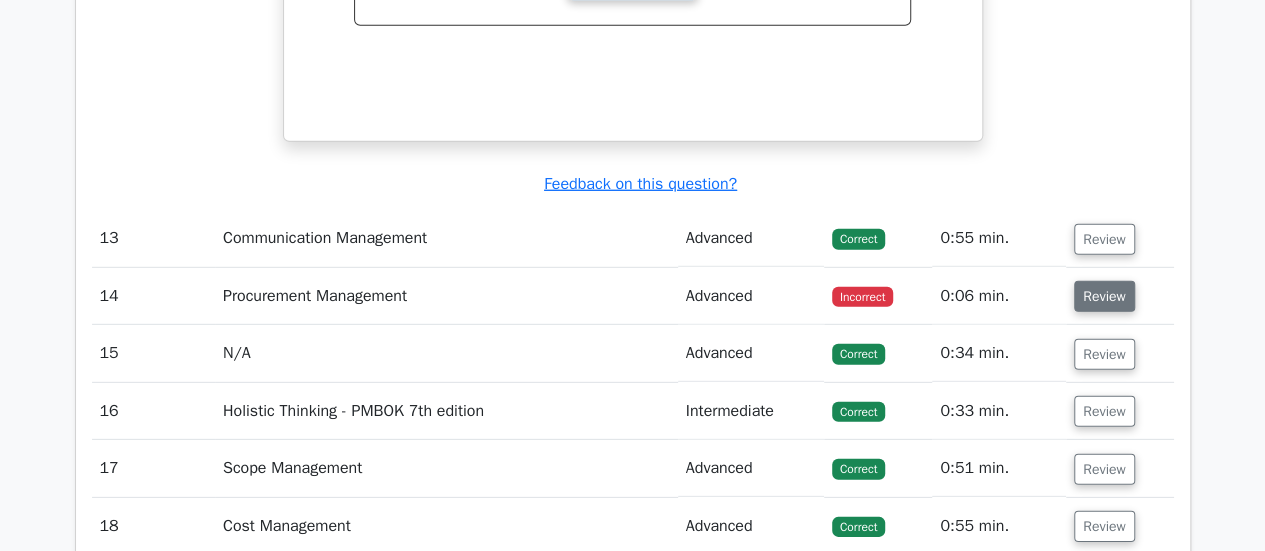 click on "Review" at bounding box center [1104, 296] 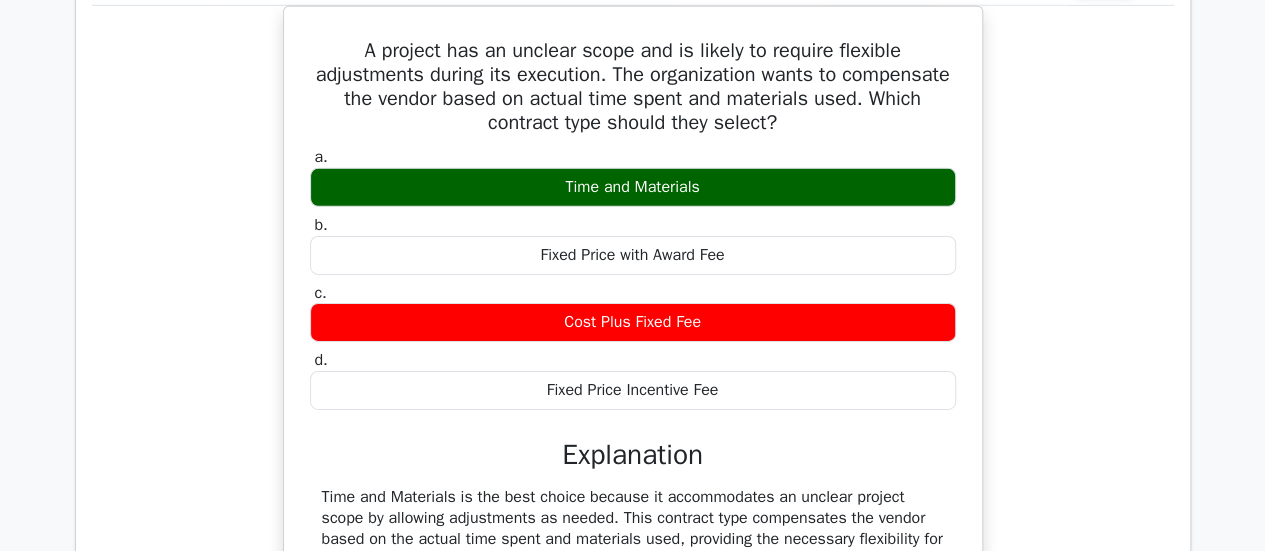 scroll, scrollTop: 6863, scrollLeft: 0, axis: vertical 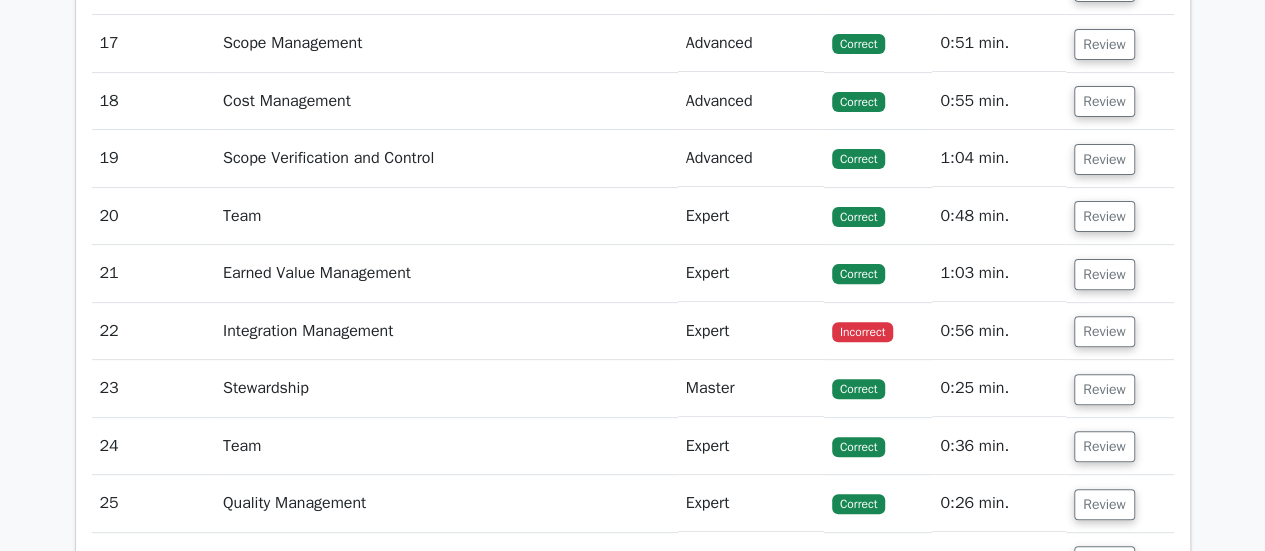 click on "Integration Management" at bounding box center (446, 331) 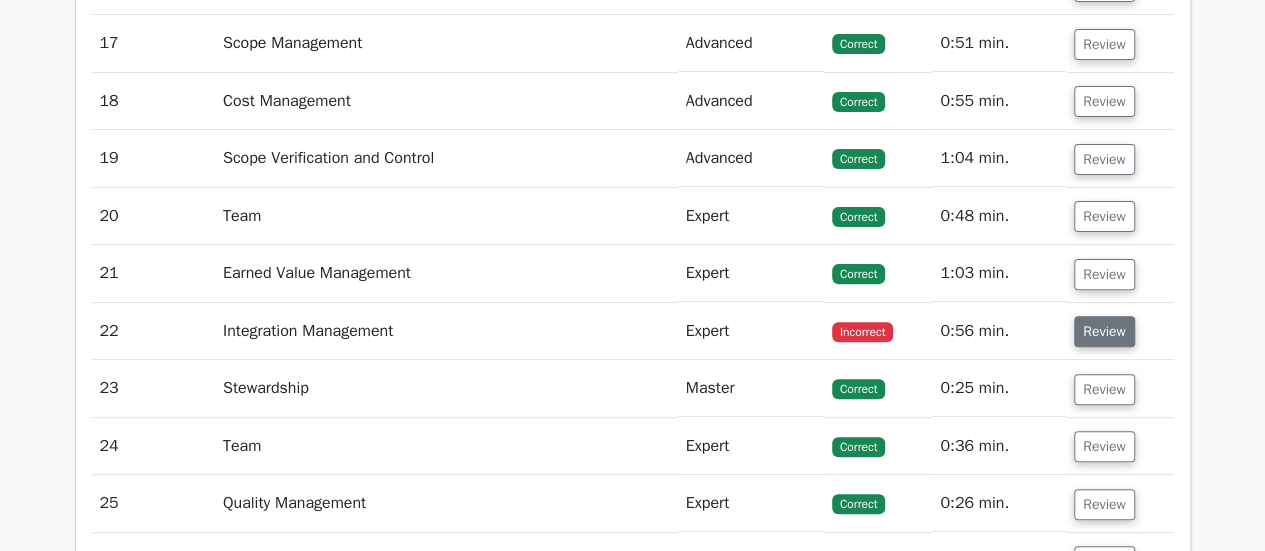 click on "Review" at bounding box center [1104, 331] 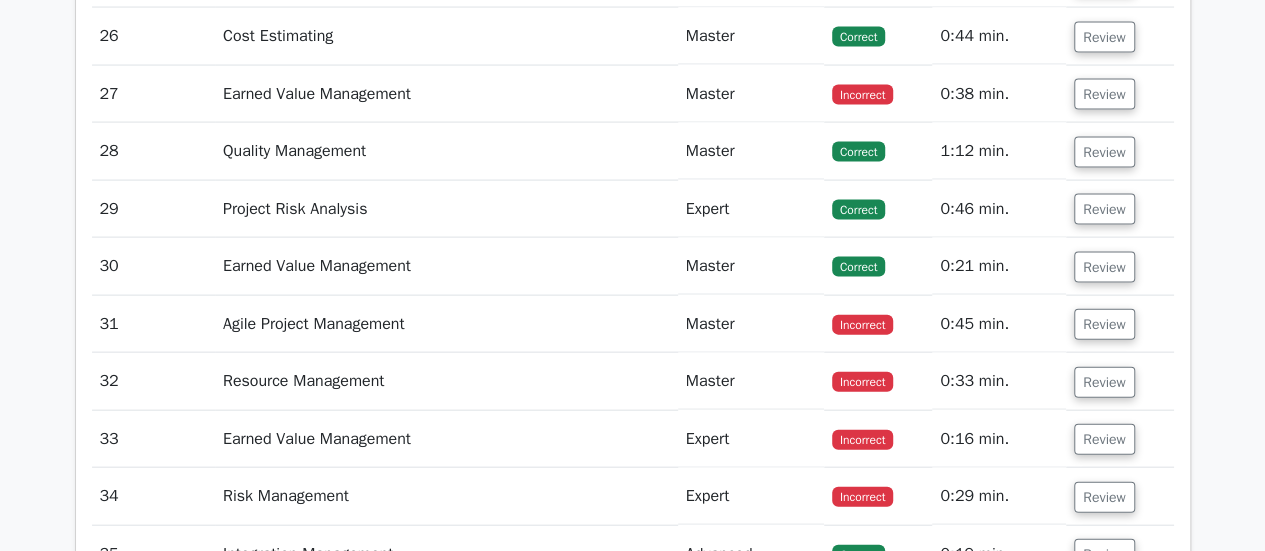 scroll, scrollTop: 9652, scrollLeft: 0, axis: vertical 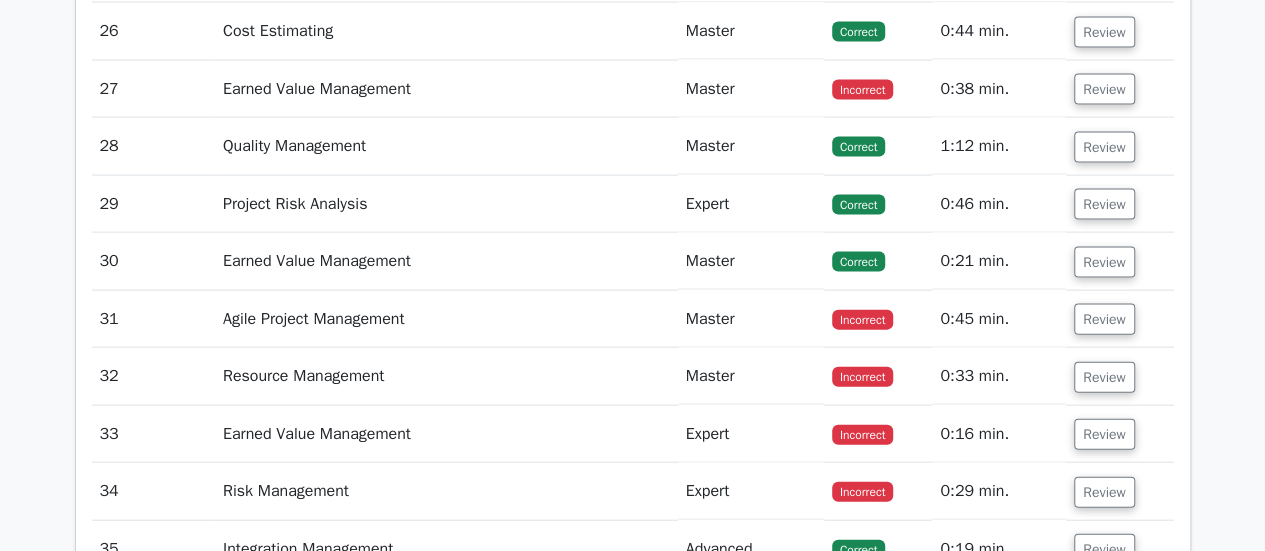 click on "Earned Value Management" at bounding box center (446, 89) 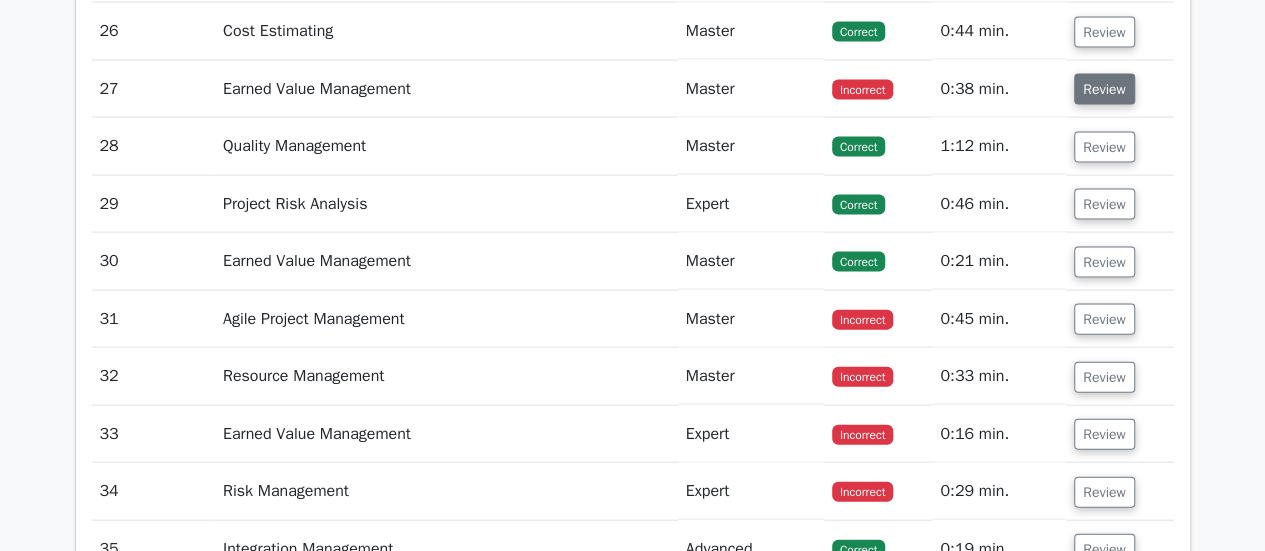 click on "Review" at bounding box center [1104, 89] 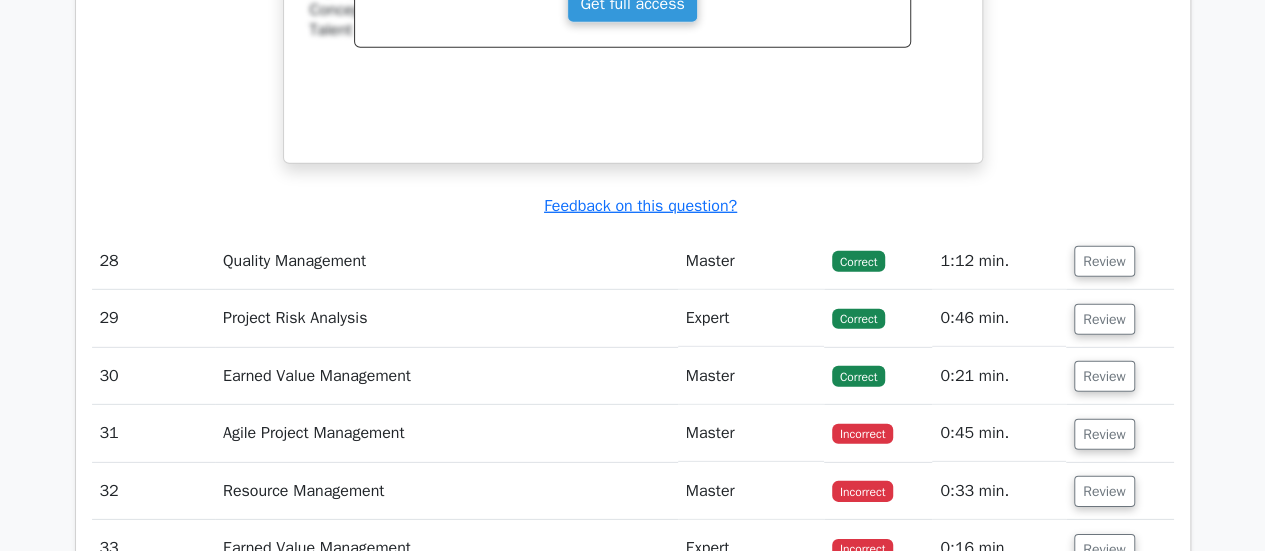 scroll, scrollTop: 10452, scrollLeft: 0, axis: vertical 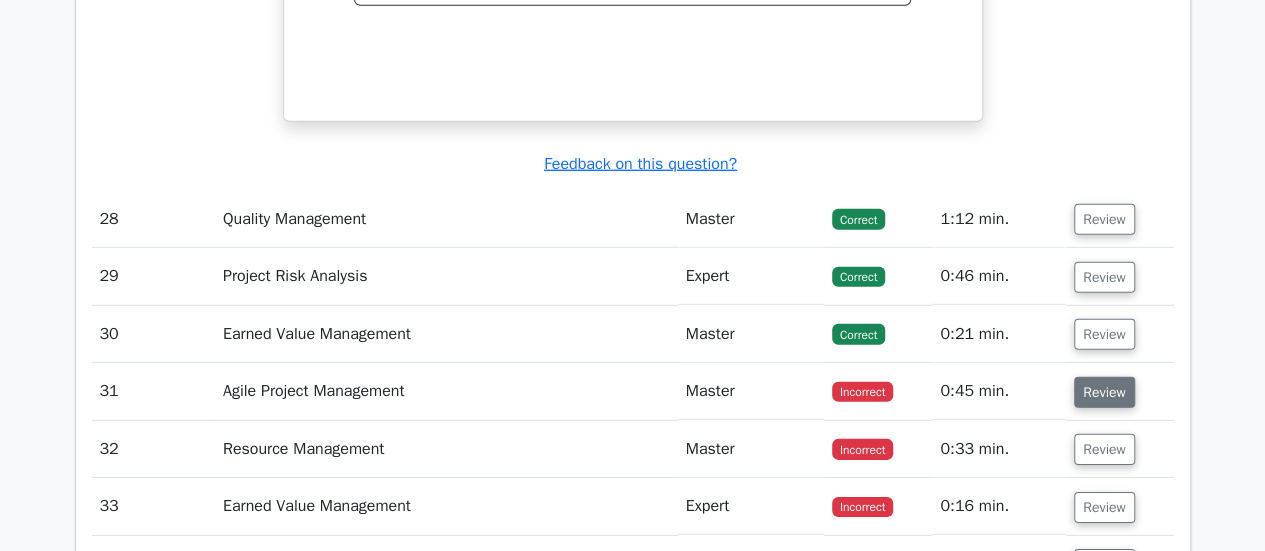 click on "Review" at bounding box center [1104, 392] 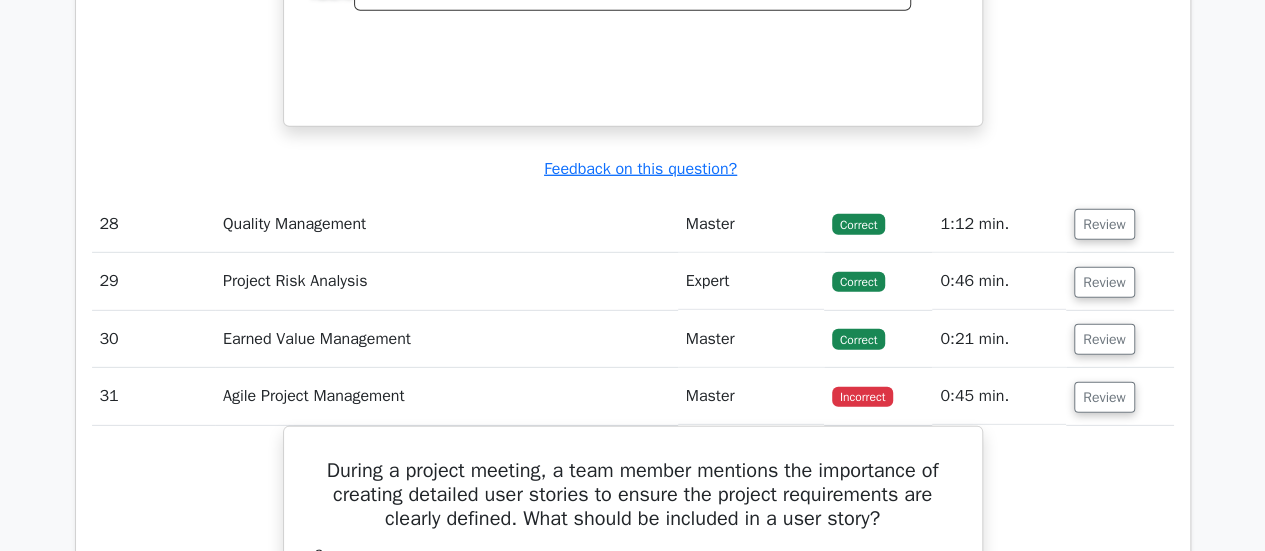 scroll, scrollTop: 11416, scrollLeft: 0, axis: vertical 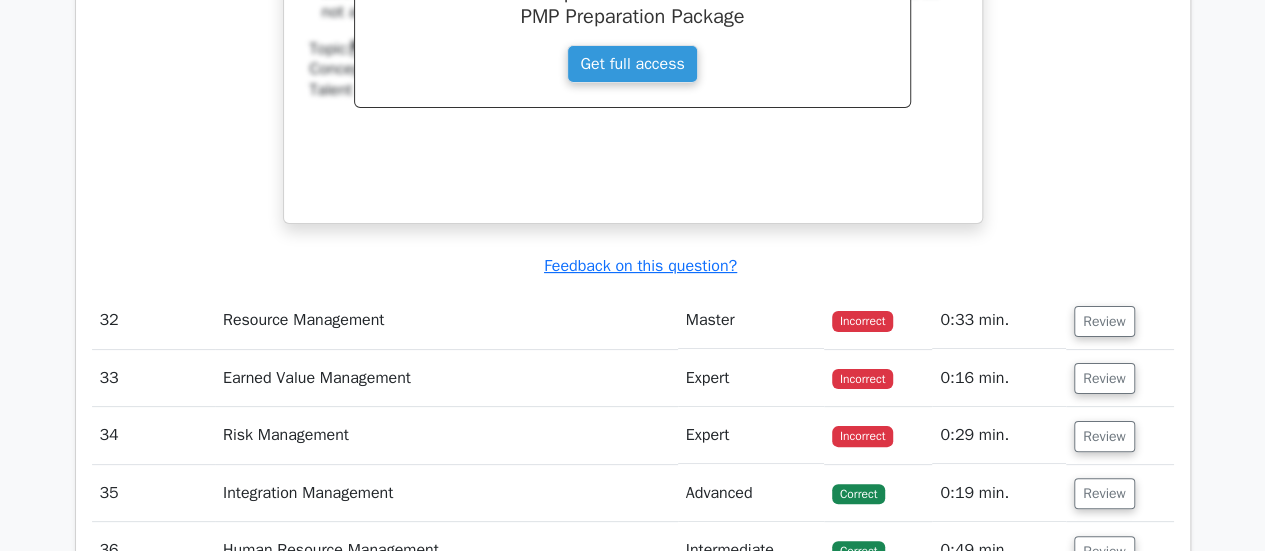 type 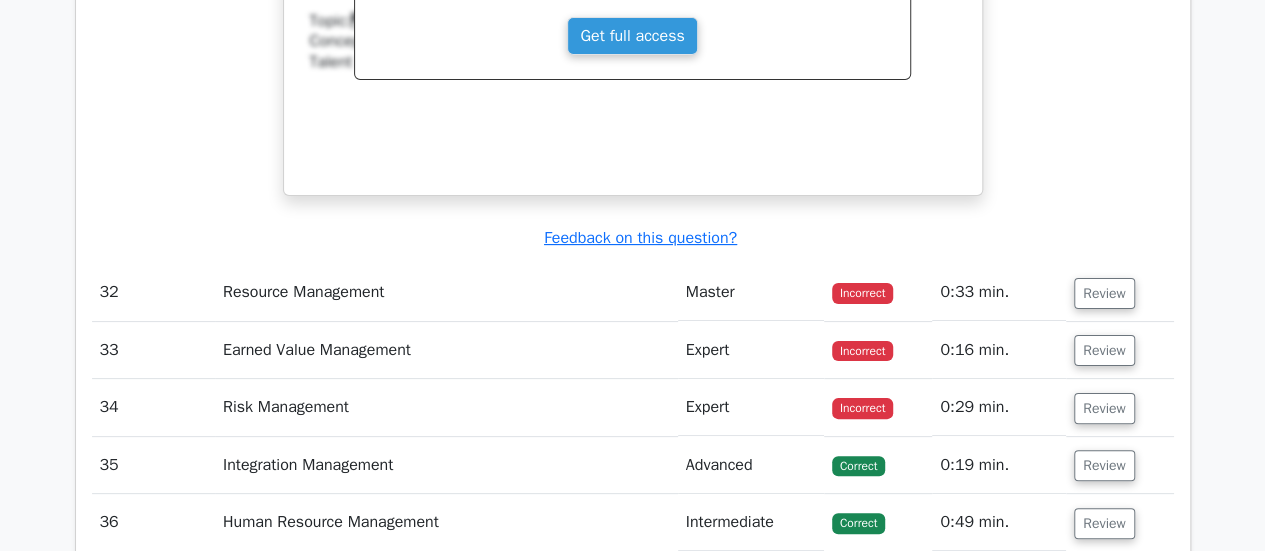 scroll, scrollTop: 11456, scrollLeft: 0, axis: vertical 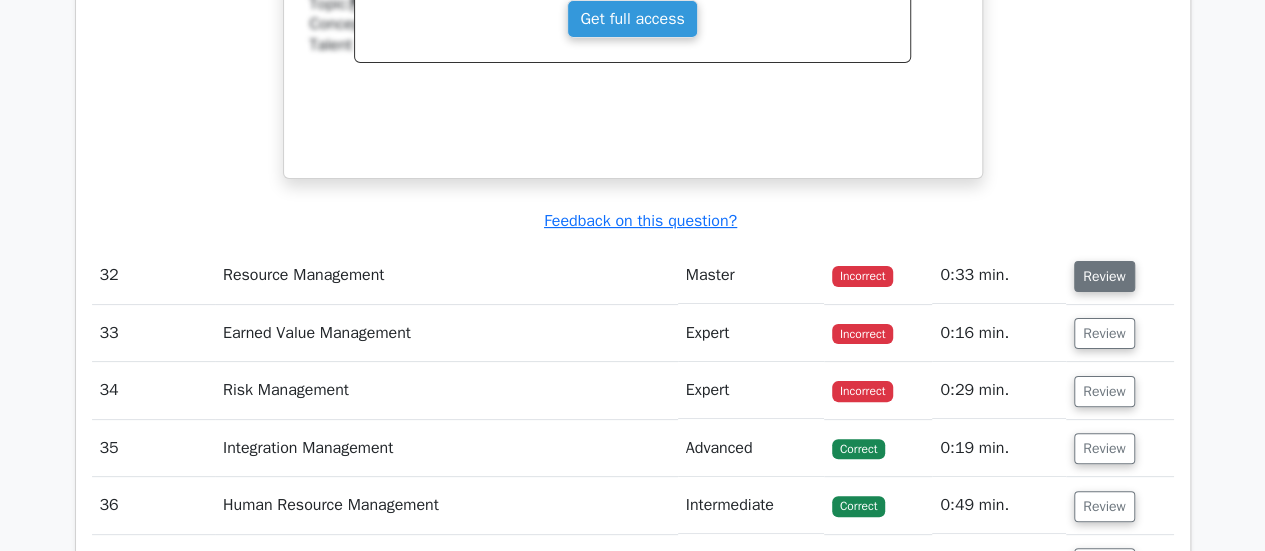 click on "Review" at bounding box center [1104, 276] 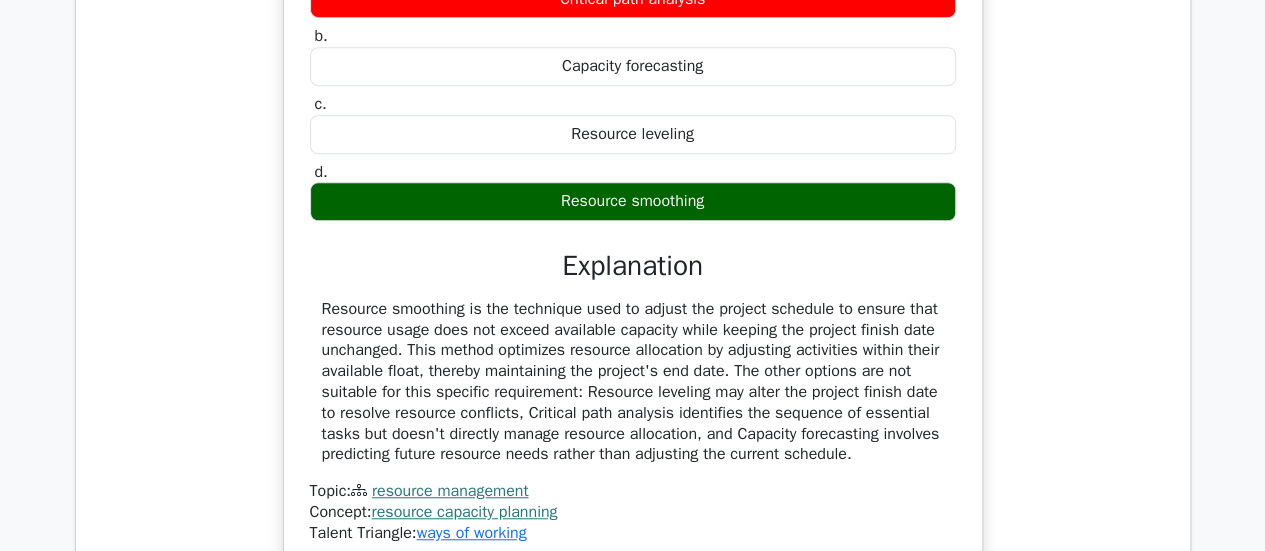 scroll, scrollTop: 11936, scrollLeft: 0, axis: vertical 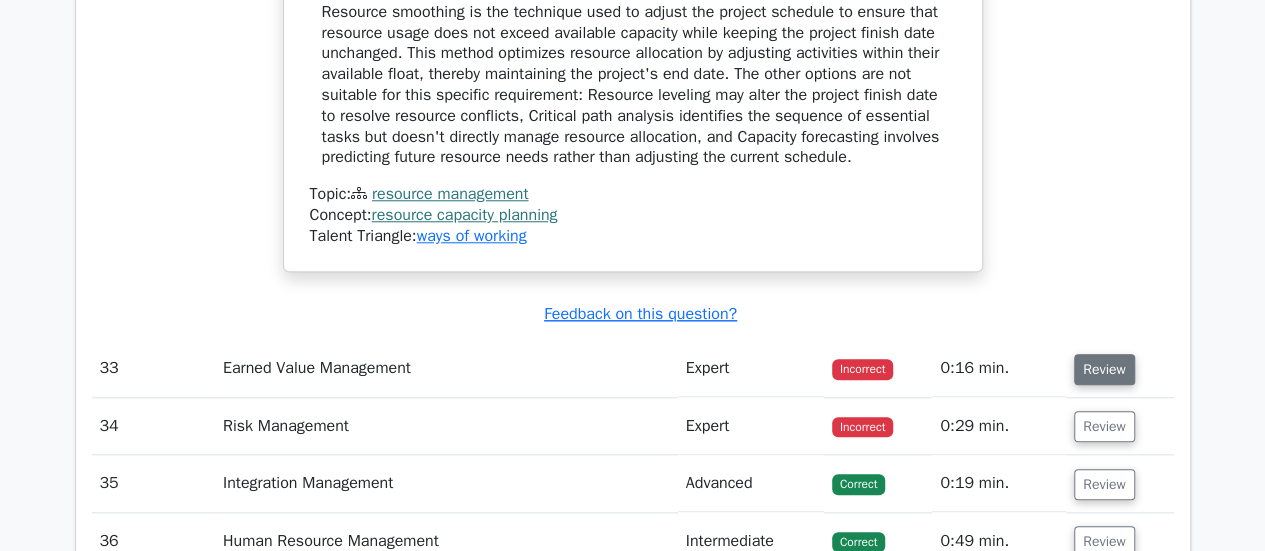 click on "Review" at bounding box center (1104, 369) 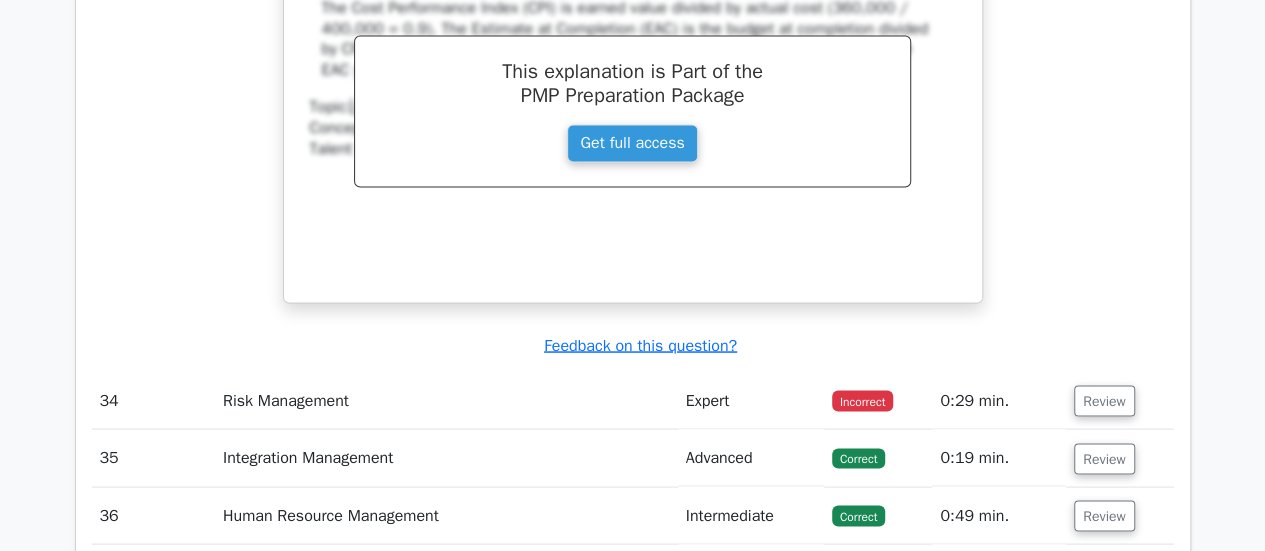 scroll, scrollTop: 13136, scrollLeft: 0, axis: vertical 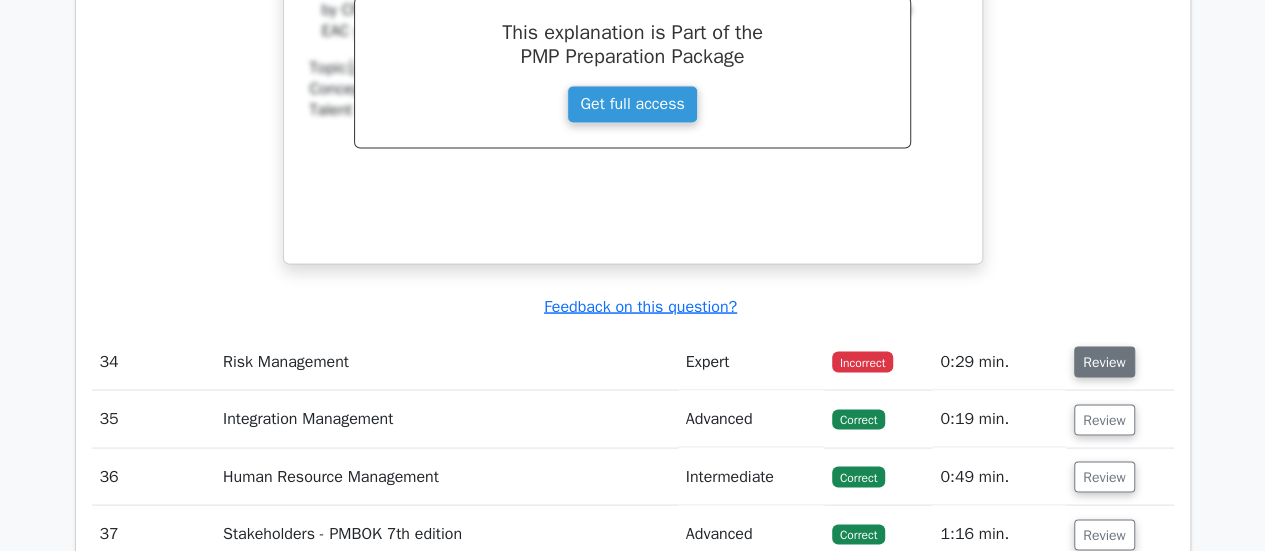 click on "Review" at bounding box center [1104, 361] 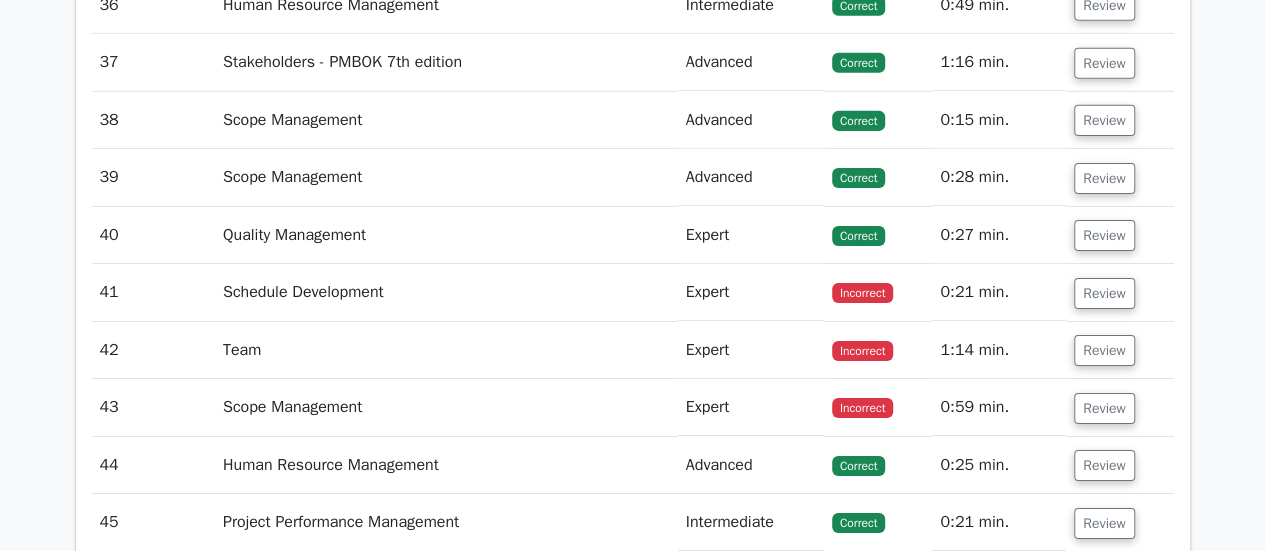 scroll, scrollTop: 14589, scrollLeft: 0, axis: vertical 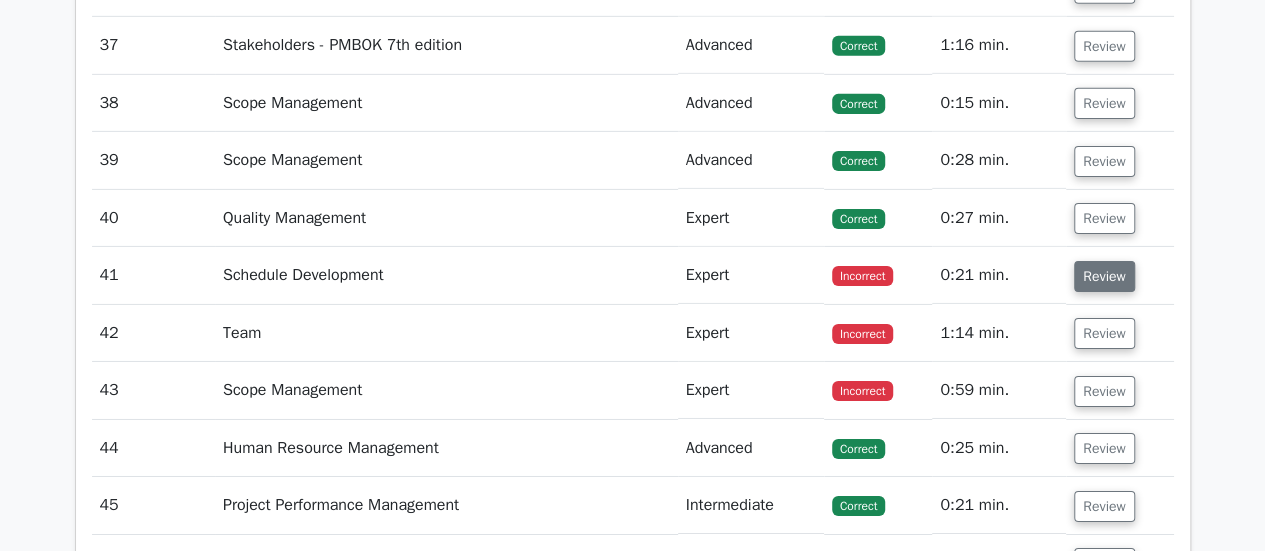 click on "Review" at bounding box center [1104, 276] 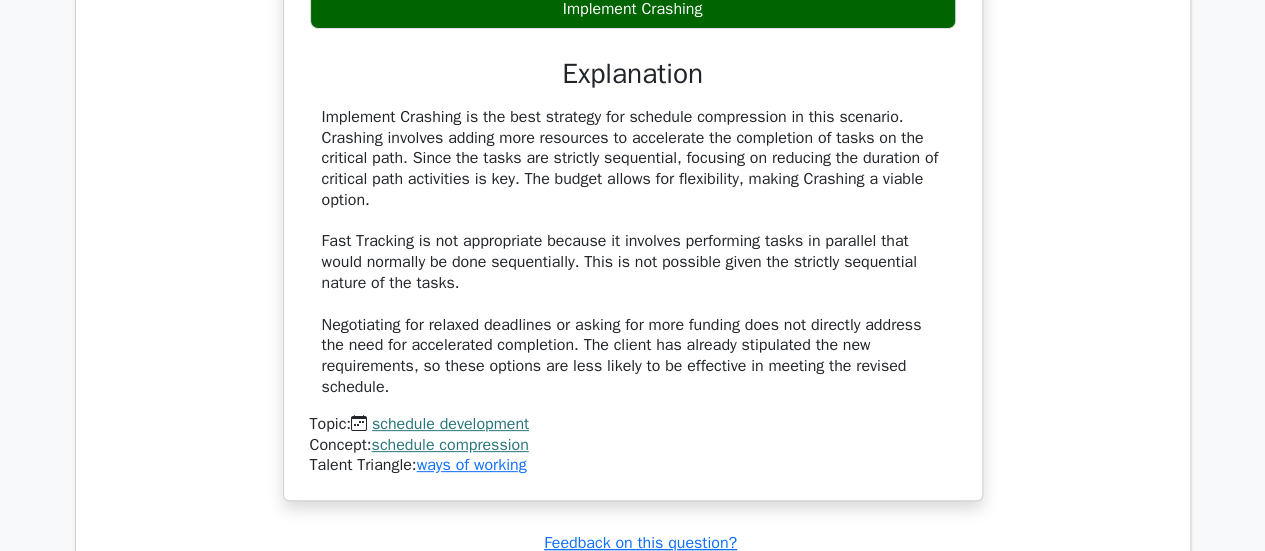 scroll, scrollTop: 15282, scrollLeft: 0, axis: vertical 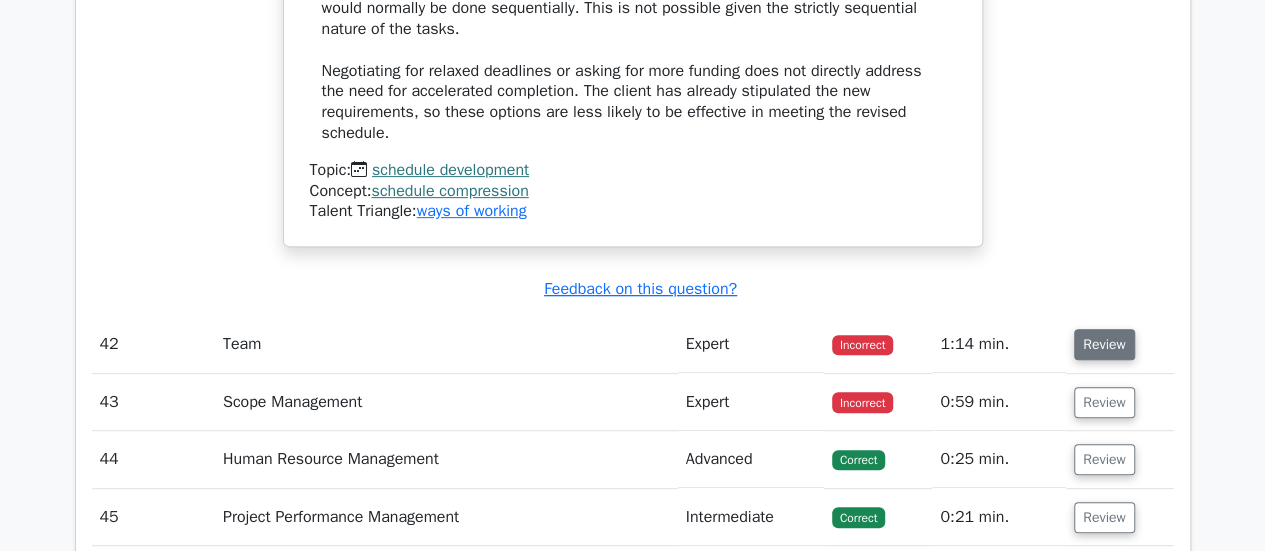 click on "Review" at bounding box center (1104, 344) 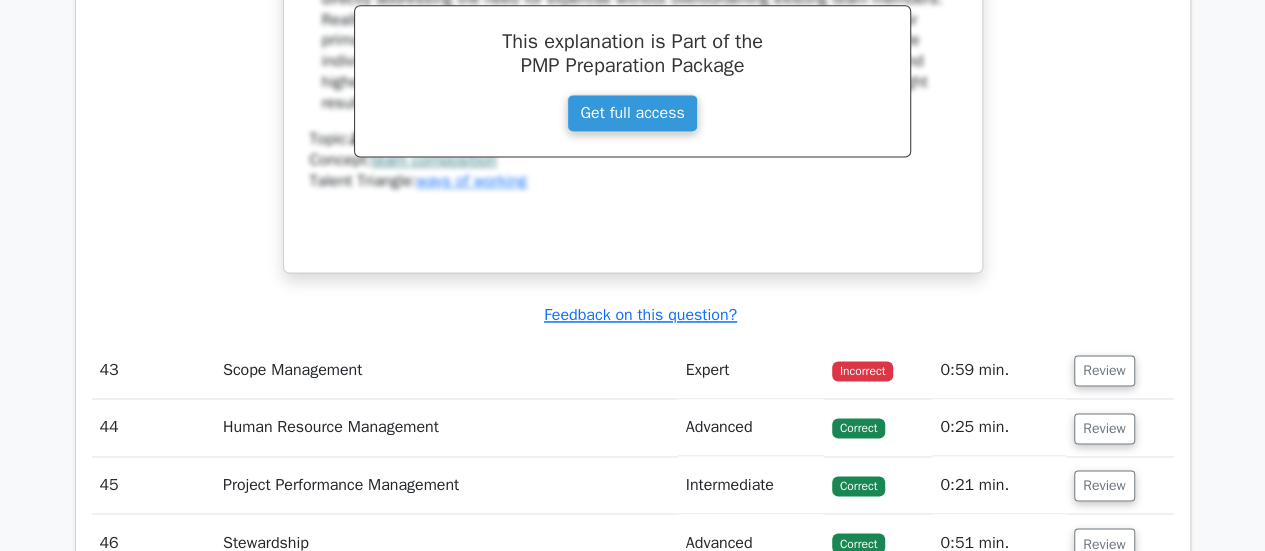 scroll, scrollTop: 16562, scrollLeft: 0, axis: vertical 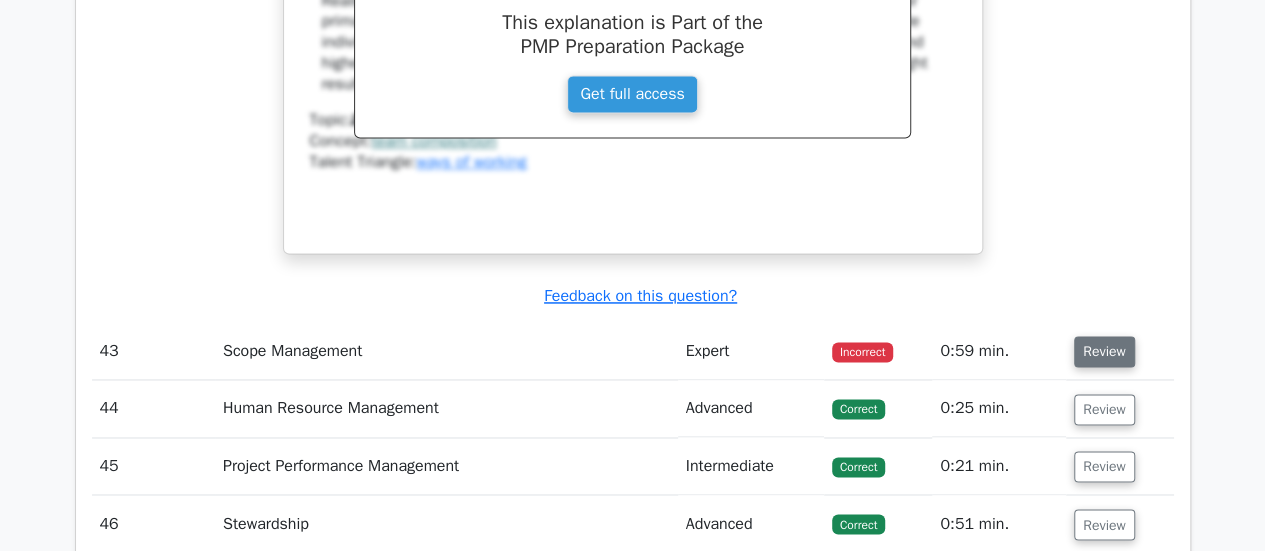 click on "Review" at bounding box center [1104, 351] 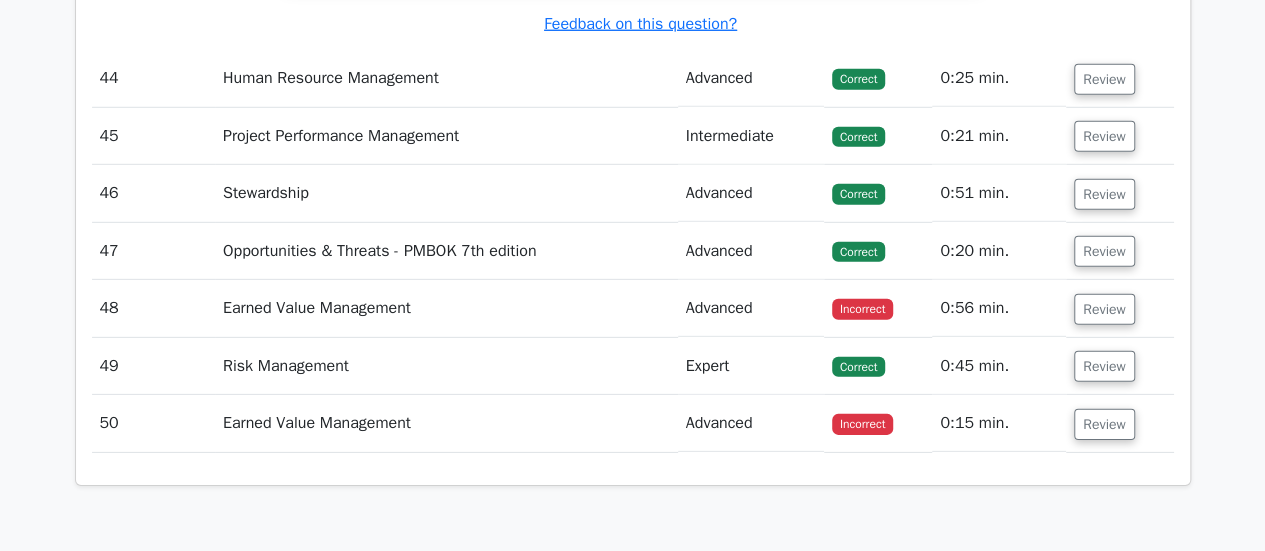 scroll, scrollTop: 18082, scrollLeft: 0, axis: vertical 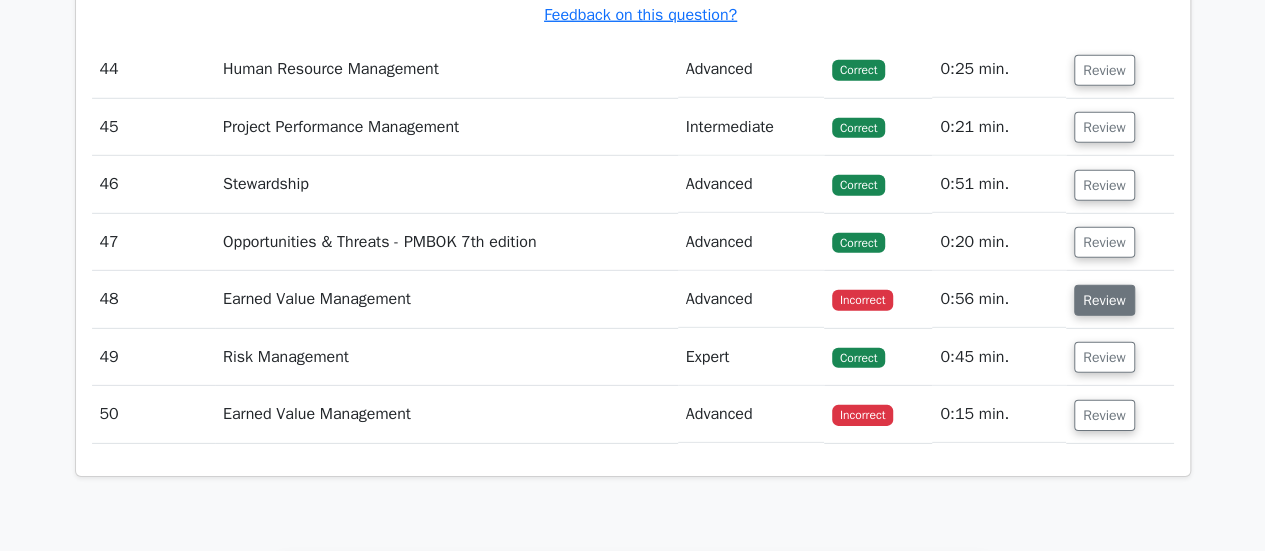 click on "Review" at bounding box center (1104, 300) 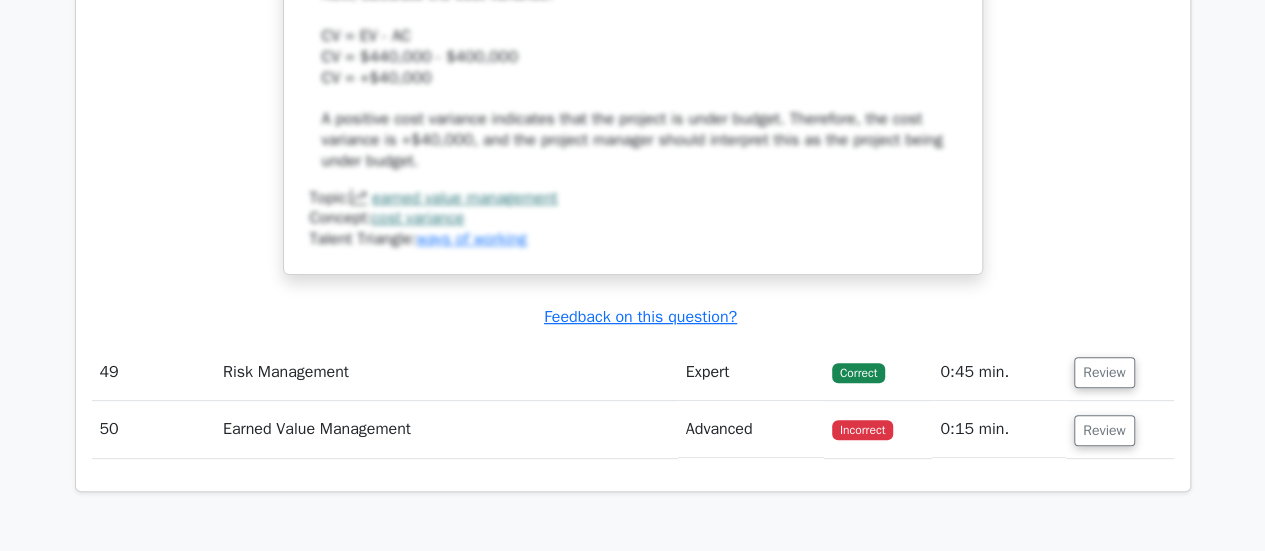scroll, scrollTop: 19162, scrollLeft: 0, axis: vertical 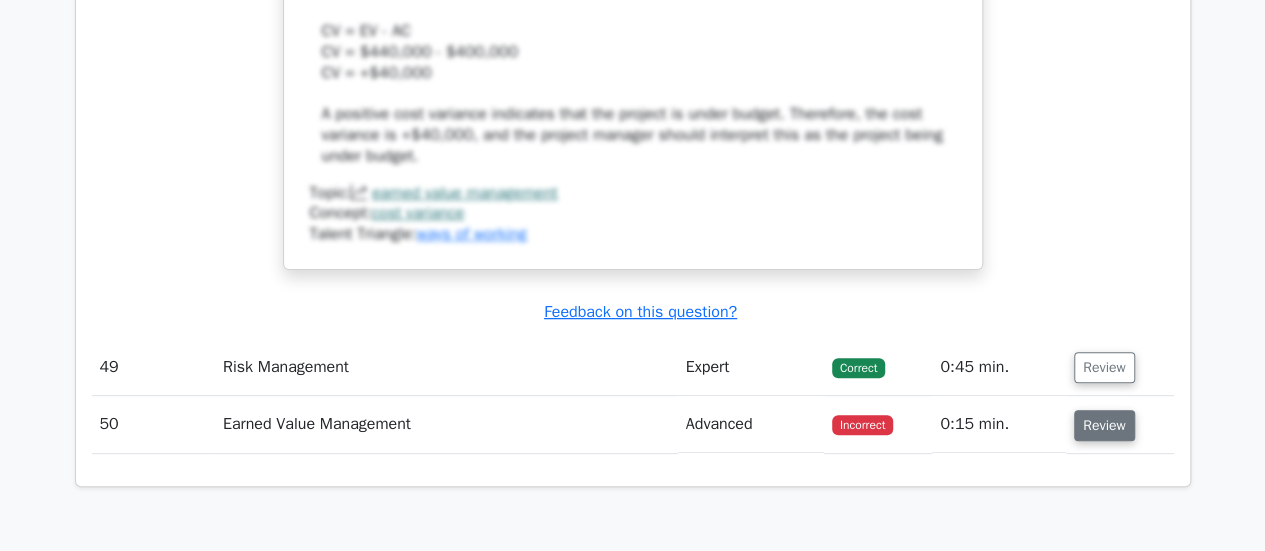 click on "Review" at bounding box center (1104, 425) 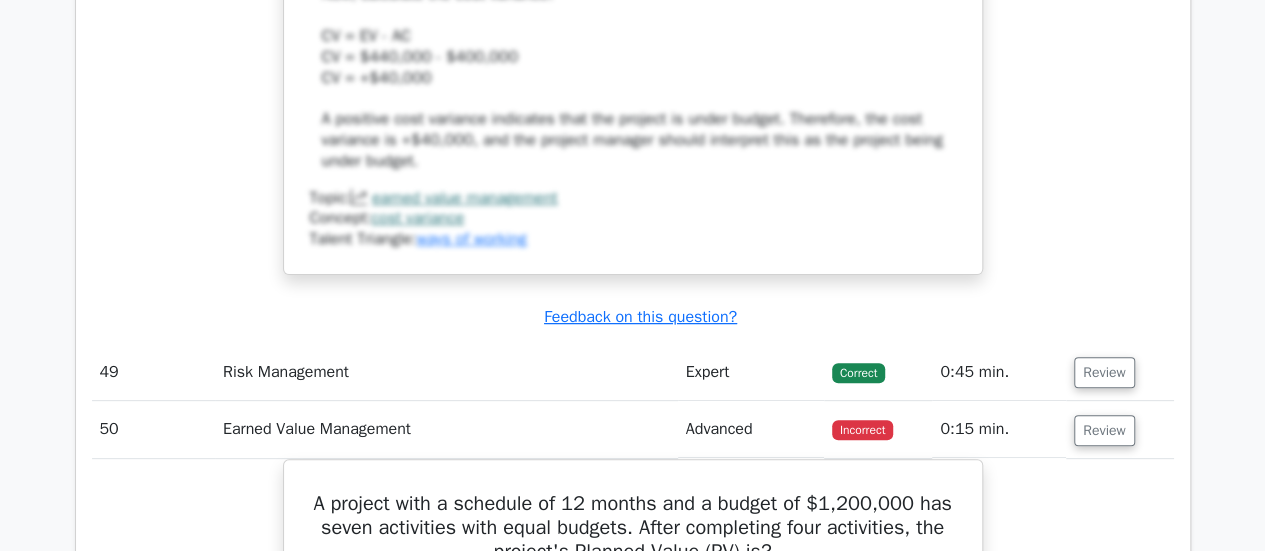 click on "Go Premium
Project Management Professional Preparation Package (2025)
Earn 35 PDUs needed for your PMP certification
13651 Superior-grade  Project Management Professional practice questions.
Accelerated Mastery: Deep dive into critical topics to fast-track your mastery.
Unlock Effortless PMP preparation: 5 full exams.
100% Satisfaction Guaranteed: Full refund with no questions if unsatisfied.
Bonus: all courses" at bounding box center (632, -8605) 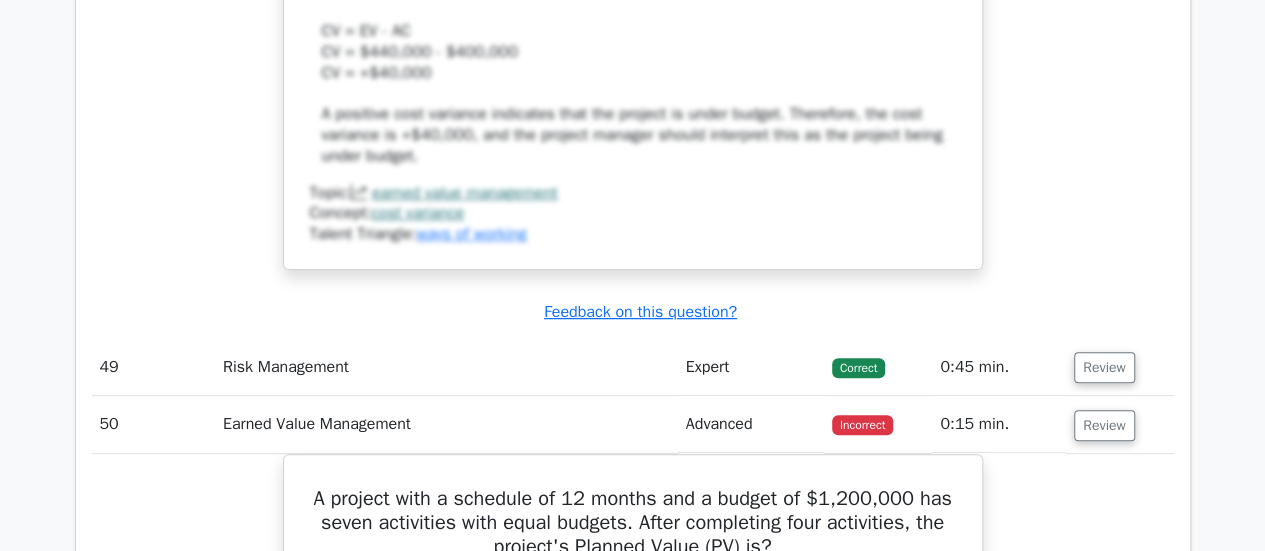 click on "A project with a schedule of 12 months and a budget of $1,200,000 has seven activities with equal budgets. After completing four activities, the project's Planned Value (PV) is?
a.
$900,311
b.
c. d." at bounding box center (633, 788) 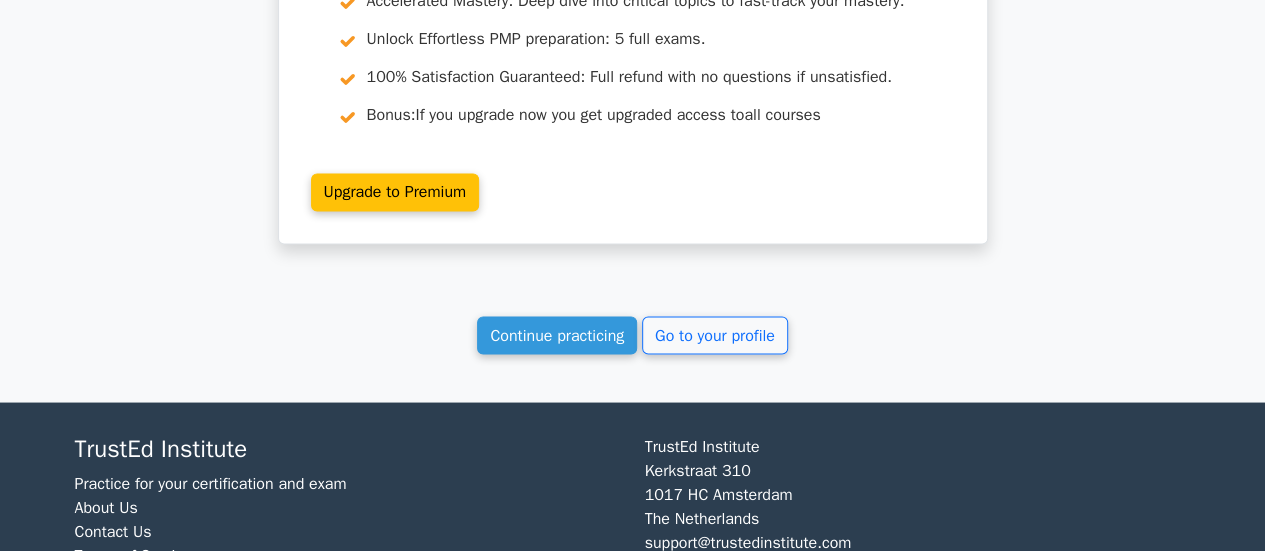scroll, scrollTop: 20709, scrollLeft: 0, axis: vertical 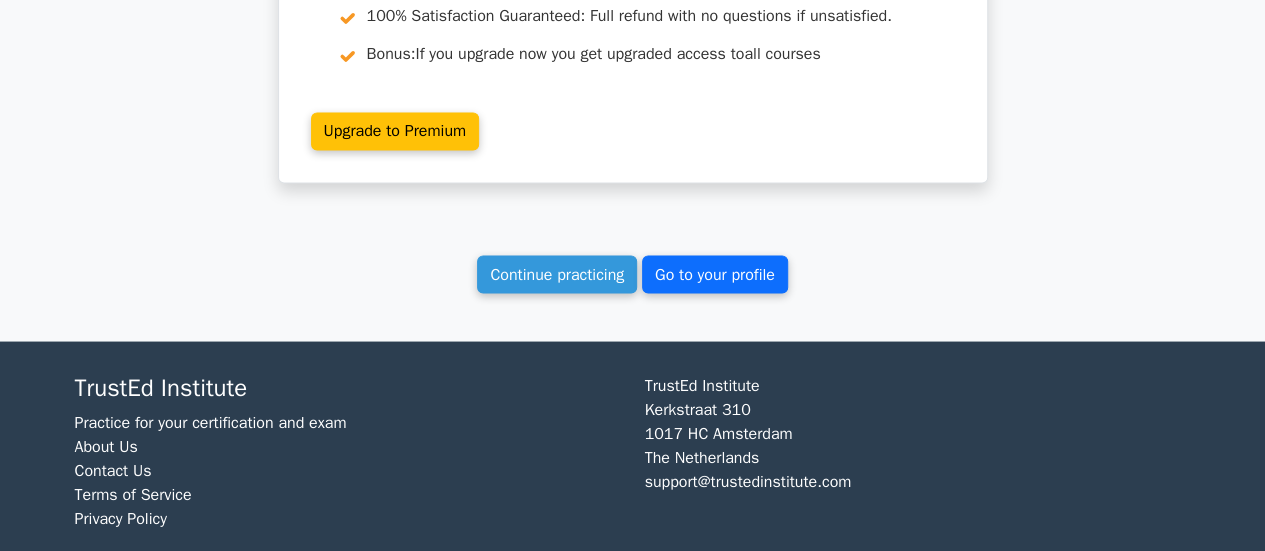 click on "Go to your profile" at bounding box center [715, 274] 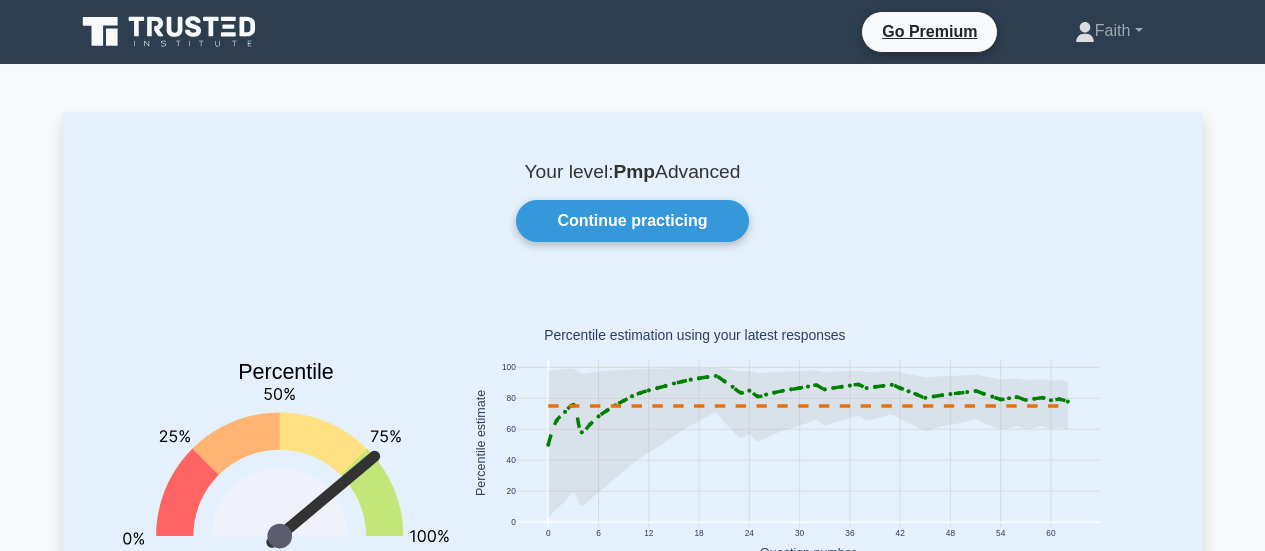 scroll, scrollTop: 0, scrollLeft: 0, axis: both 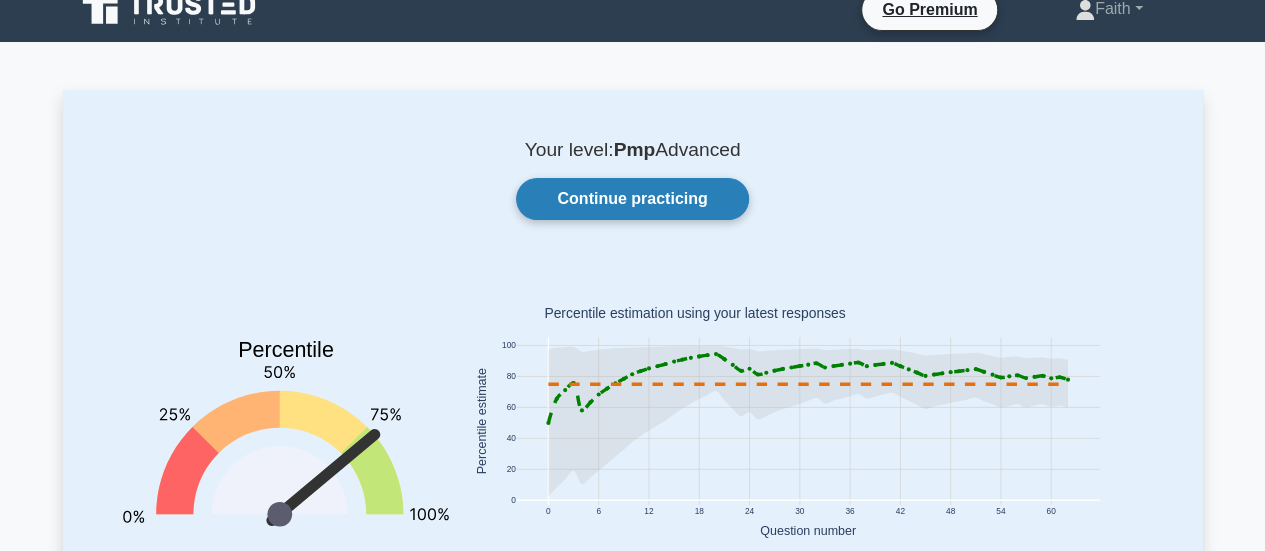 click on "Continue practicing" at bounding box center [632, 199] 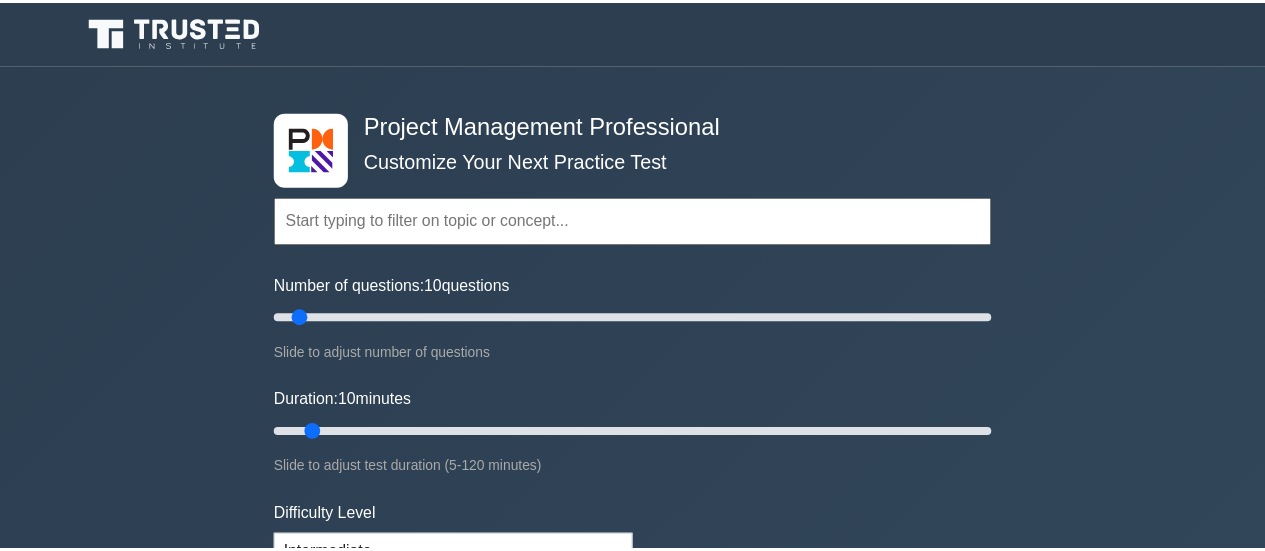 scroll, scrollTop: 0, scrollLeft: 0, axis: both 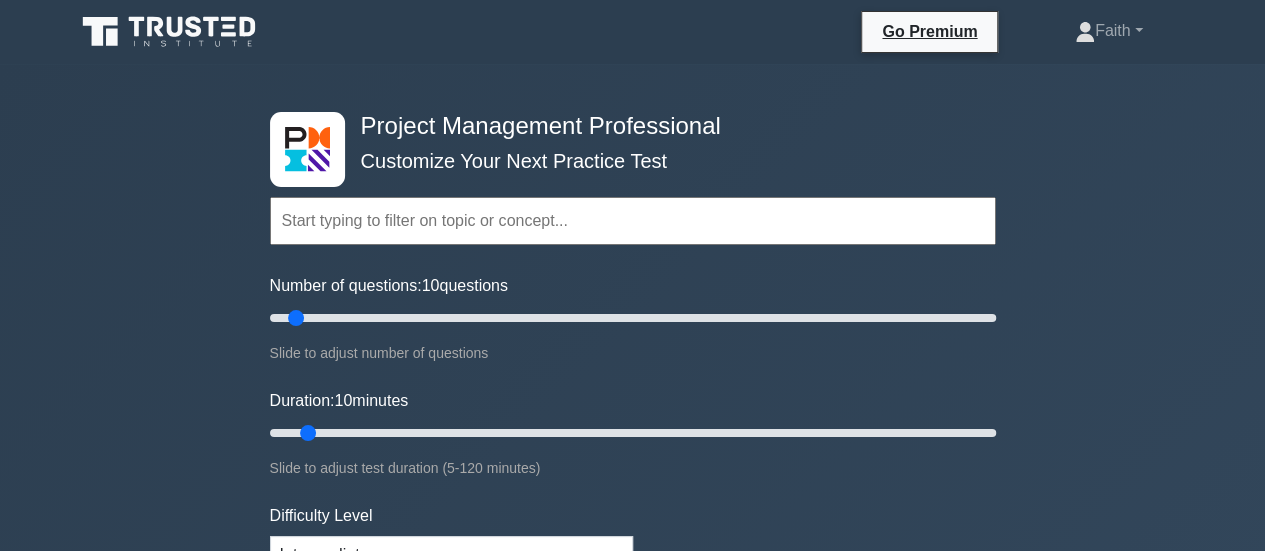 click at bounding box center (633, 221) 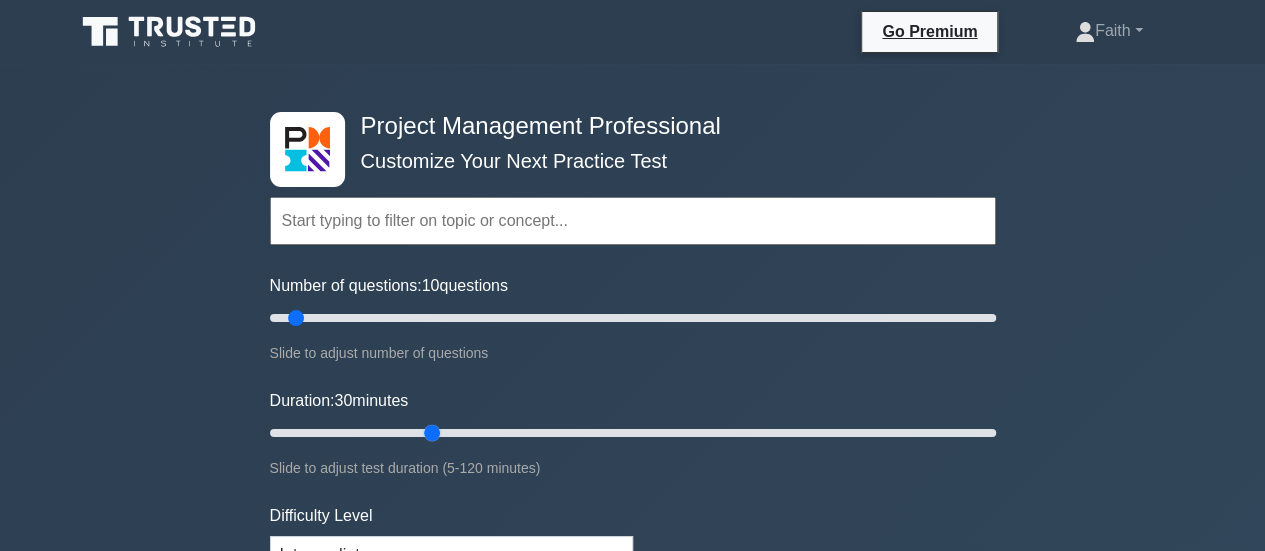 drag, startPoint x: 304, startPoint y: 434, endPoint x: 420, endPoint y: 437, distance: 116.03879 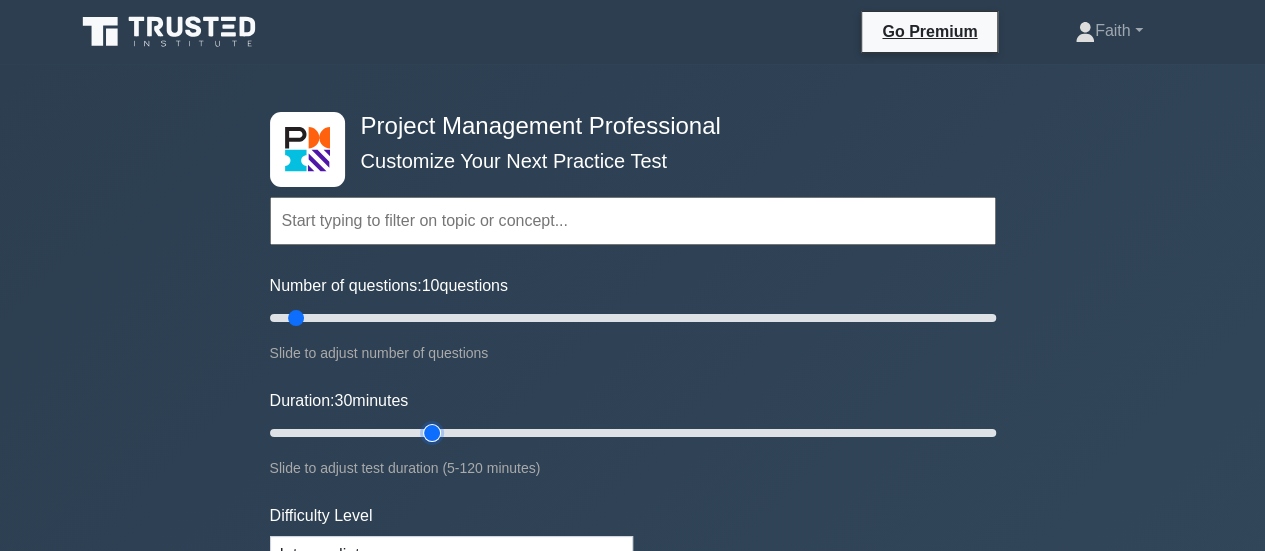type on "30" 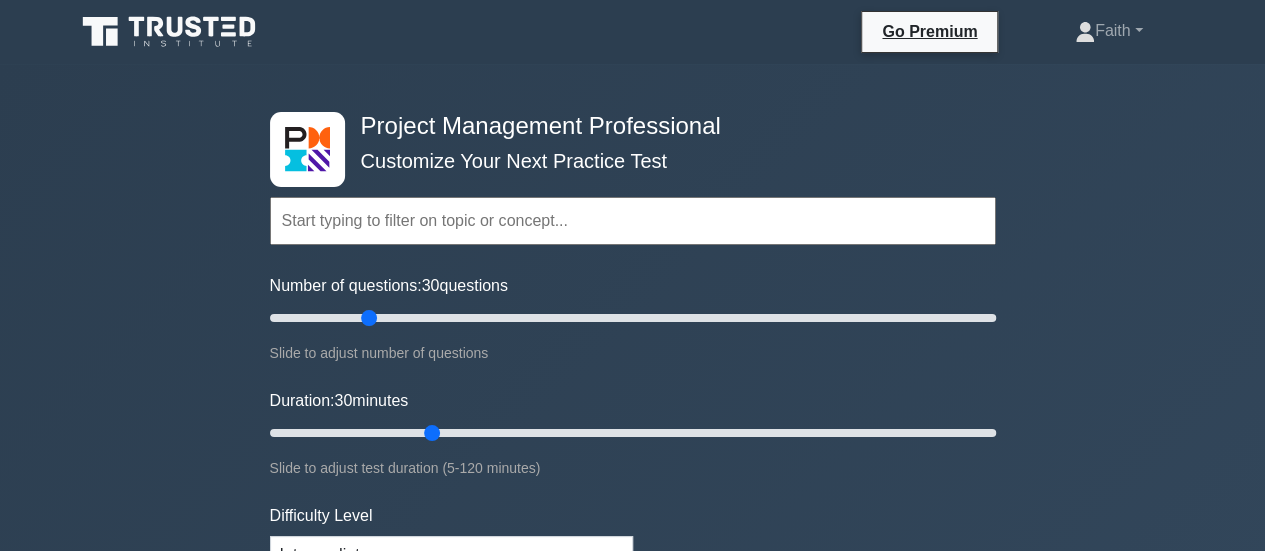 drag, startPoint x: 297, startPoint y: 315, endPoint x: 372, endPoint y: 327, distance: 75.95393 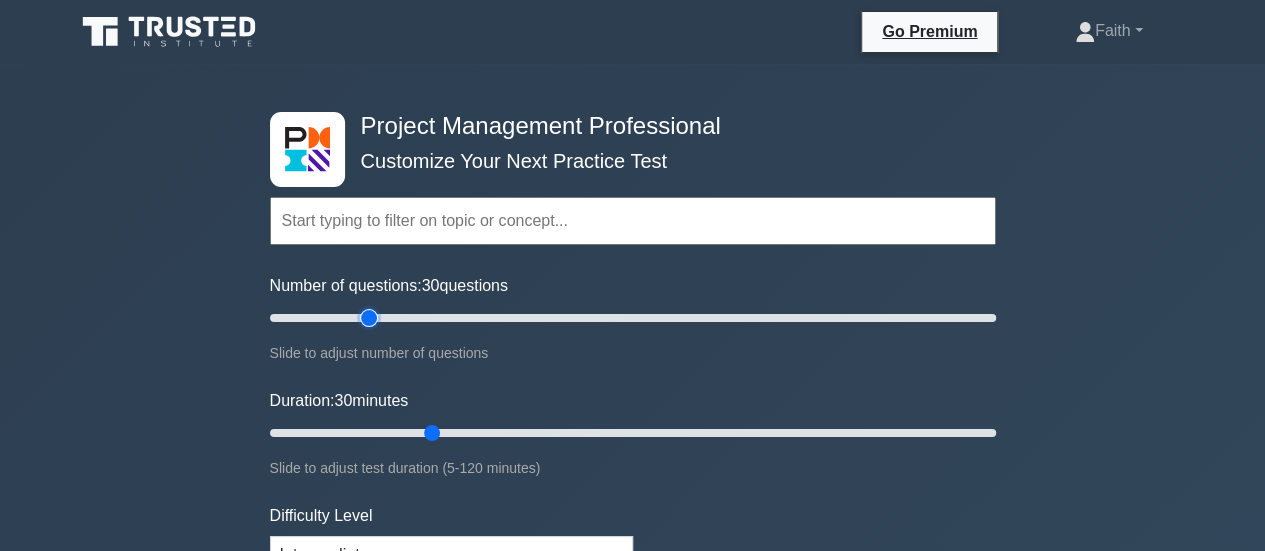 click on "Number of questions:  30  questions" at bounding box center [633, 318] 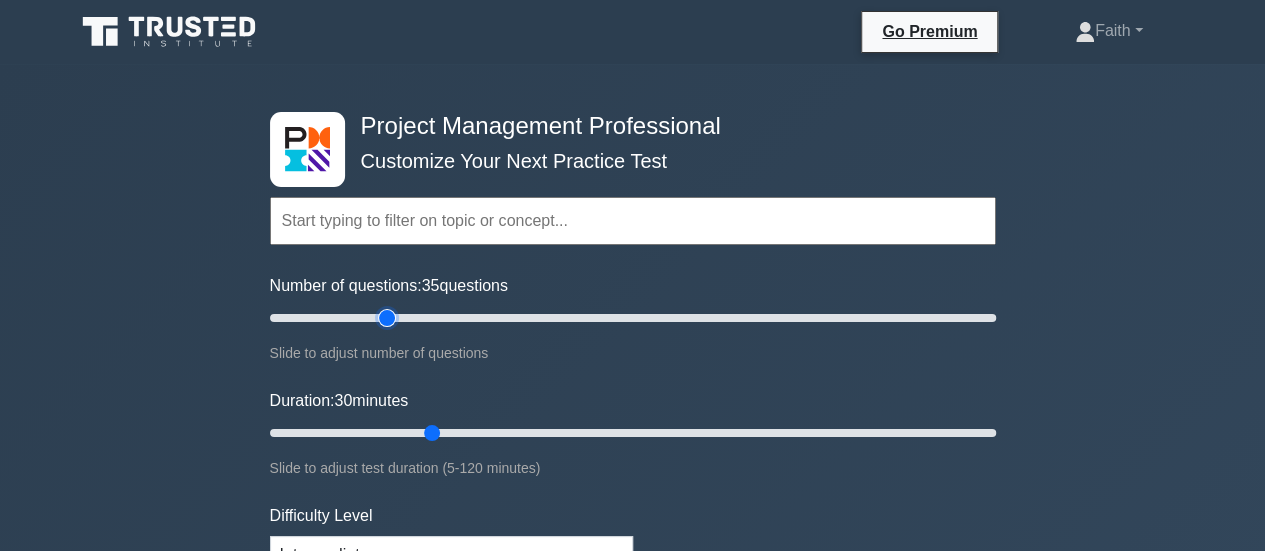 drag, startPoint x: 371, startPoint y: 321, endPoint x: 382, endPoint y: 322, distance: 11.045361 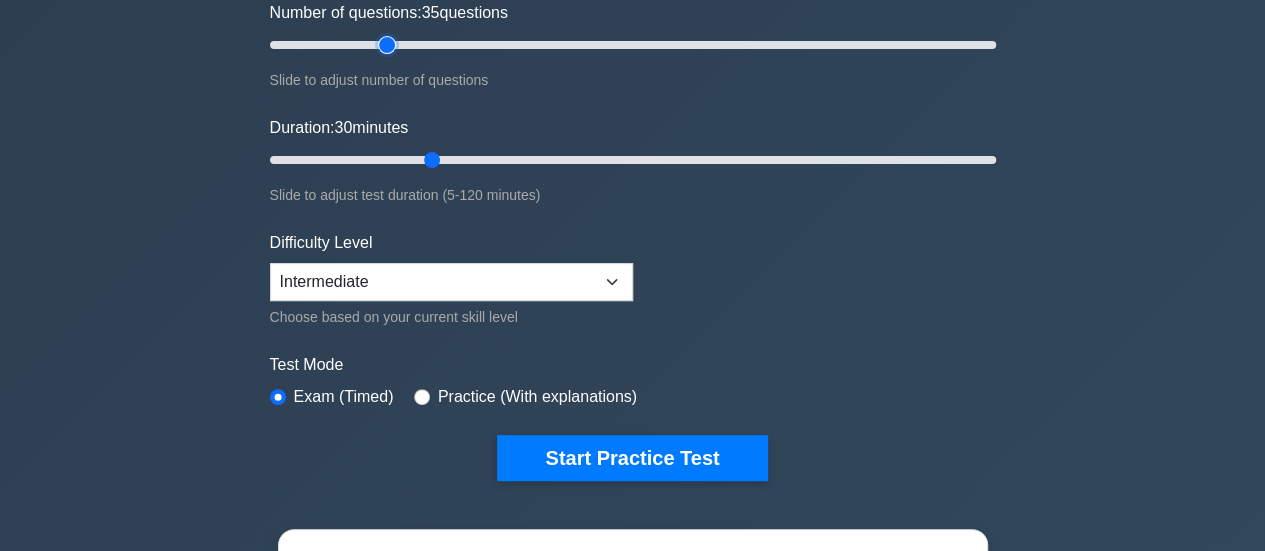 scroll, scrollTop: 226, scrollLeft: 0, axis: vertical 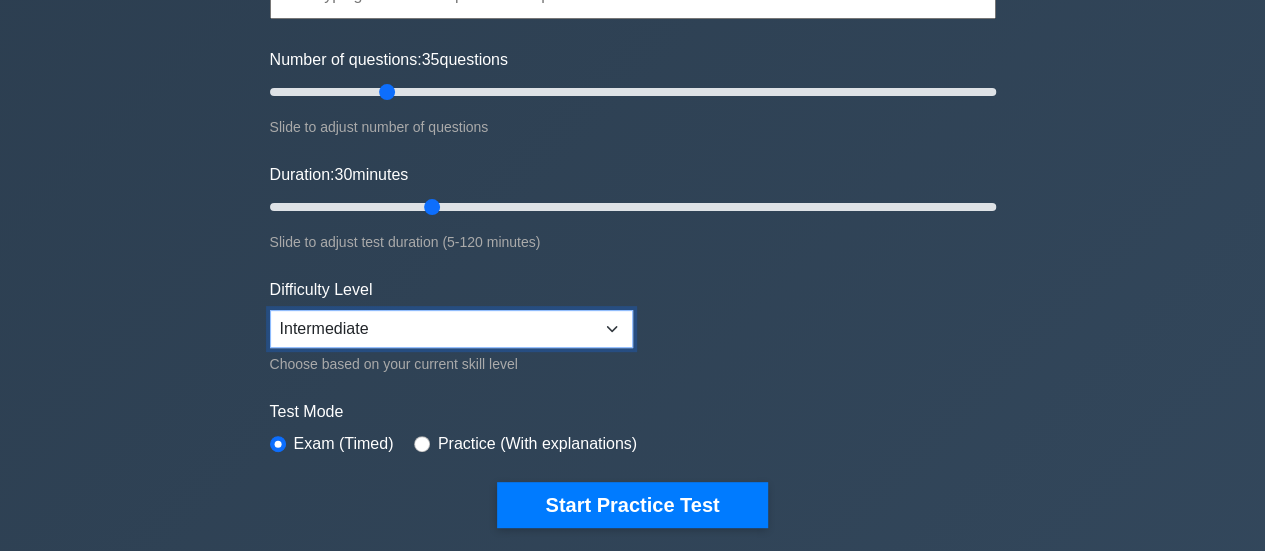 click on "Beginner
Intermediate
Expert" at bounding box center [451, 329] 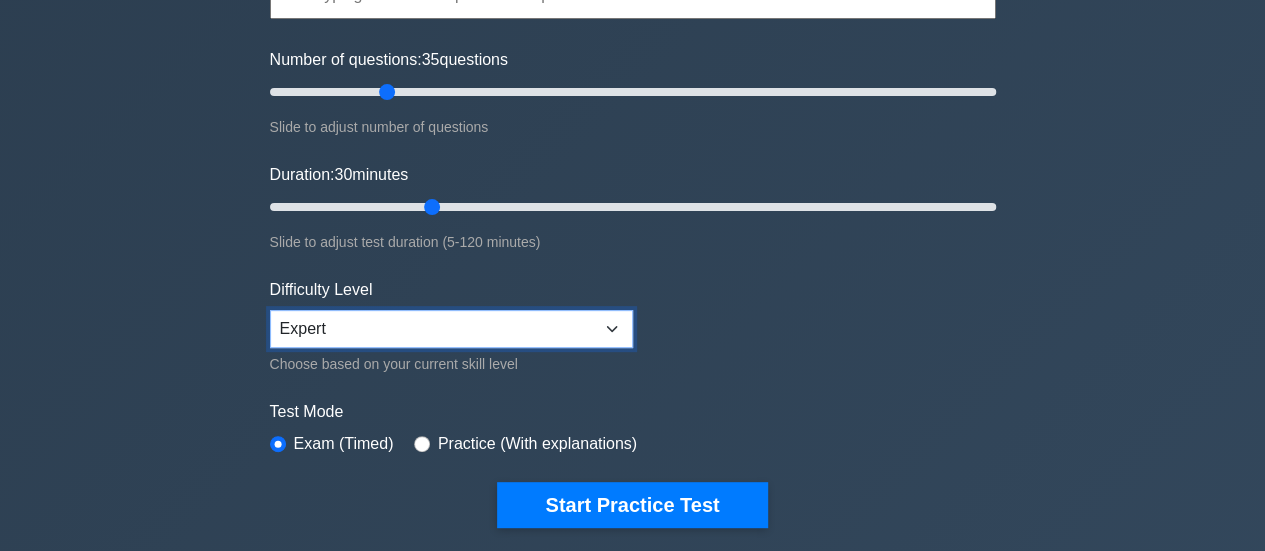 click on "Beginner
Intermediate
Expert" at bounding box center [451, 329] 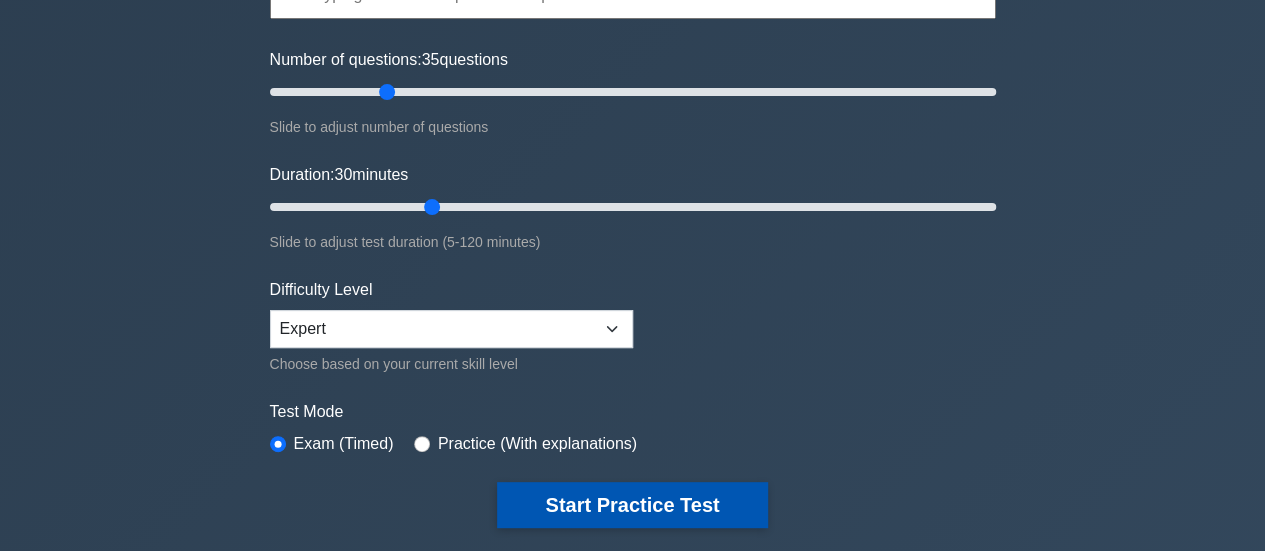 click on "Start Practice Test" at bounding box center (632, 505) 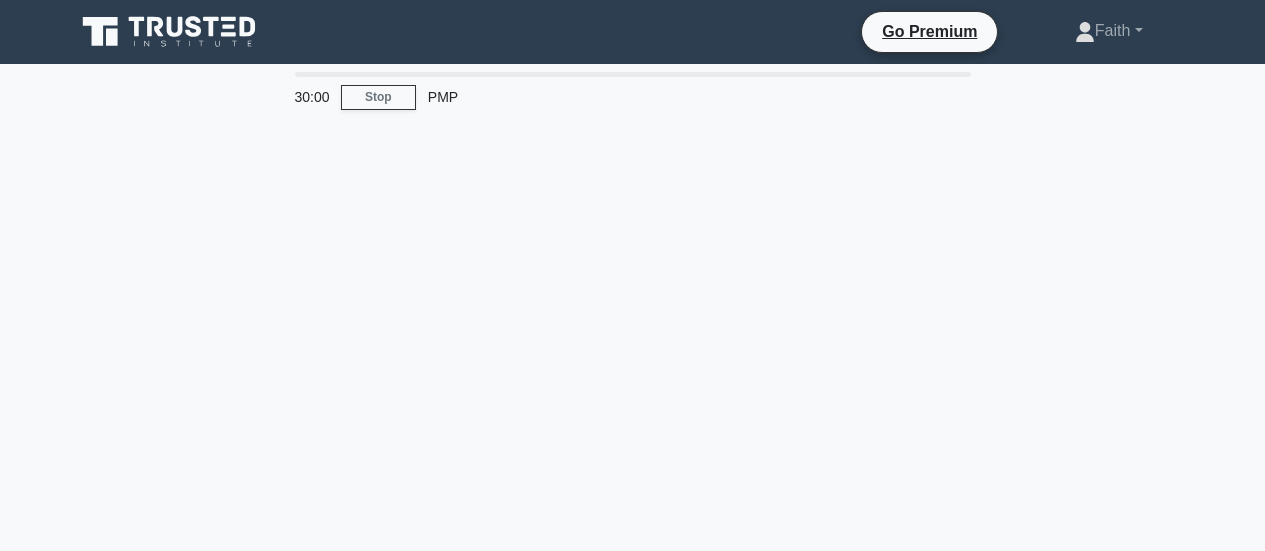 scroll, scrollTop: 0, scrollLeft: 0, axis: both 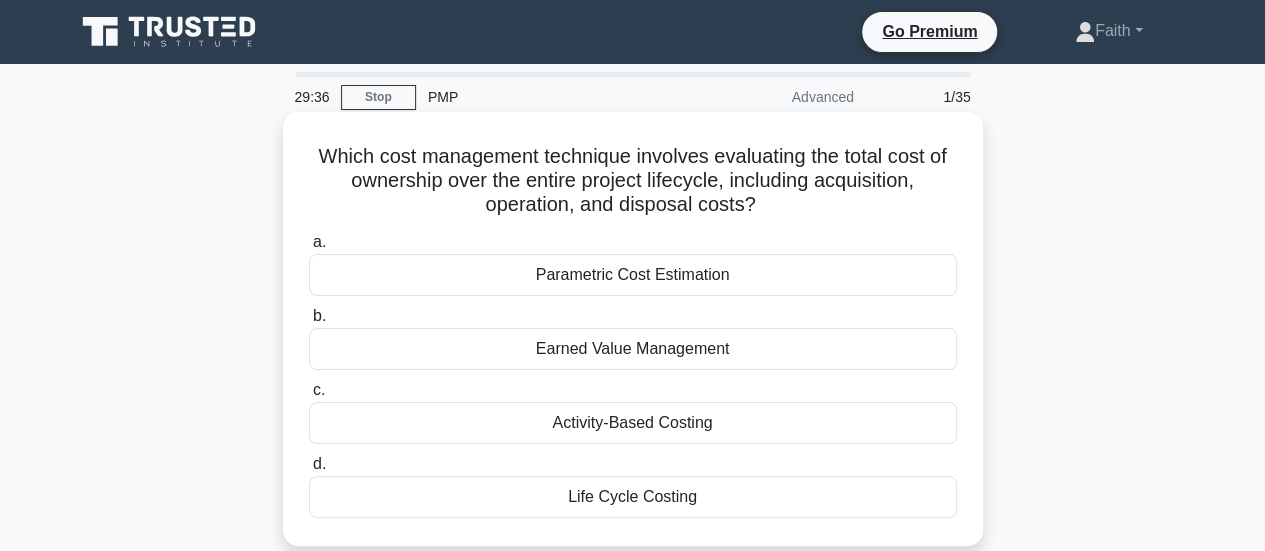 click on "Earned Value Management" at bounding box center [633, 349] 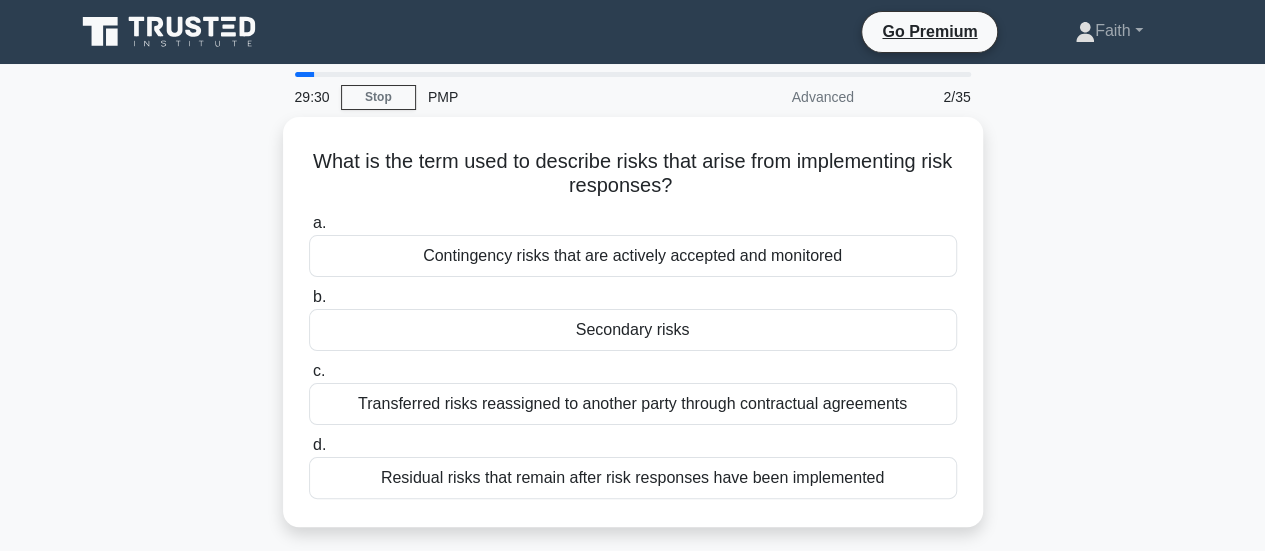 click on "a.
Contingency risks that are actively accepted and monitored
b.
Secondary risks" at bounding box center [633, 355] 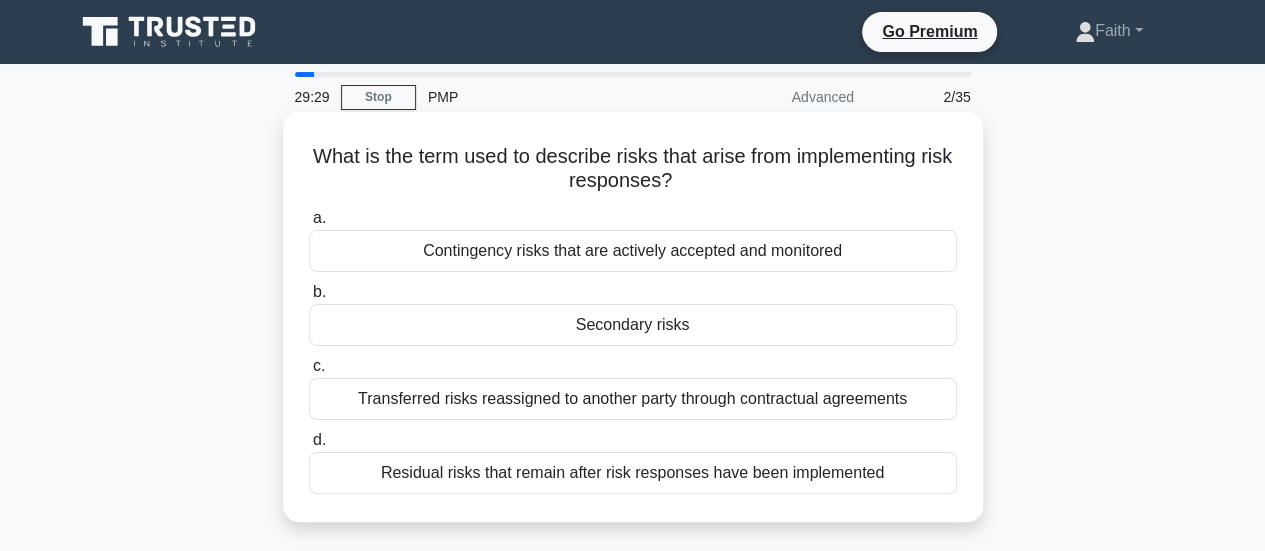 click on "Secondary risks" at bounding box center (633, 325) 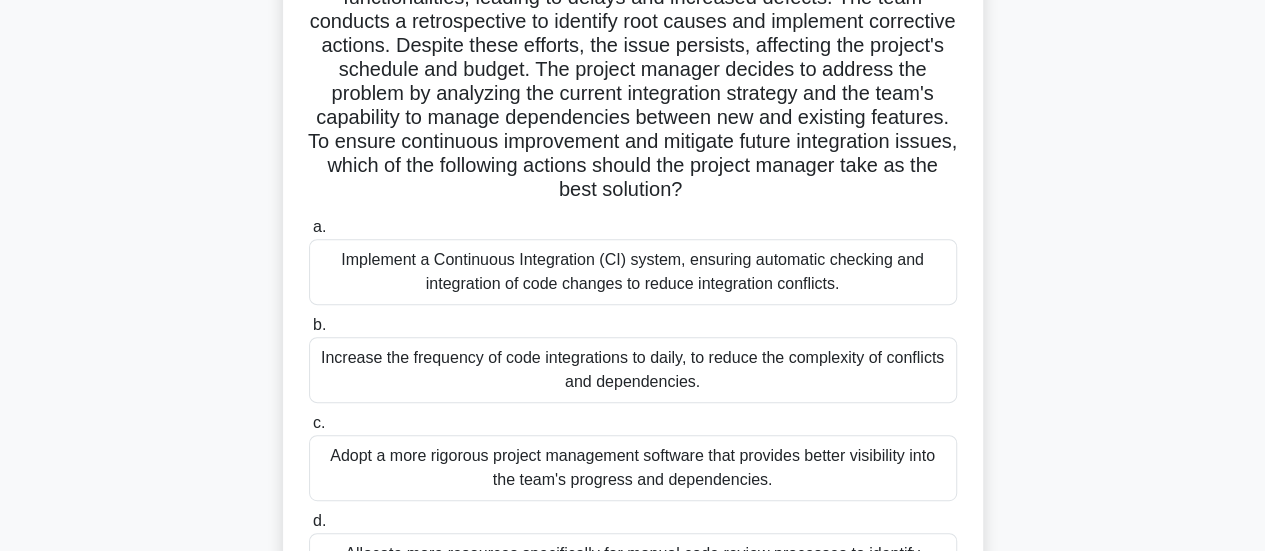 scroll, scrollTop: 263, scrollLeft: 0, axis: vertical 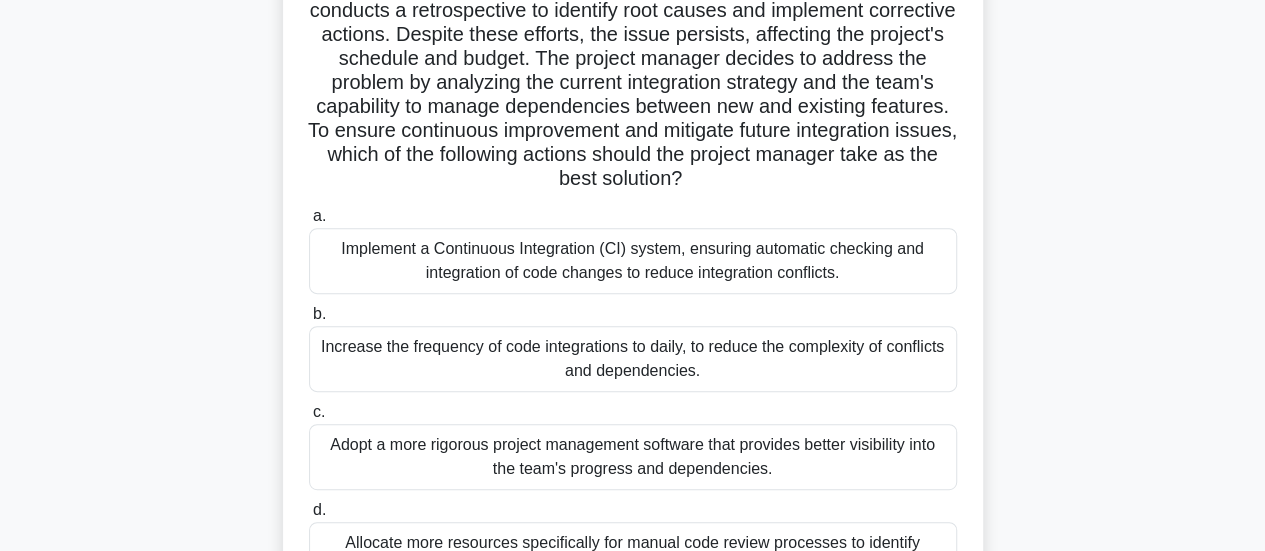click on "Implement a Continuous Integration (CI) system, ensuring automatic checking and integration of code changes to reduce integration conflicts." at bounding box center [633, 261] 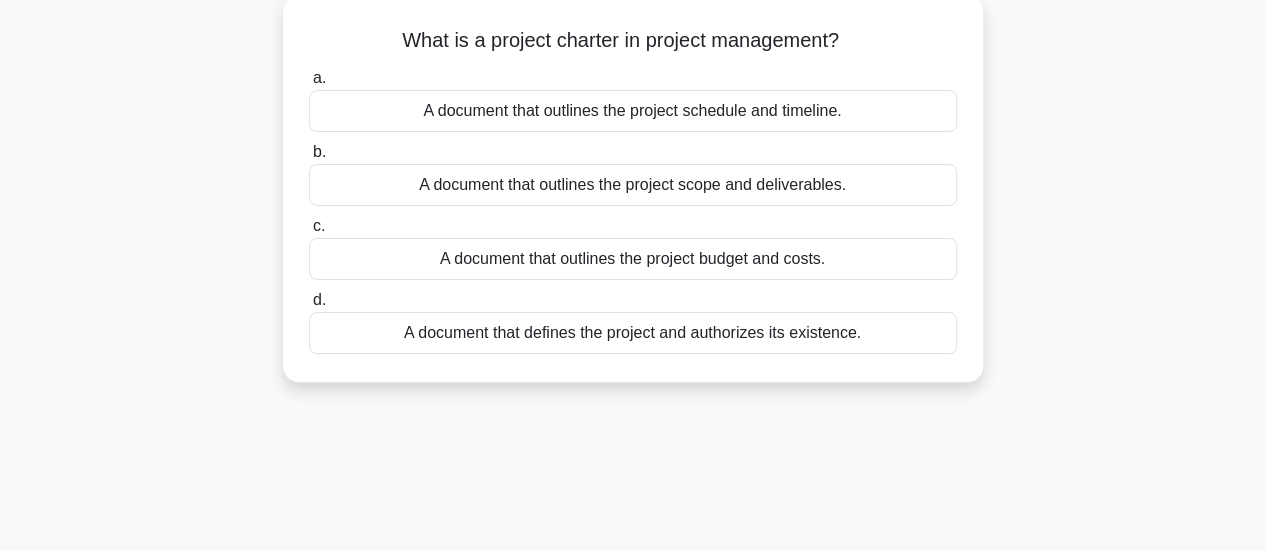 scroll, scrollTop: 0, scrollLeft: 0, axis: both 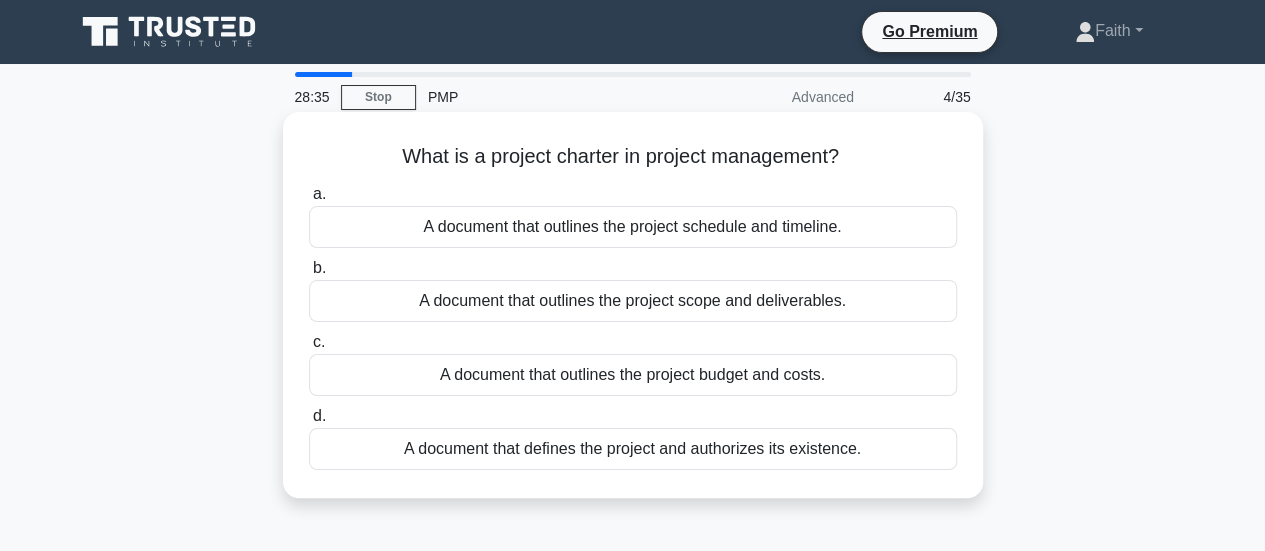 click on "A document that outlines the project scope and deliverables." at bounding box center [633, 301] 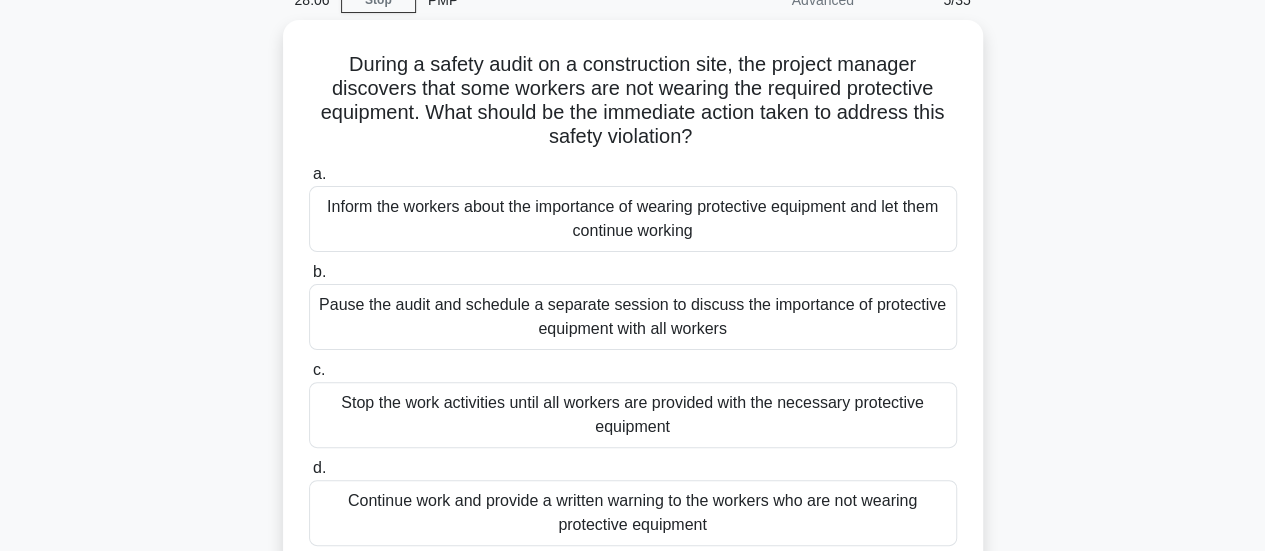 scroll, scrollTop: 94, scrollLeft: 0, axis: vertical 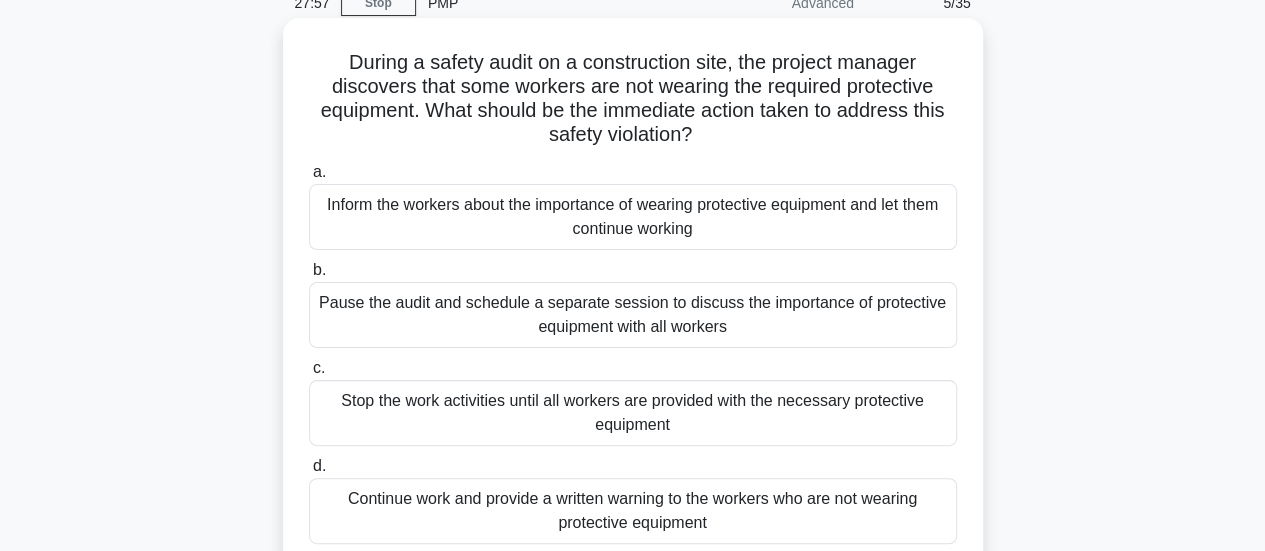 click on "Stop the work activities until all workers are provided with the necessary protective equipment" at bounding box center [633, 413] 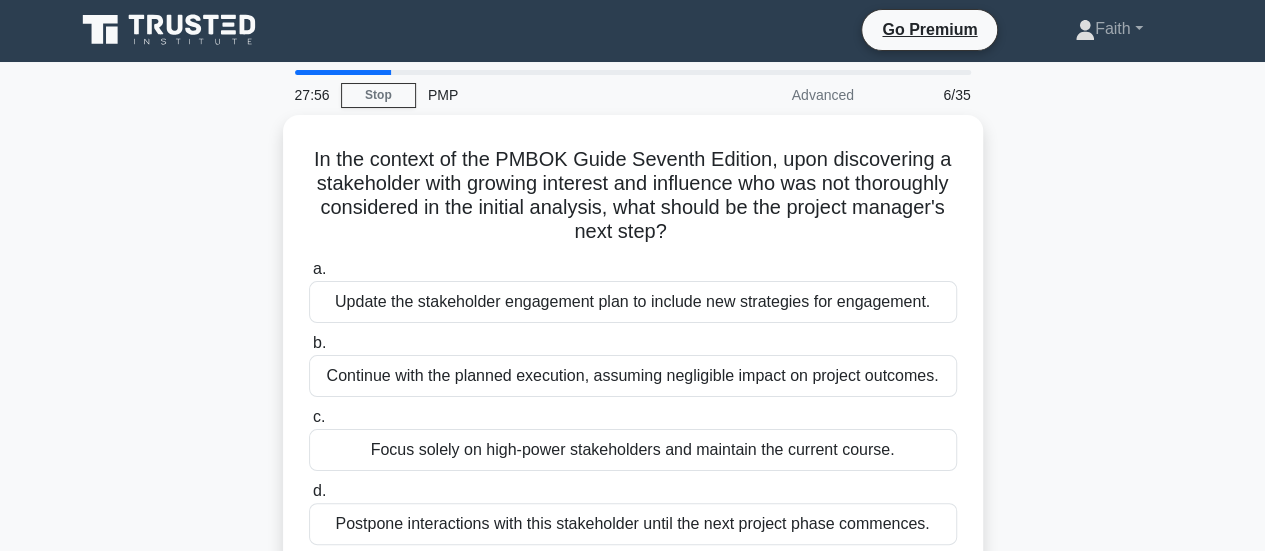scroll, scrollTop: 0, scrollLeft: 0, axis: both 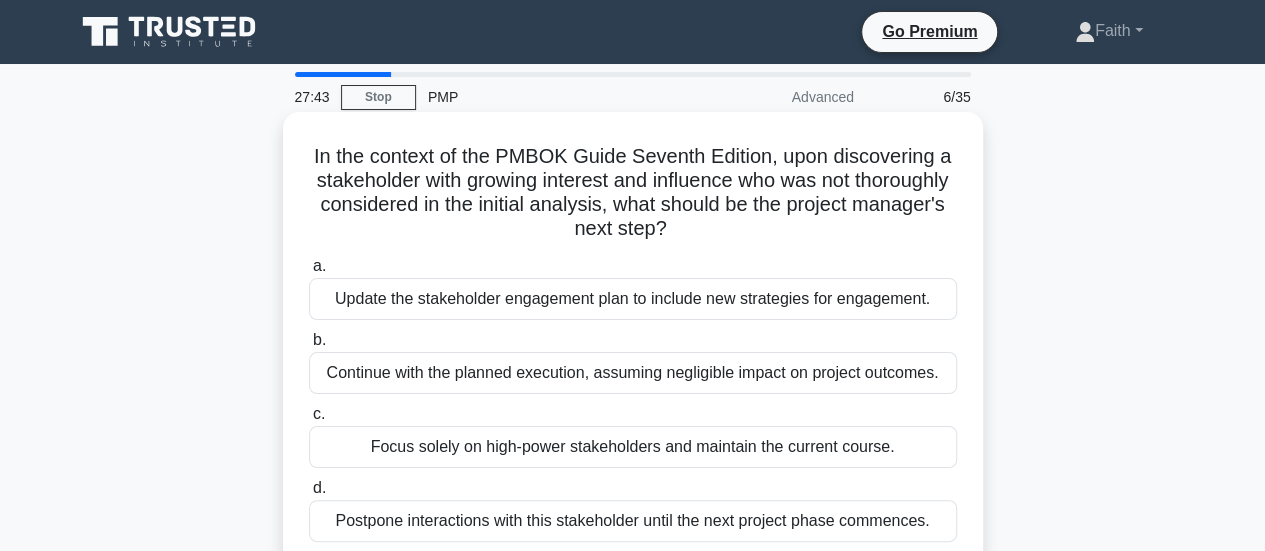 click on "Update the stakeholder engagement plan to include new strategies for engagement." at bounding box center (633, 299) 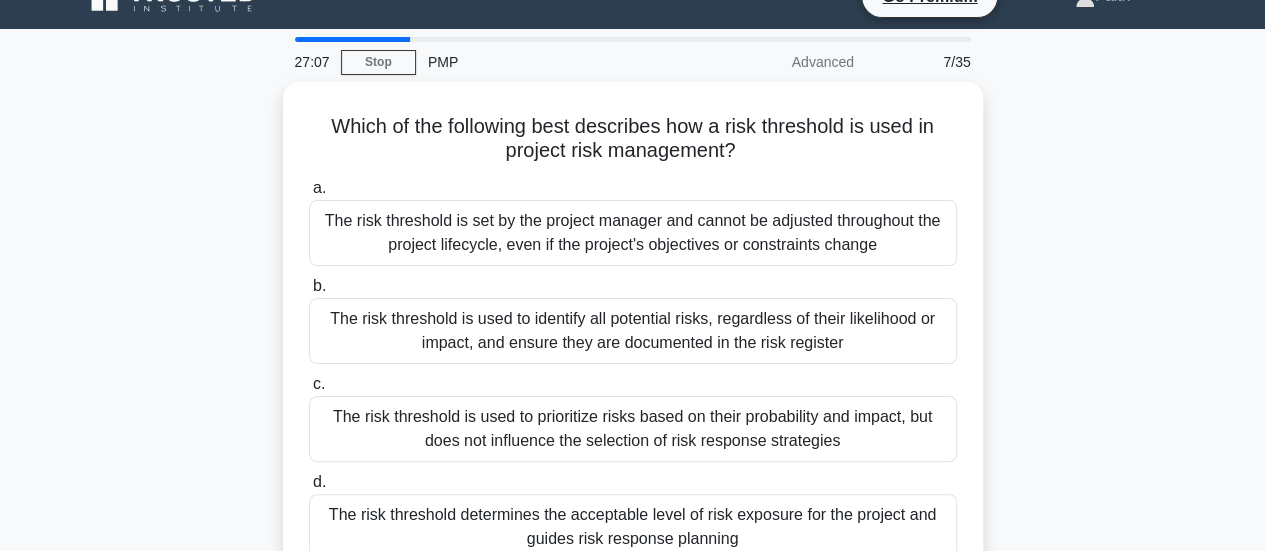 scroll, scrollTop: 40, scrollLeft: 0, axis: vertical 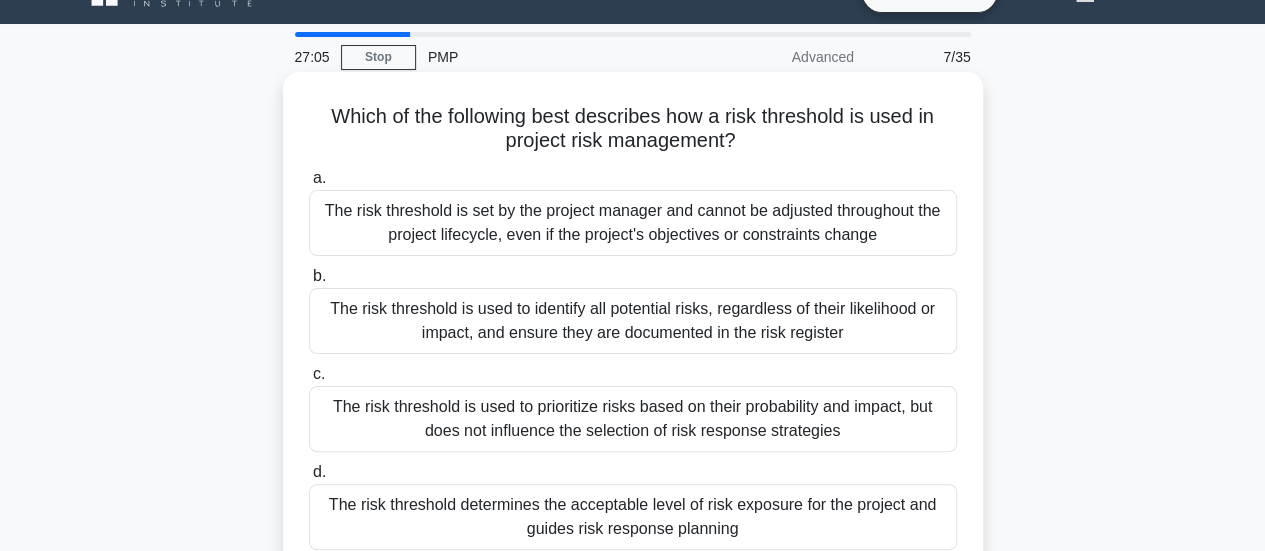click on "The risk threshold determines the acceptable level of risk exposure for the project and guides risk response planning" at bounding box center [633, 517] 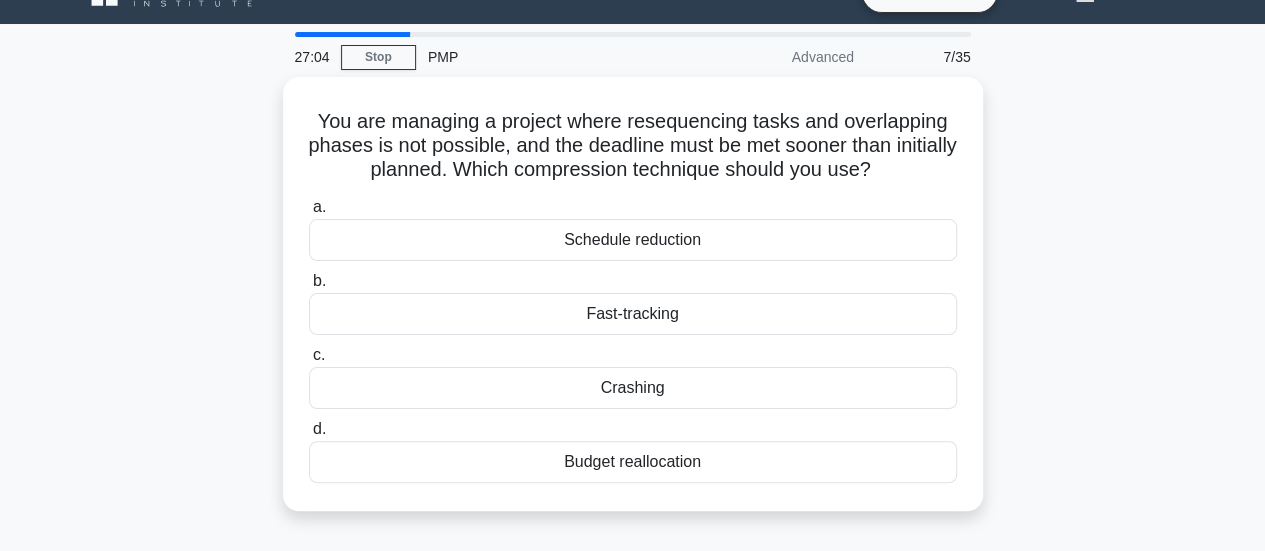 scroll, scrollTop: 0, scrollLeft: 0, axis: both 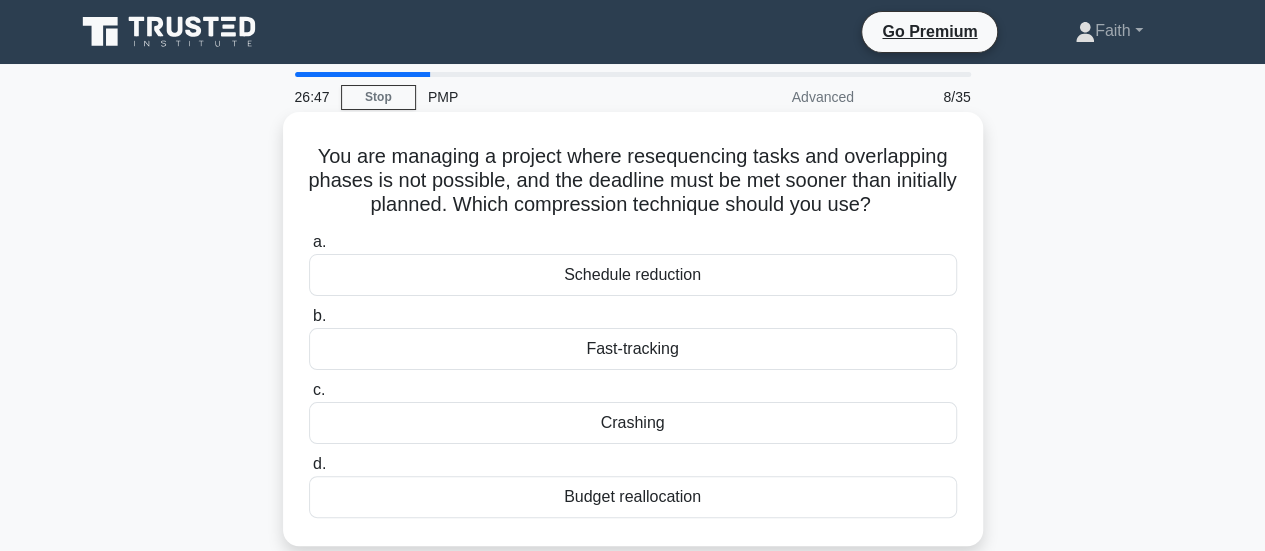 click on "Crashing" at bounding box center (633, 423) 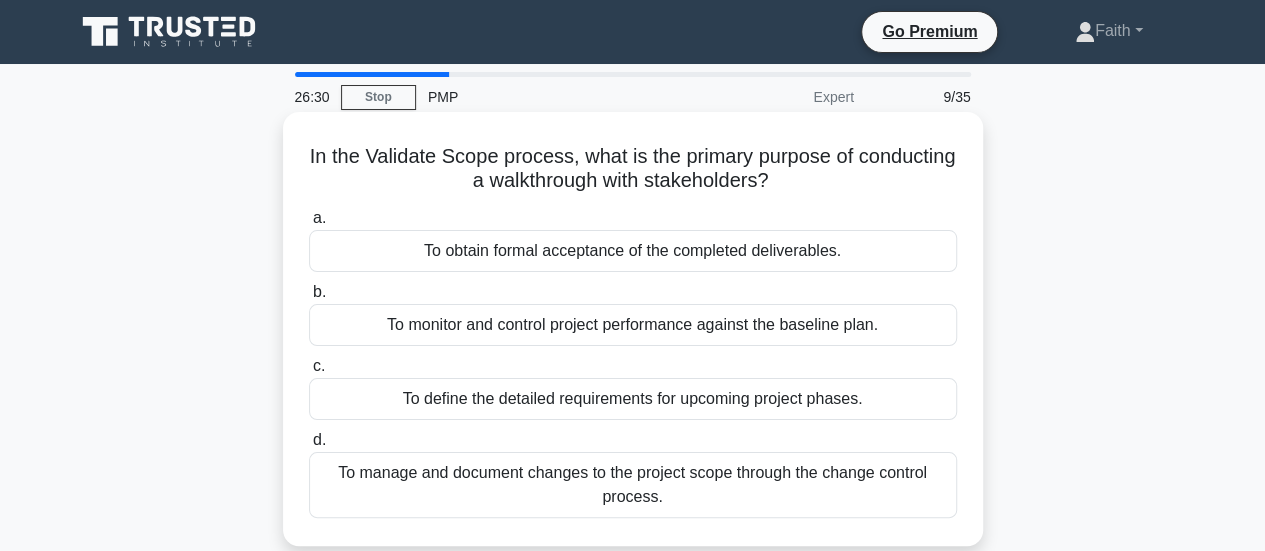 click on "To obtain formal acceptance of the completed deliverables." at bounding box center (633, 251) 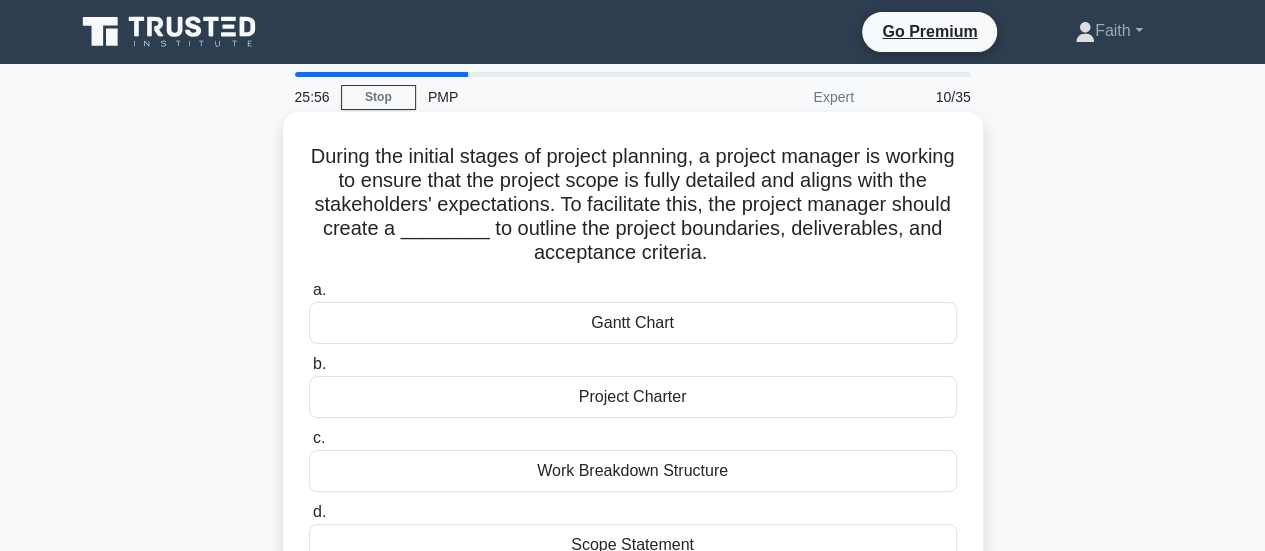click on "Project Charter" at bounding box center (633, 397) 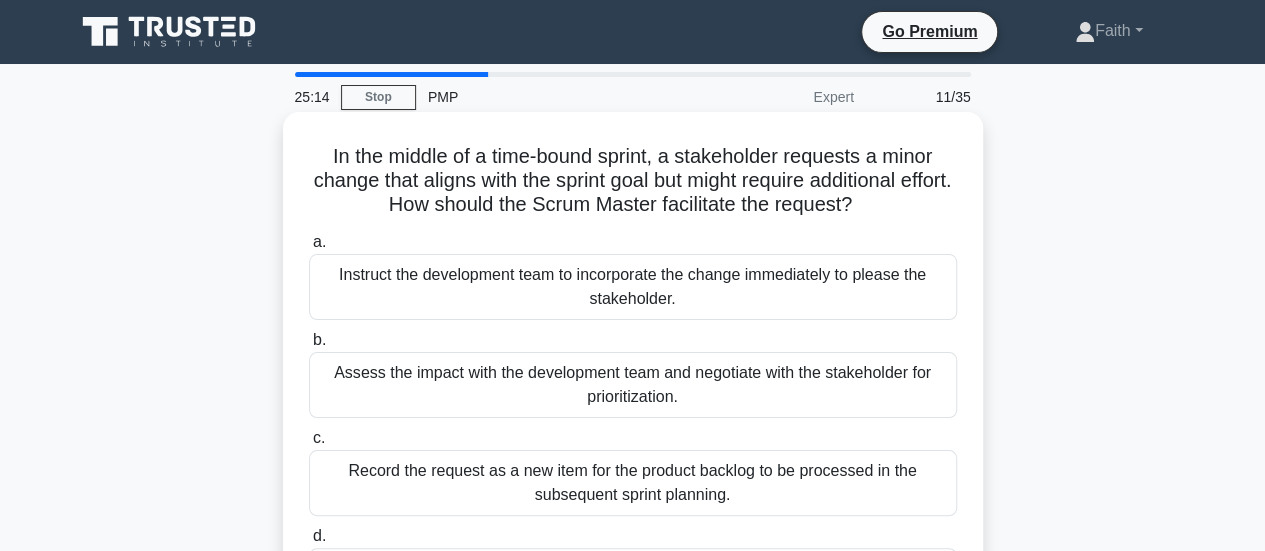 click on "Record the request as a new item for the product backlog to be processed in the subsequent sprint planning." at bounding box center (633, 483) 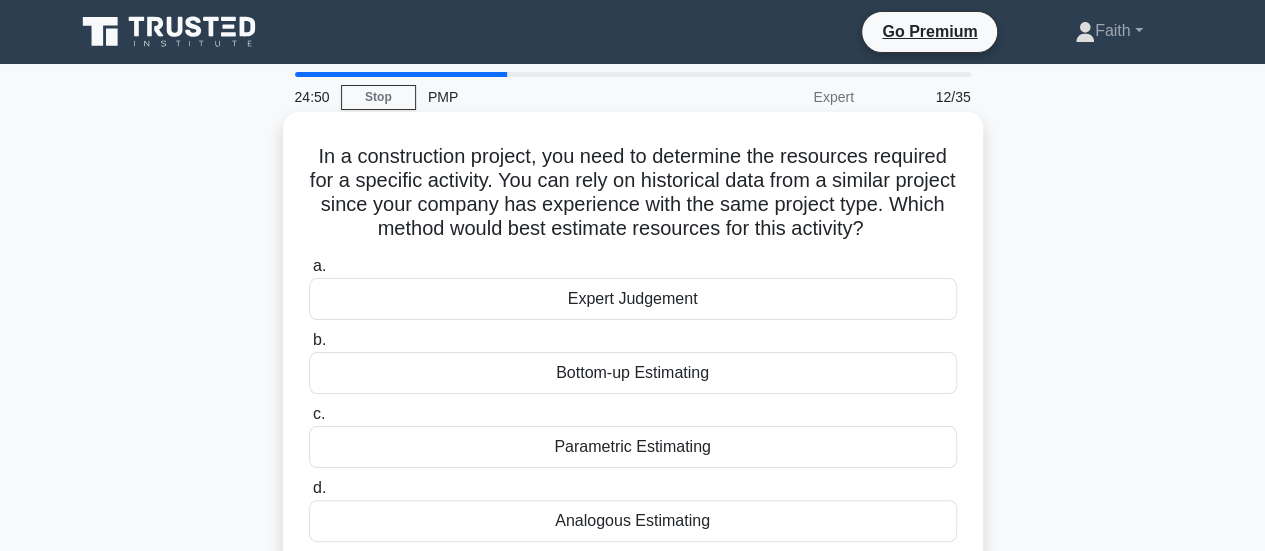 click on "Analogous Estimating" at bounding box center (633, 521) 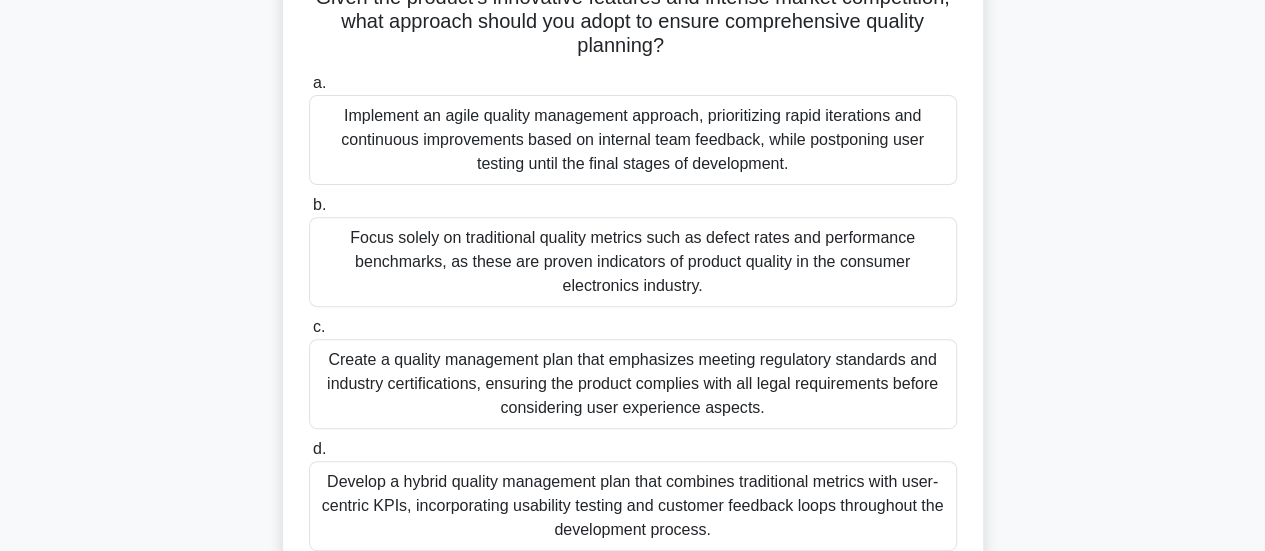 scroll, scrollTop: 263, scrollLeft: 0, axis: vertical 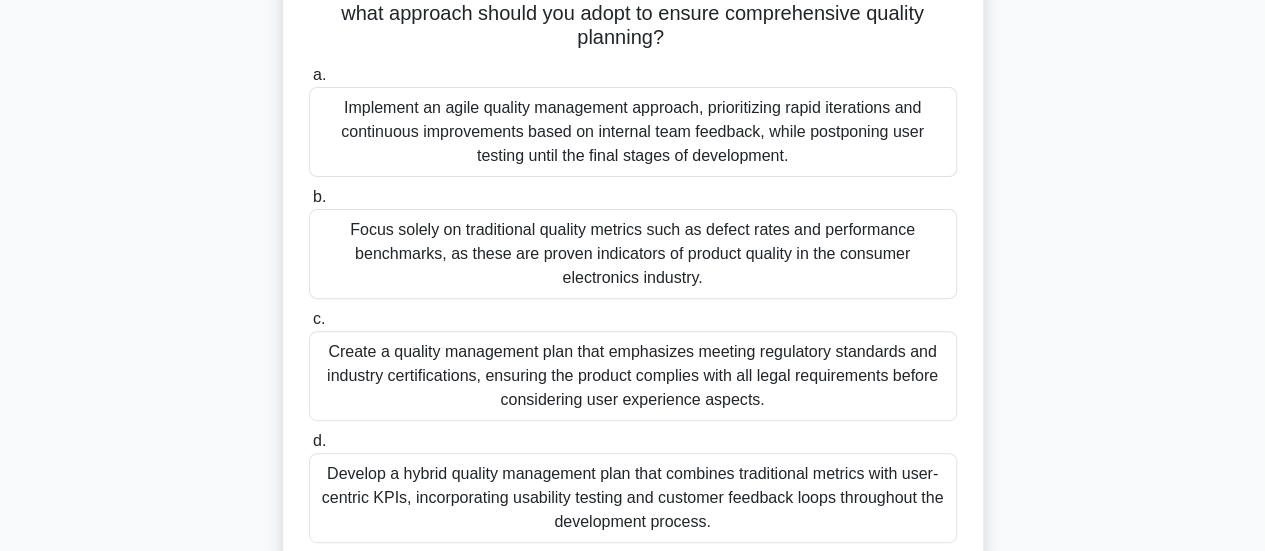 click on "Create a quality management plan that emphasizes meeting regulatory standards and industry certifications, ensuring the product complies with all legal requirements before considering user experience aspects." at bounding box center [633, 376] 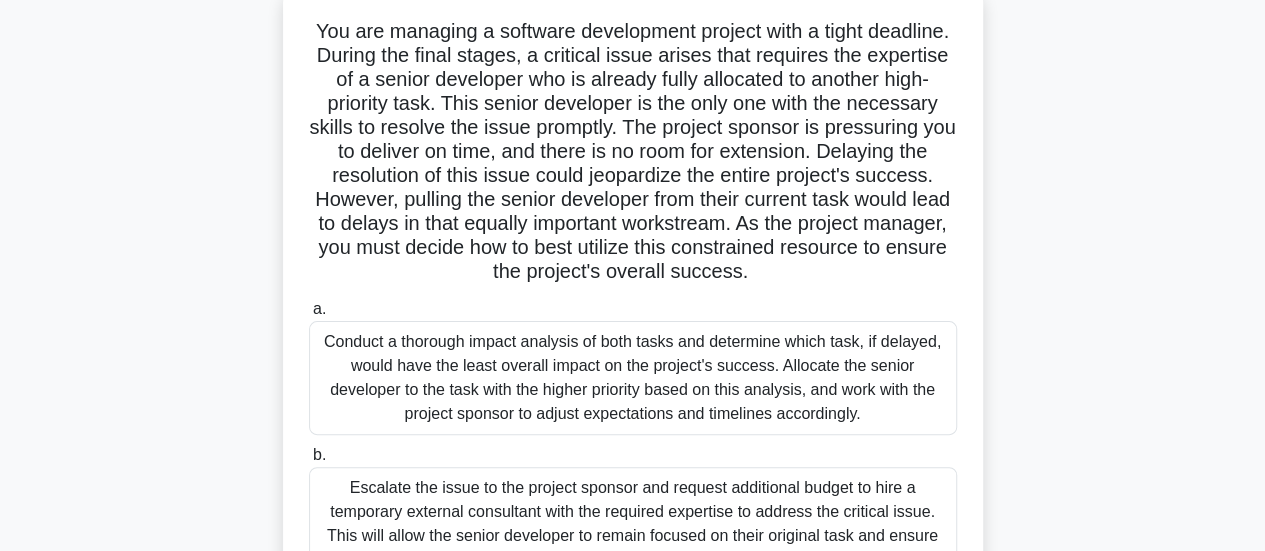 scroll, scrollTop: 0, scrollLeft: 0, axis: both 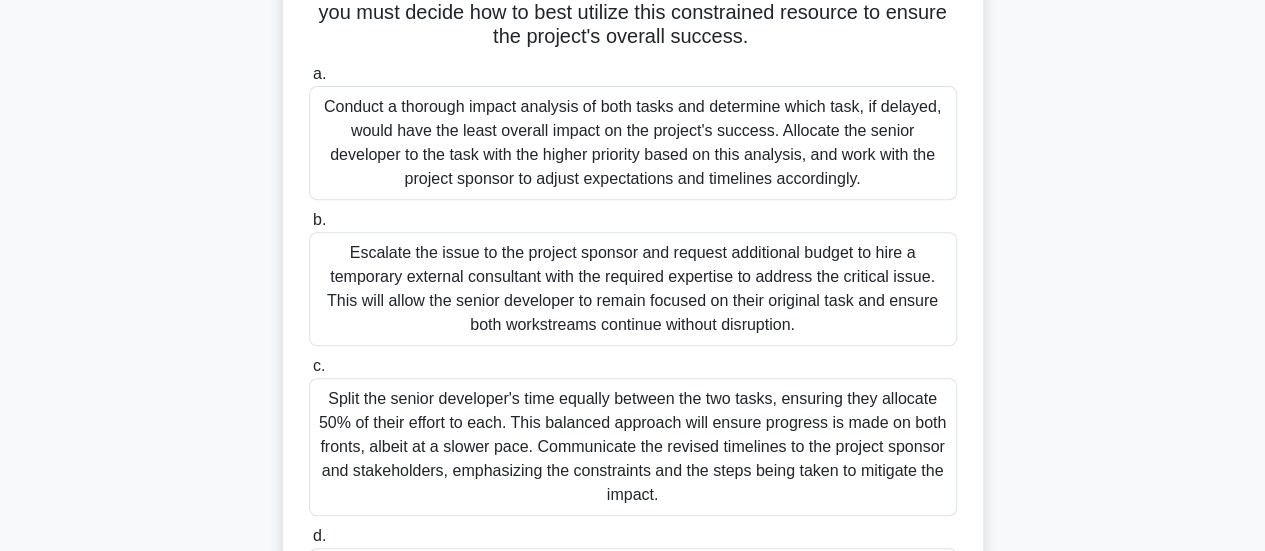 click on "Conduct a thorough impact analysis of both tasks and determine which task, if delayed, would have the least overall impact on the project's success. Allocate the senior developer to the task with the higher priority based on this analysis, and work with the project sponsor to adjust expectations and timelines accordingly." at bounding box center [633, 143] 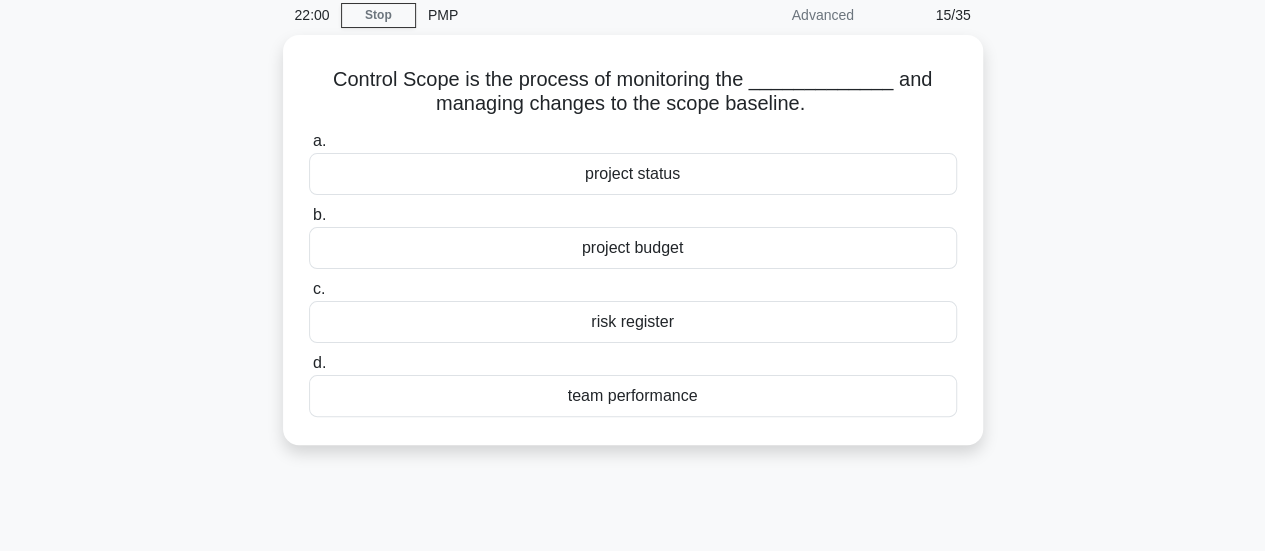 scroll, scrollTop: 79, scrollLeft: 0, axis: vertical 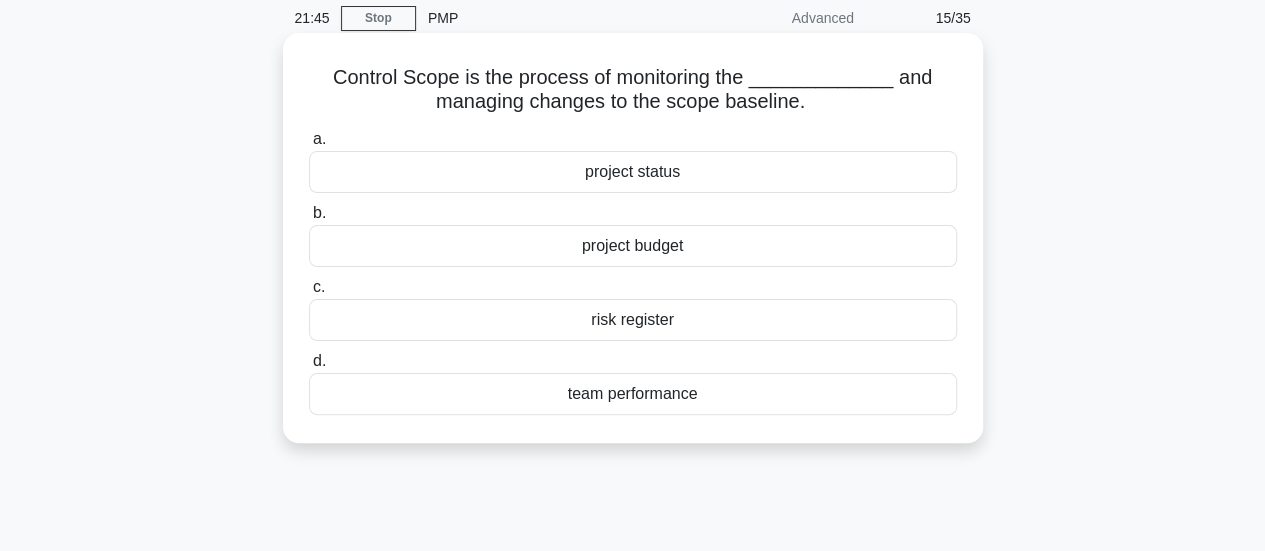 click on "project status" at bounding box center (633, 172) 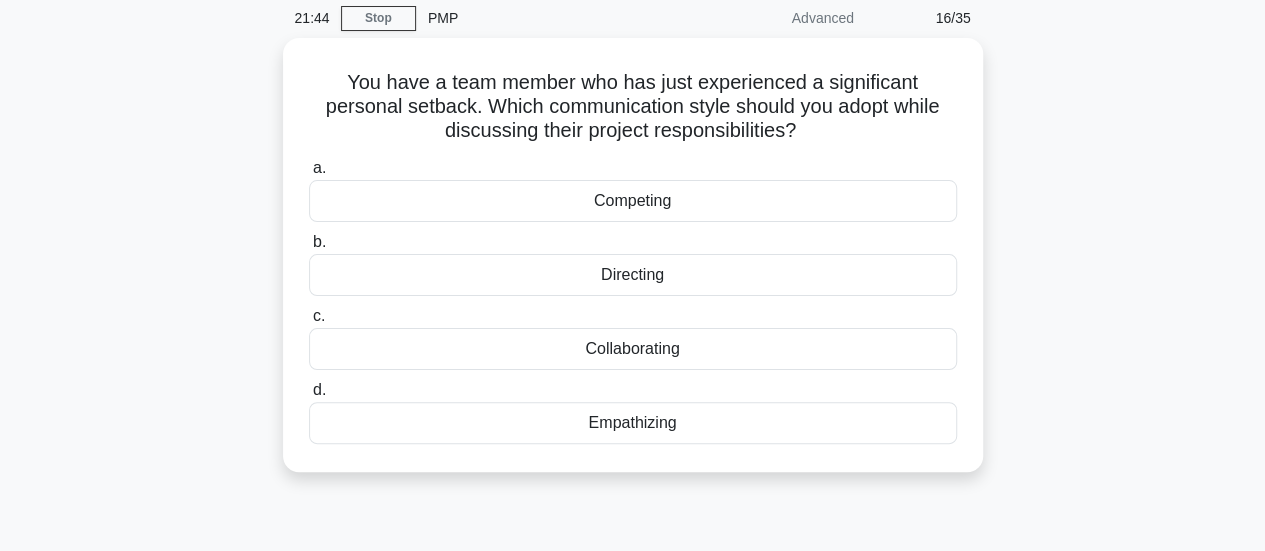 scroll, scrollTop: 0, scrollLeft: 0, axis: both 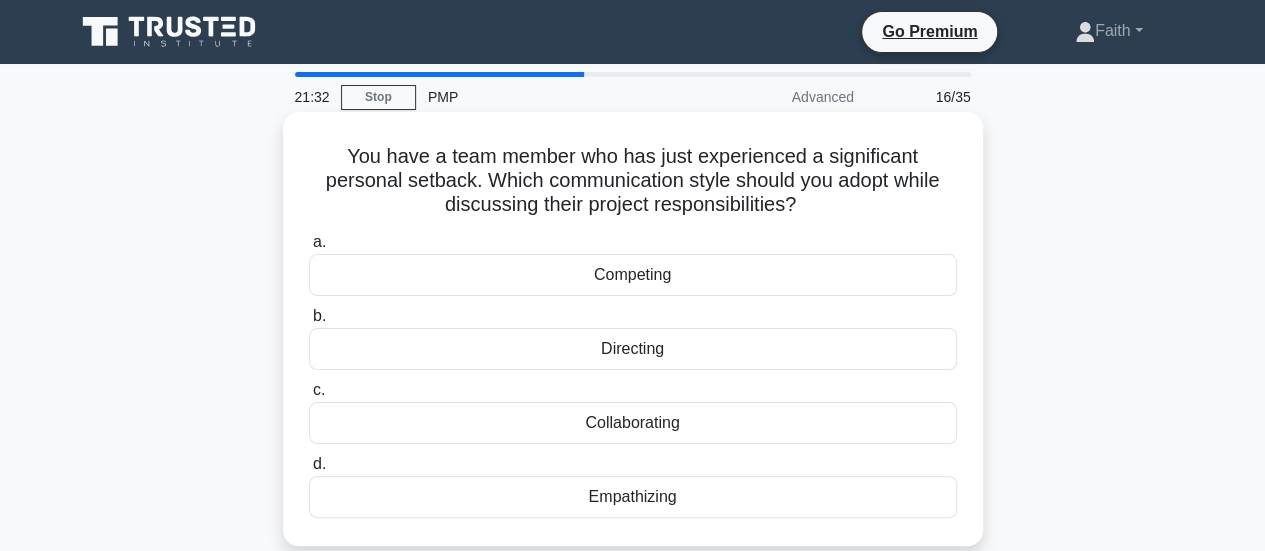 click on "Empathizing" at bounding box center [633, 497] 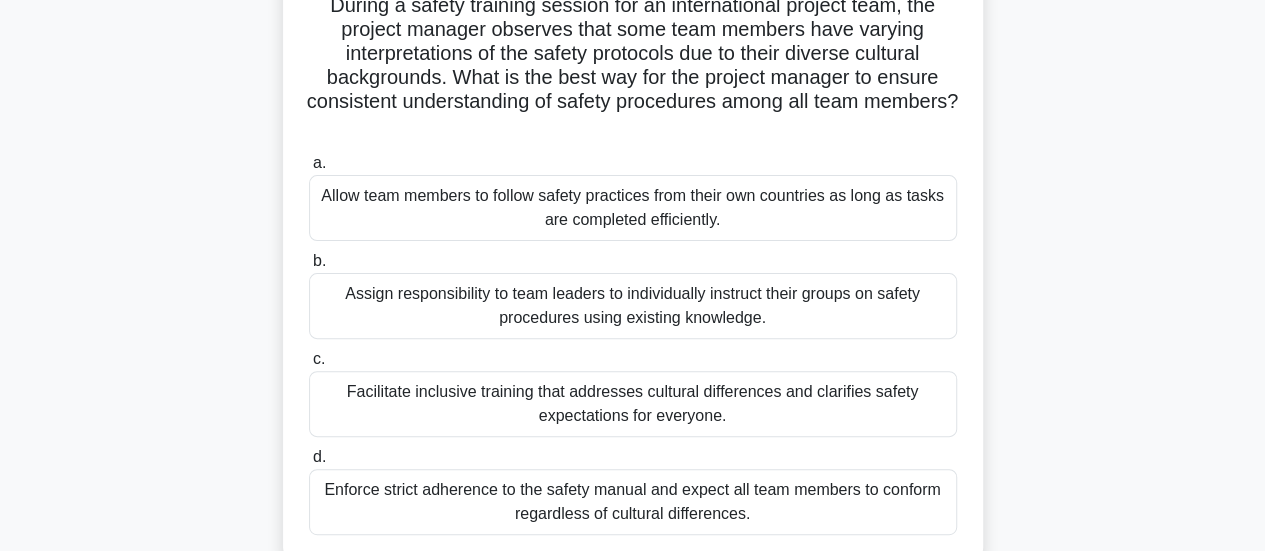 scroll, scrollTop: 151, scrollLeft: 0, axis: vertical 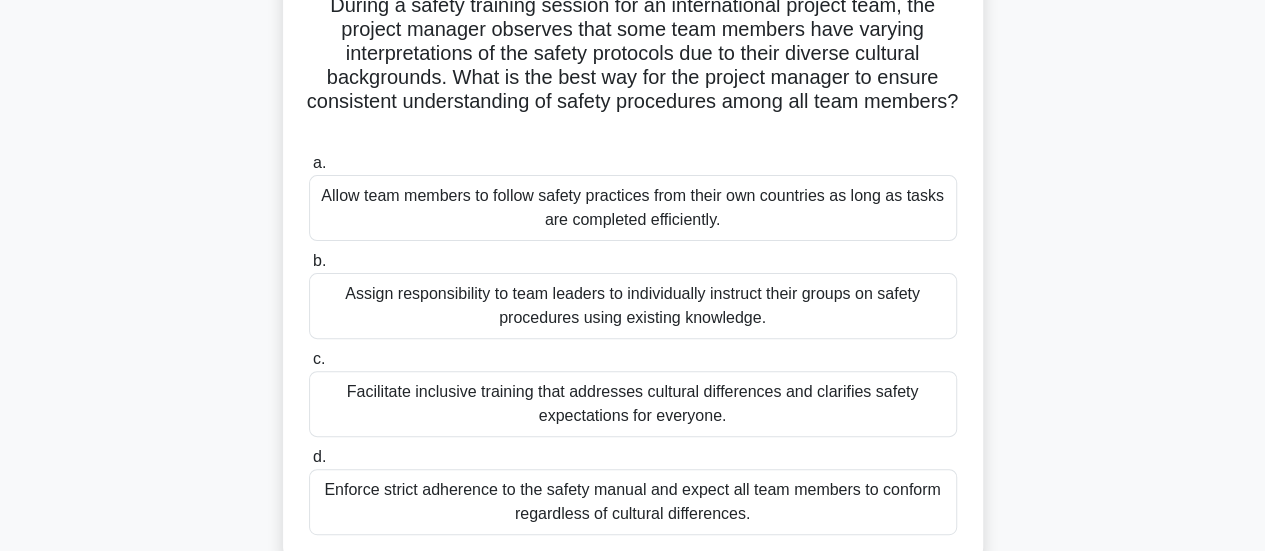 click on "Facilitate inclusive training that addresses cultural differences and clarifies safety expectations for everyone." at bounding box center (633, 404) 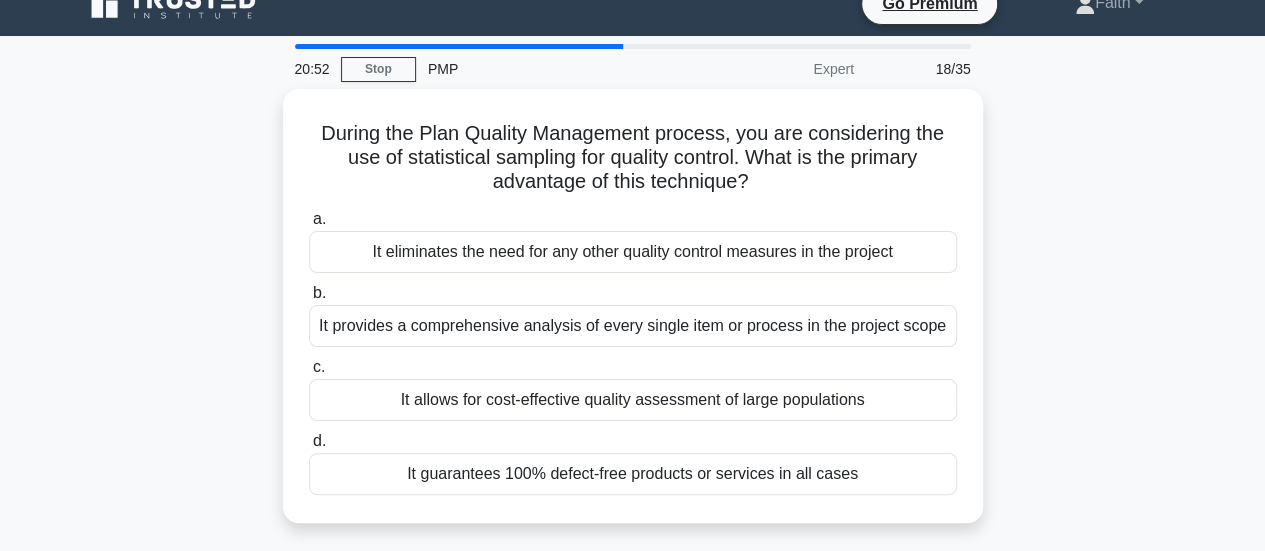 scroll, scrollTop: 0, scrollLeft: 0, axis: both 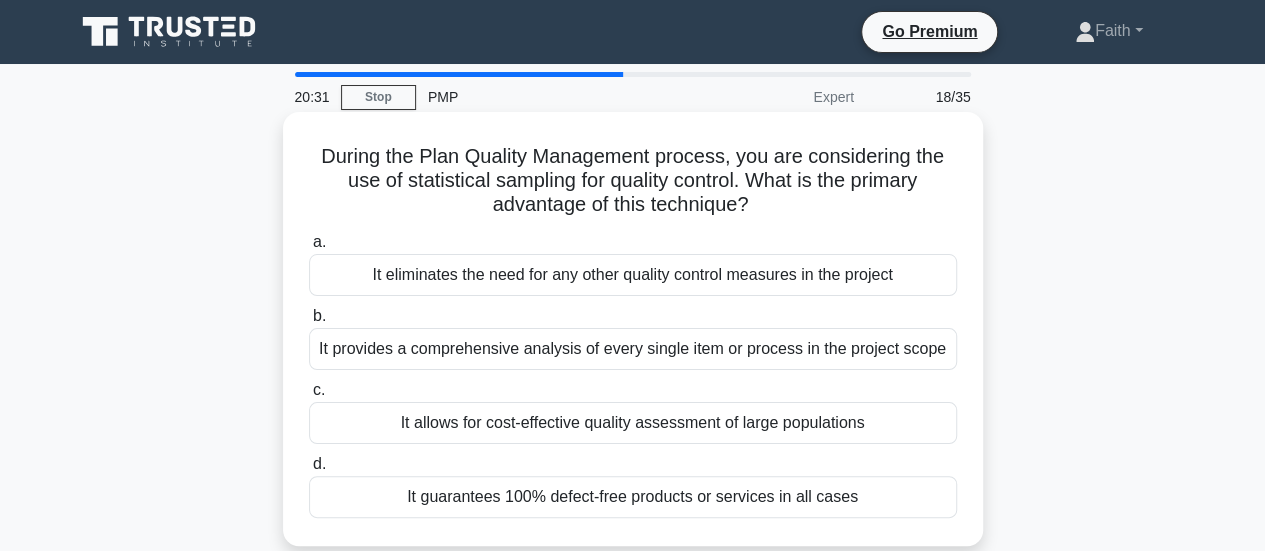 click on "It allows for cost-effective quality assessment of large populations" at bounding box center [633, 423] 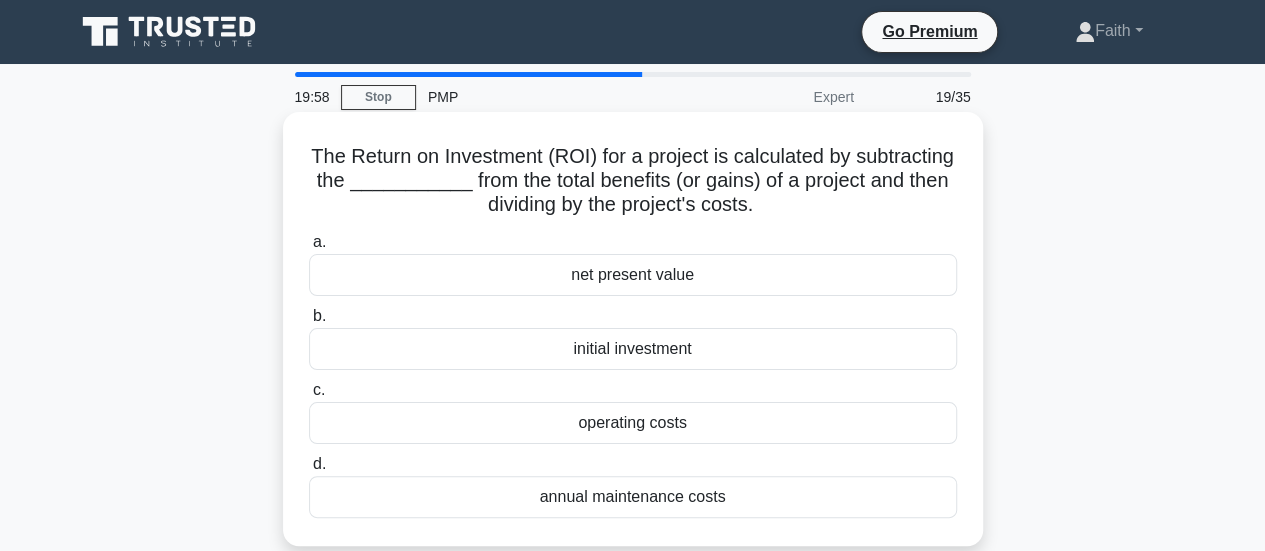 click on "net present value" at bounding box center (633, 275) 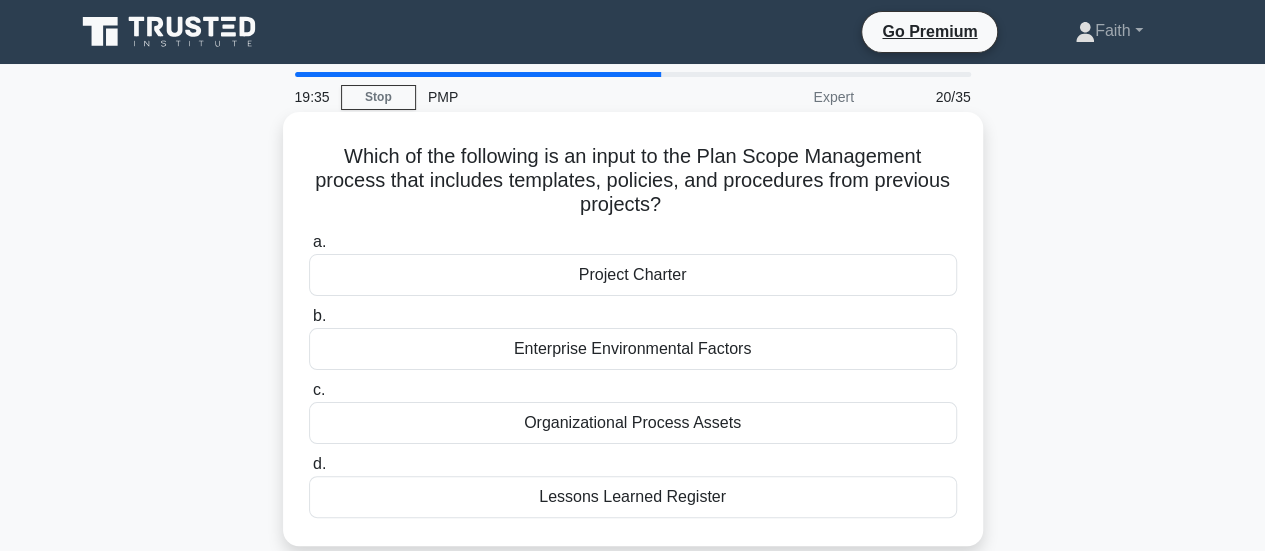 click on "Organizational Process Assets" at bounding box center (633, 423) 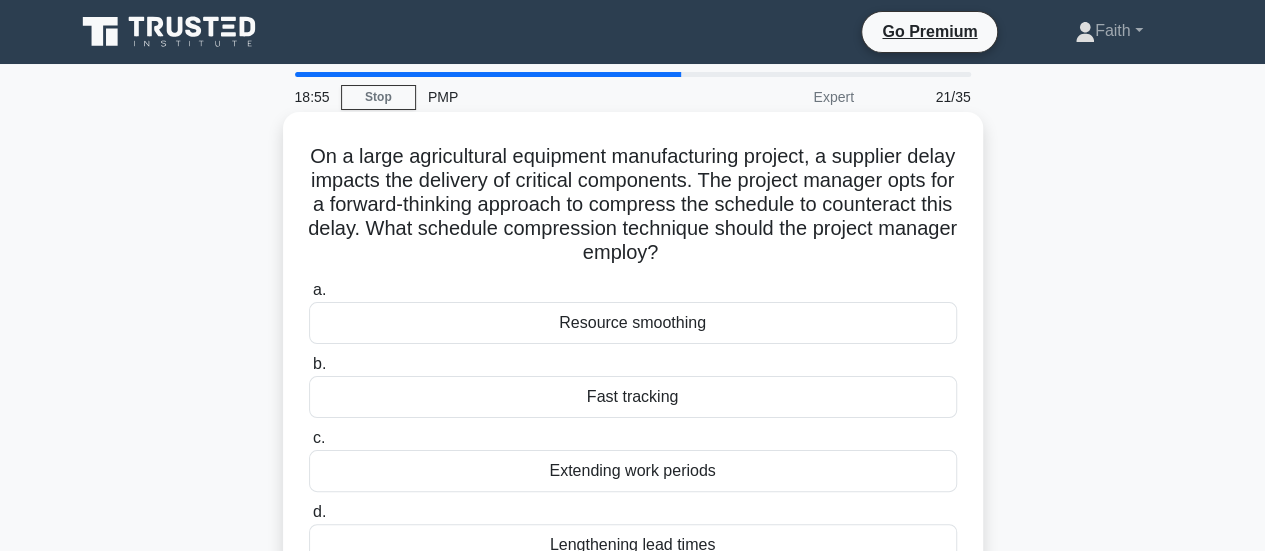 click on "Fast tracking" at bounding box center [633, 397] 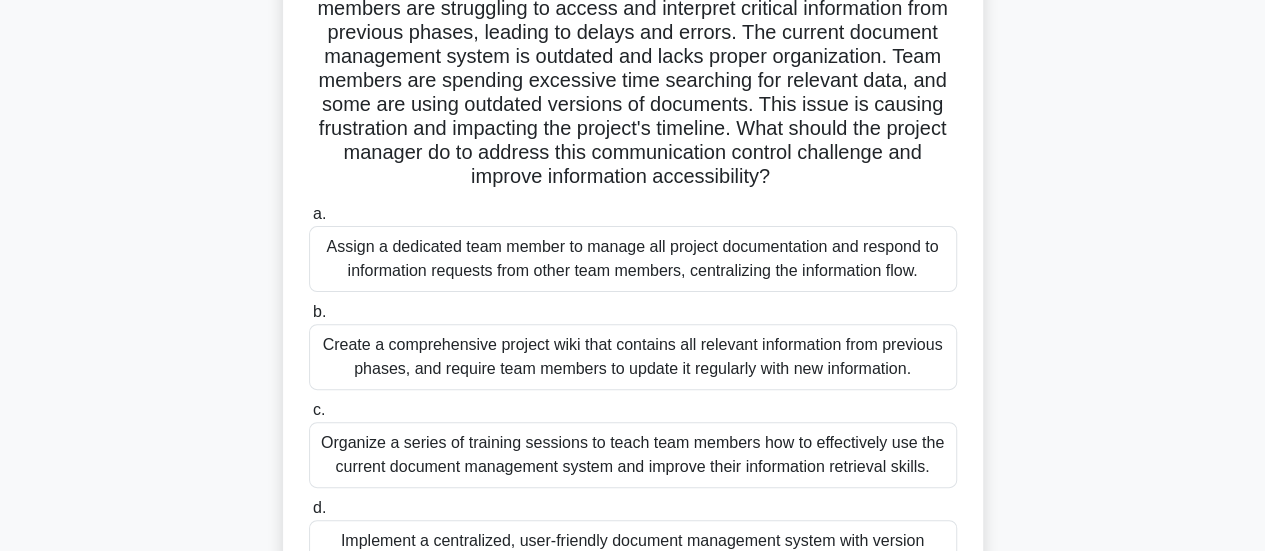 scroll, scrollTop: 200, scrollLeft: 0, axis: vertical 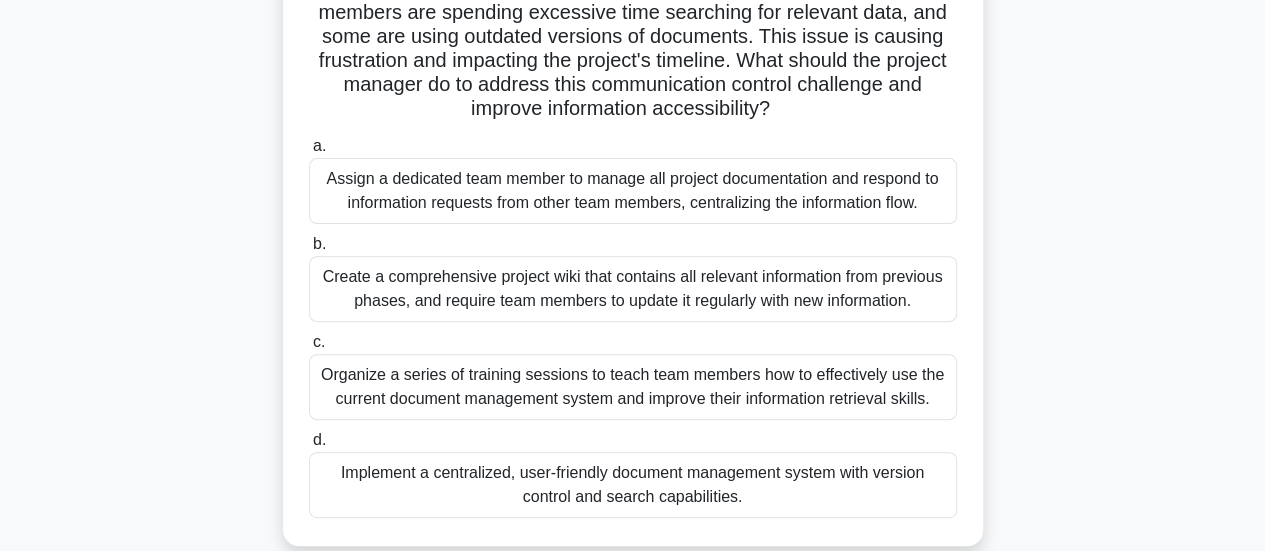 click on "Implement a centralized, user-friendly document management system with version control and search capabilities." at bounding box center (633, 485) 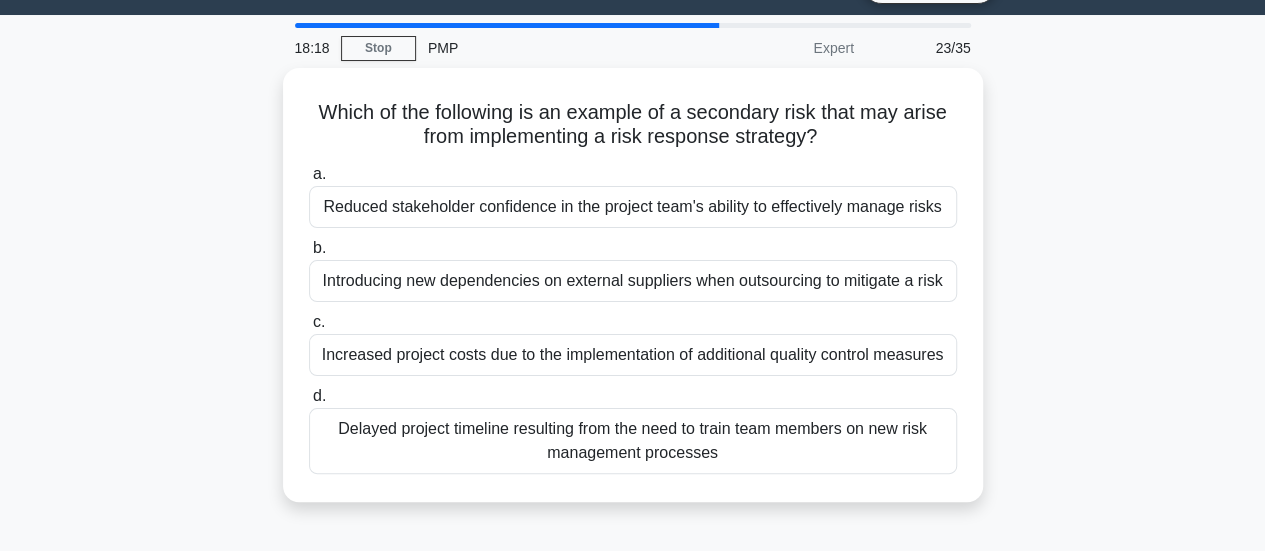 scroll, scrollTop: 0, scrollLeft: 0, axis: both 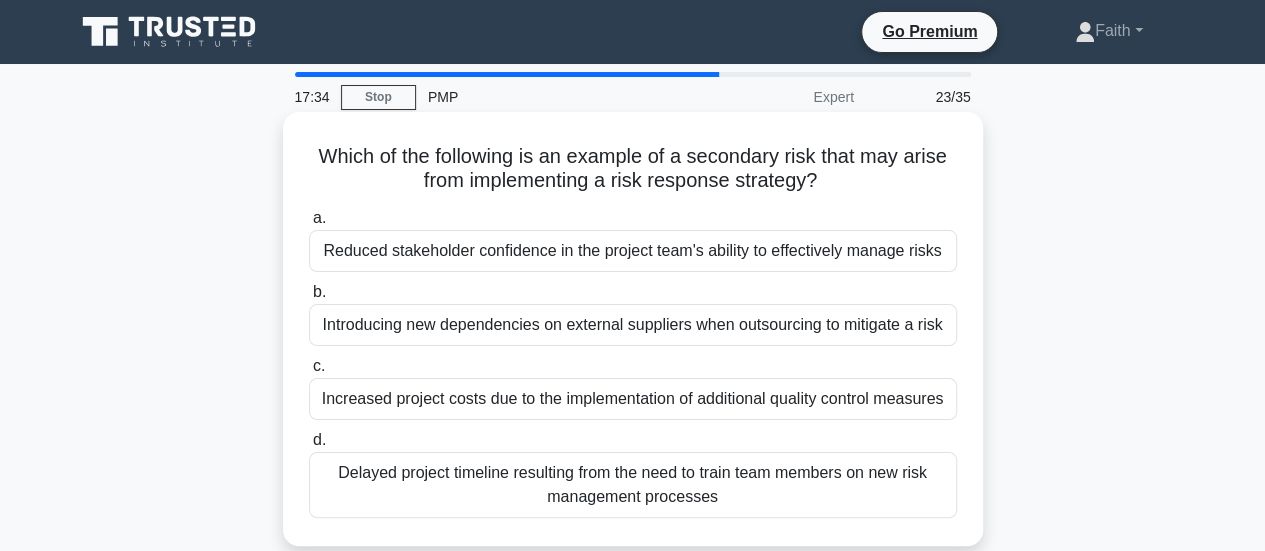 click on "Delayed project timeline resulting from the need to train team members on new risk management processes" at bounding box center [633, 485] 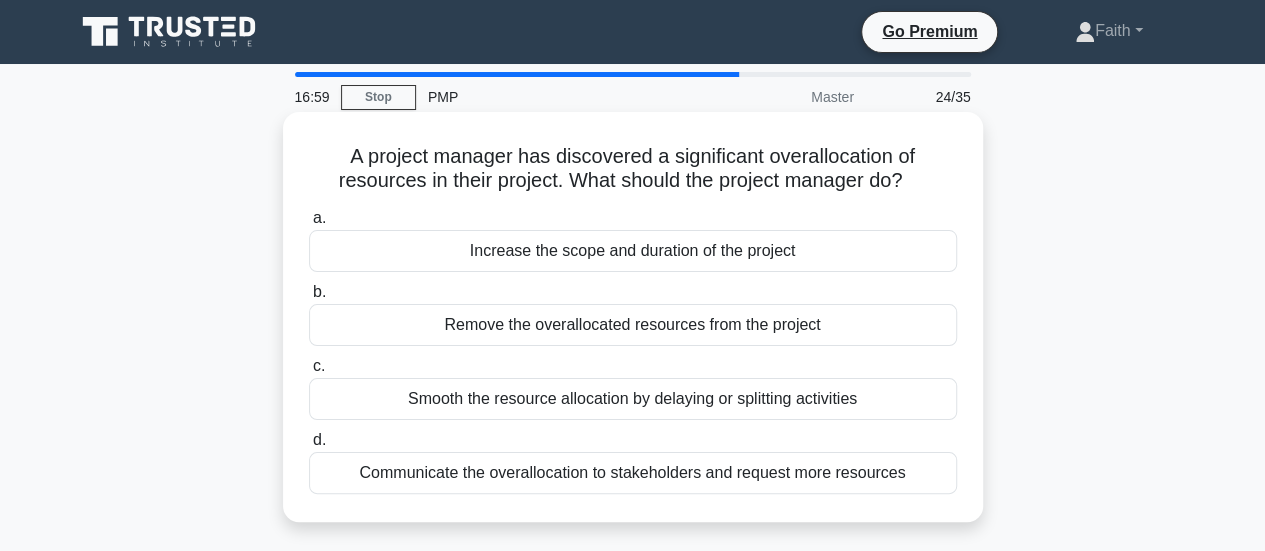 click on "Smooth the resource allocation by delaying or splitting activities" at bounding box center [633, 399] 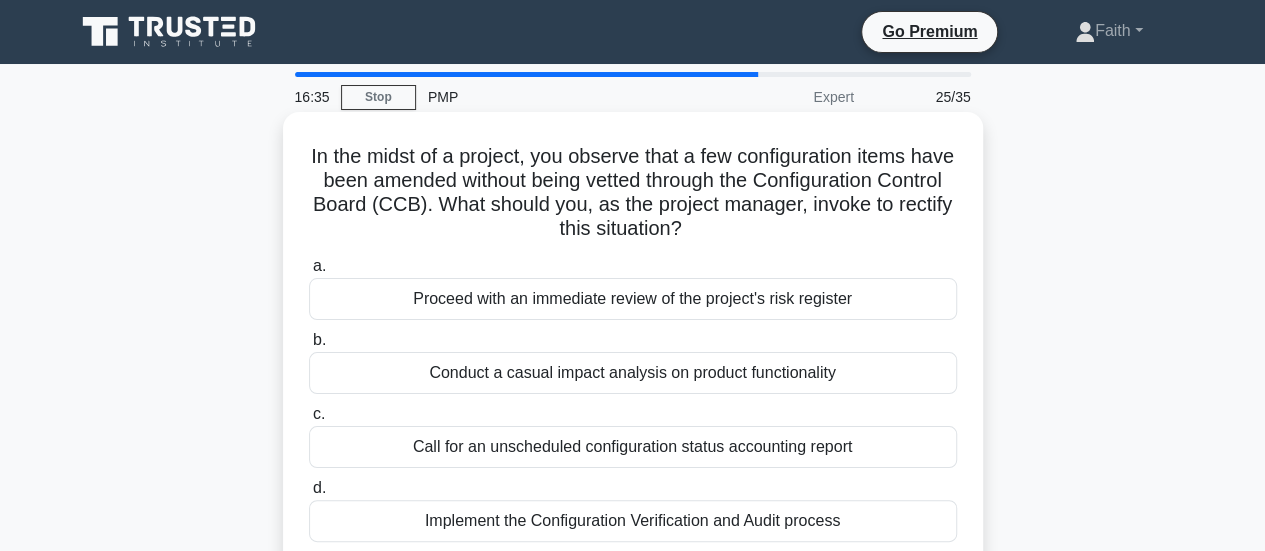 click on "Implement the Configuration Verification and Audit process" at bounding box center [633, 521] 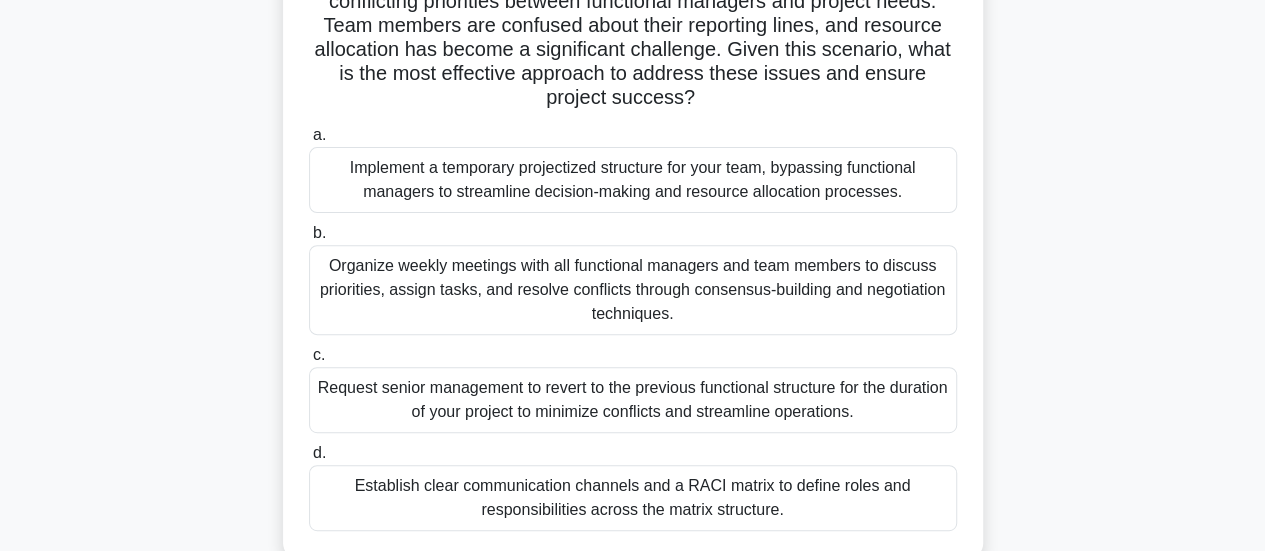 scroll, scrollTop: 263, scrollLeft: 0, axis: vertical 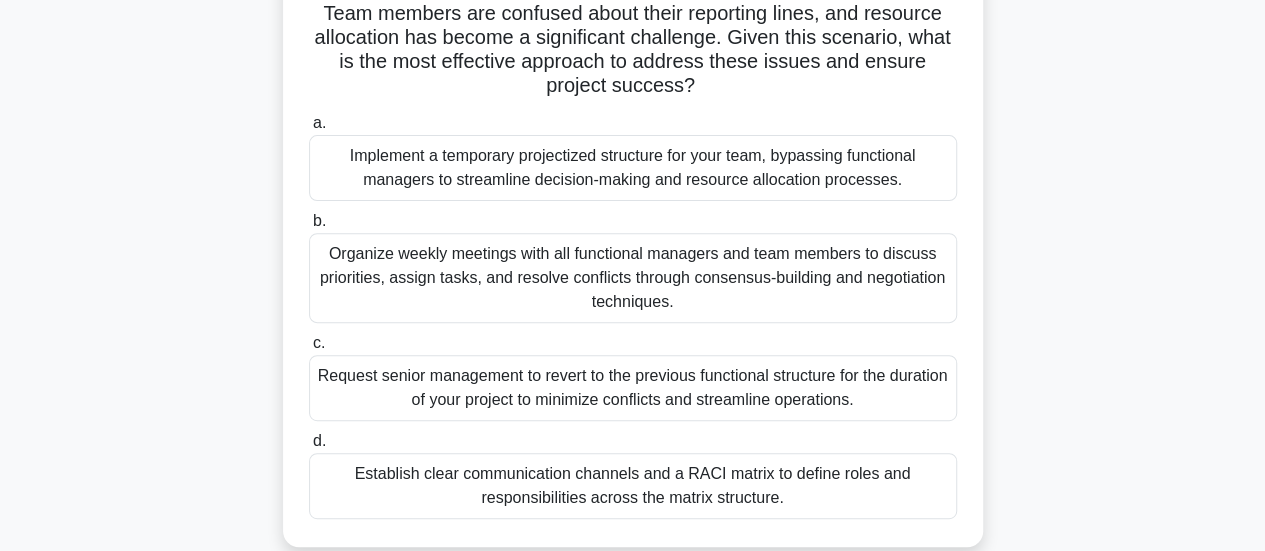 click on "Establish clear communication channels and a RACI matrix to define roles and responsibilities across the matrix structure." at bounding box center (633, 486) 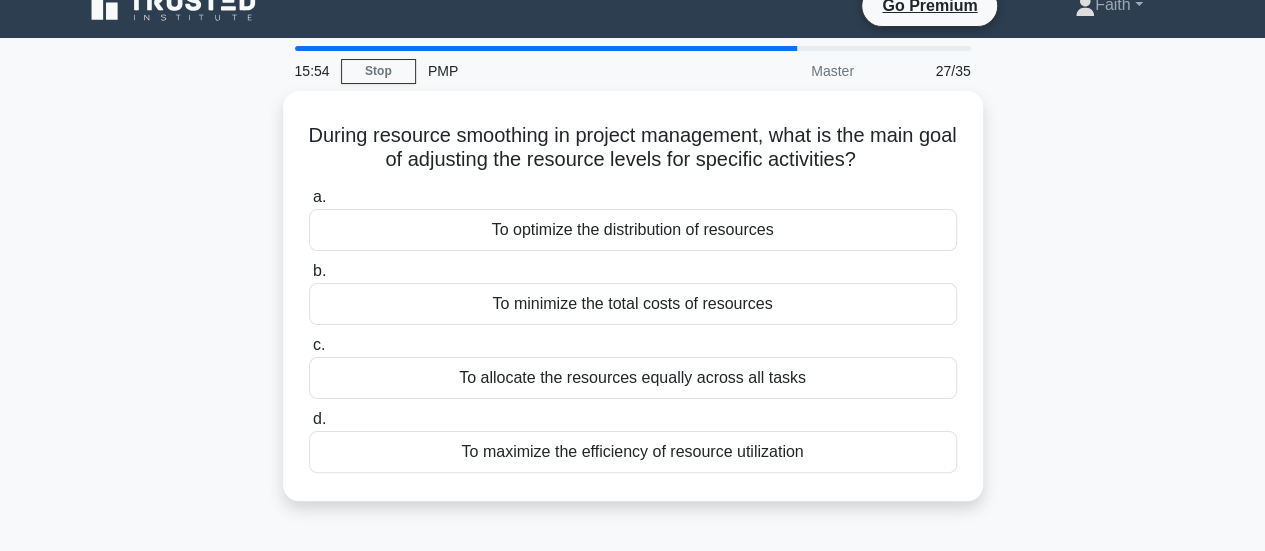 scroll, scrollTop: 0, scrollLeft: 0, axis: both 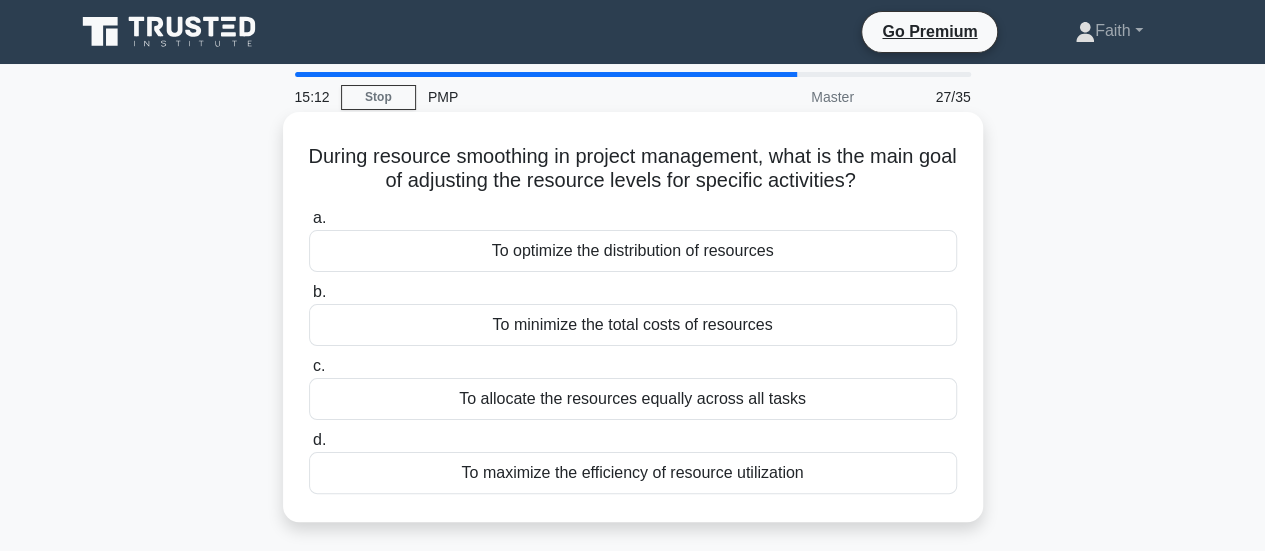 click on "To maximize the efficiency of resource utilization" at bounding box center [633, 473] 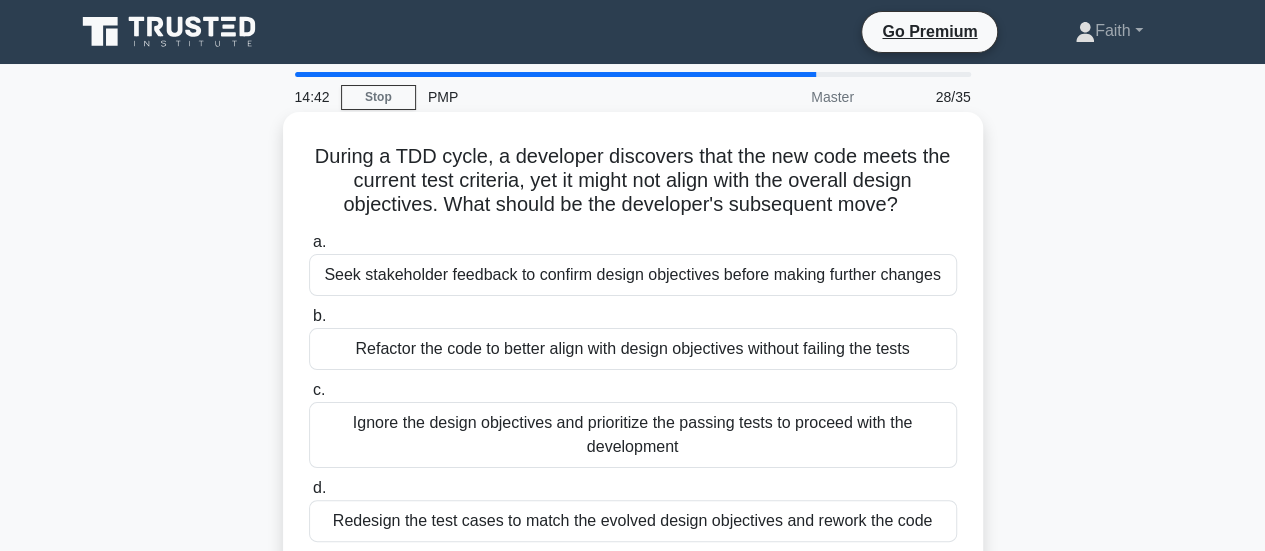click on "Seek stakeholder feedback to confirm design objectives before making further changes" at bounding box center (633, 275) 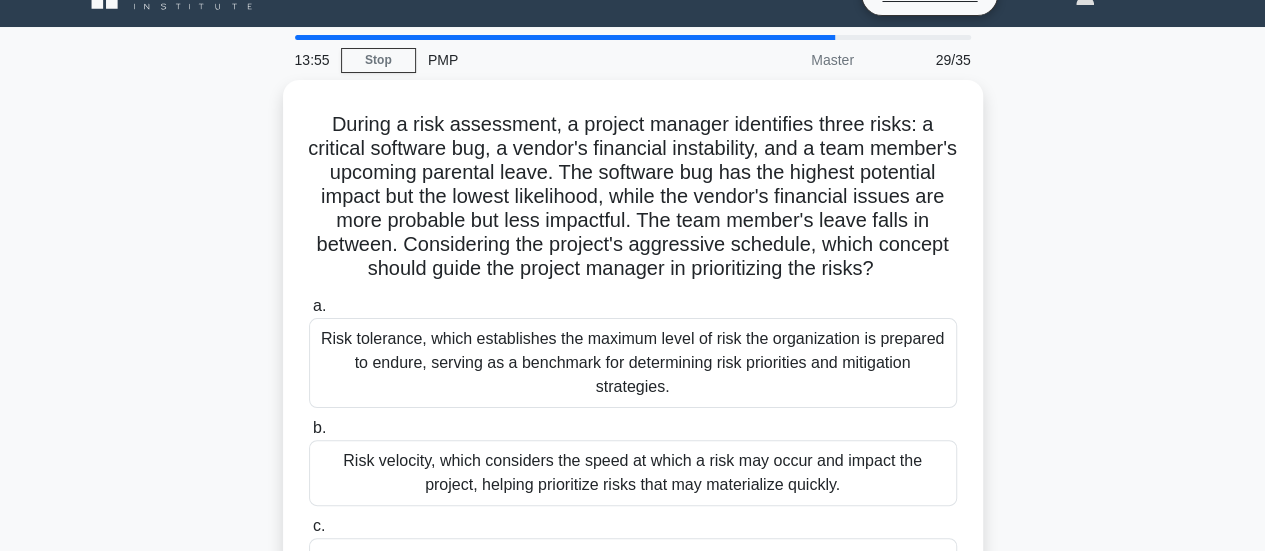 scroll, scrollTop: 40, scrollLeft: 0, axis: vertical 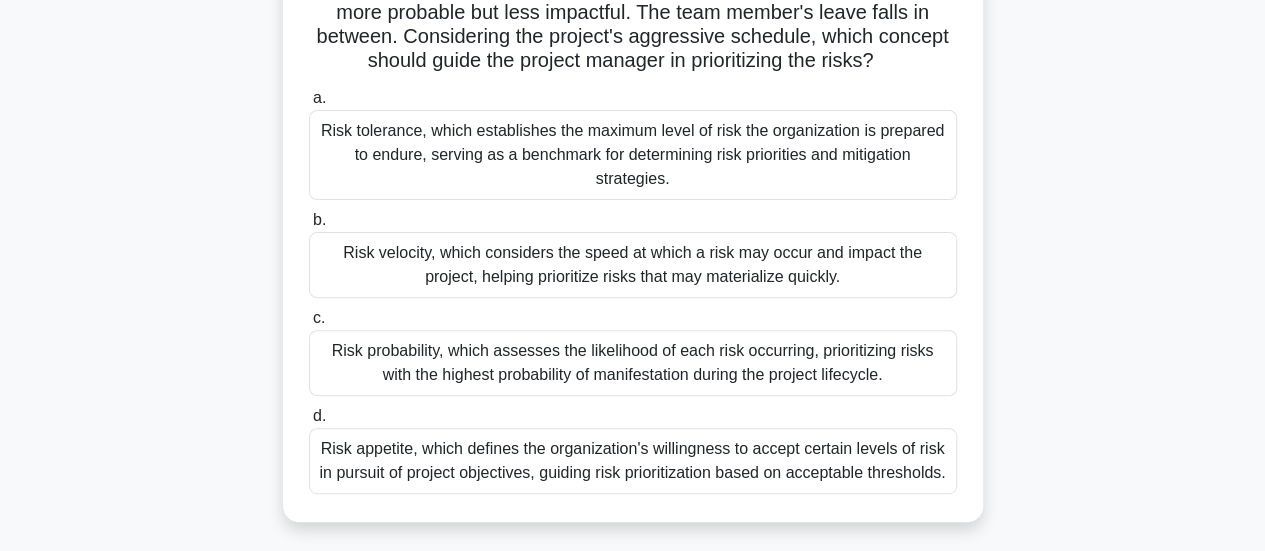click on "Risk tolerance, which establishes the maximum level of risk the organization is prepared to endure, serving as a benchmark for determining risk priorities and mitigation strategies." at bounding box center (633, 155) 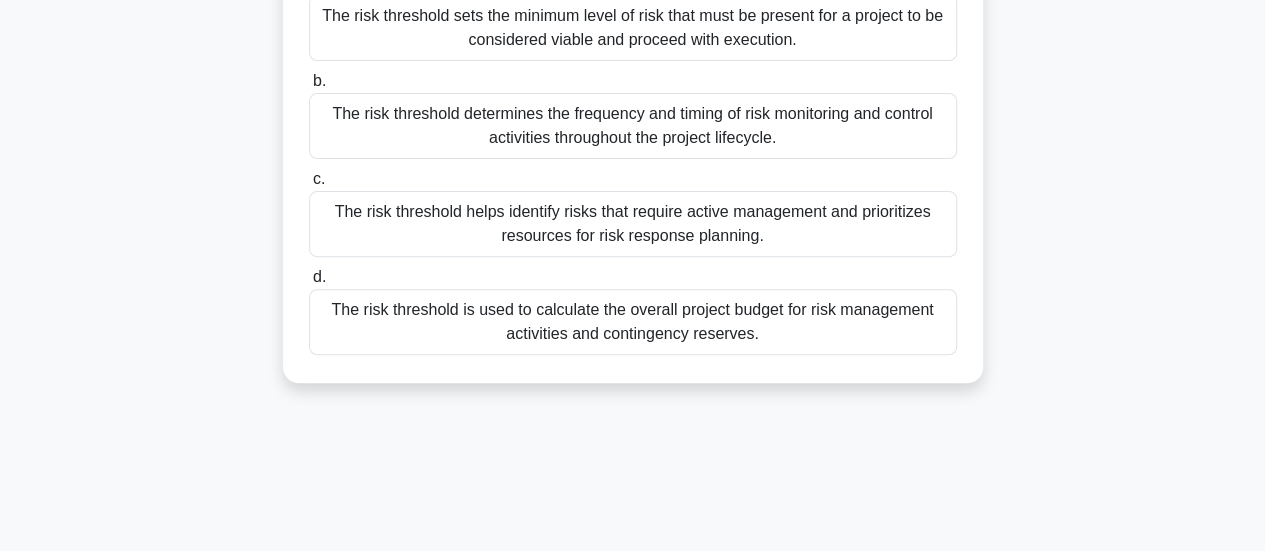 scroll, scrollTop: 0, scrollLeft: 0, axis: both 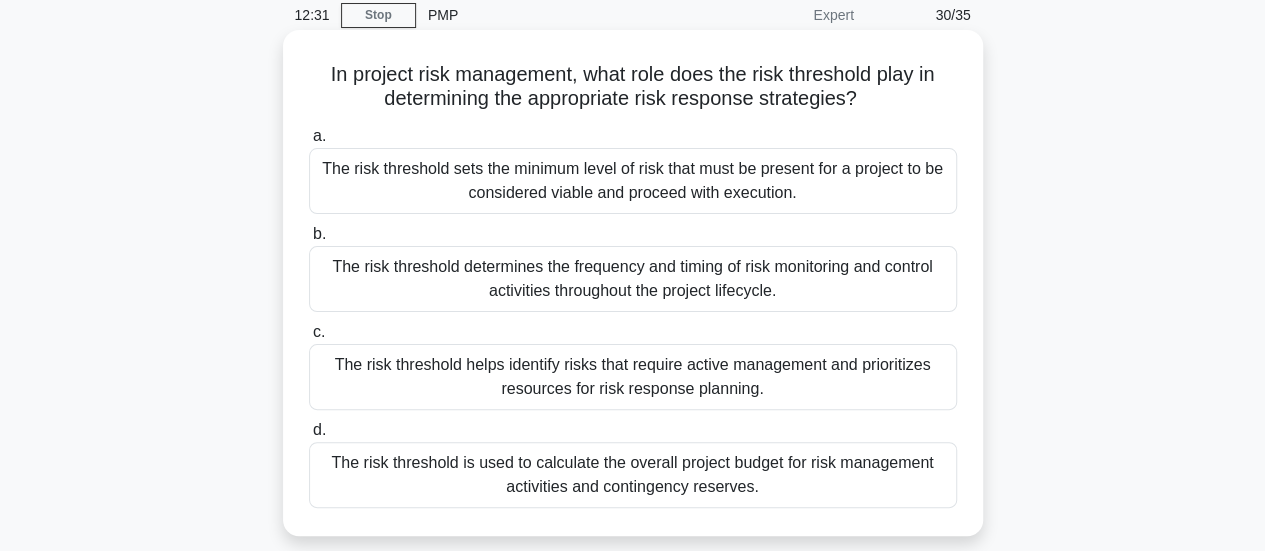 click on "The risk threshold sets the minimum level of risk that must be present for a project to be considered viable and proceed with execution." at bounding box center (633, 181) 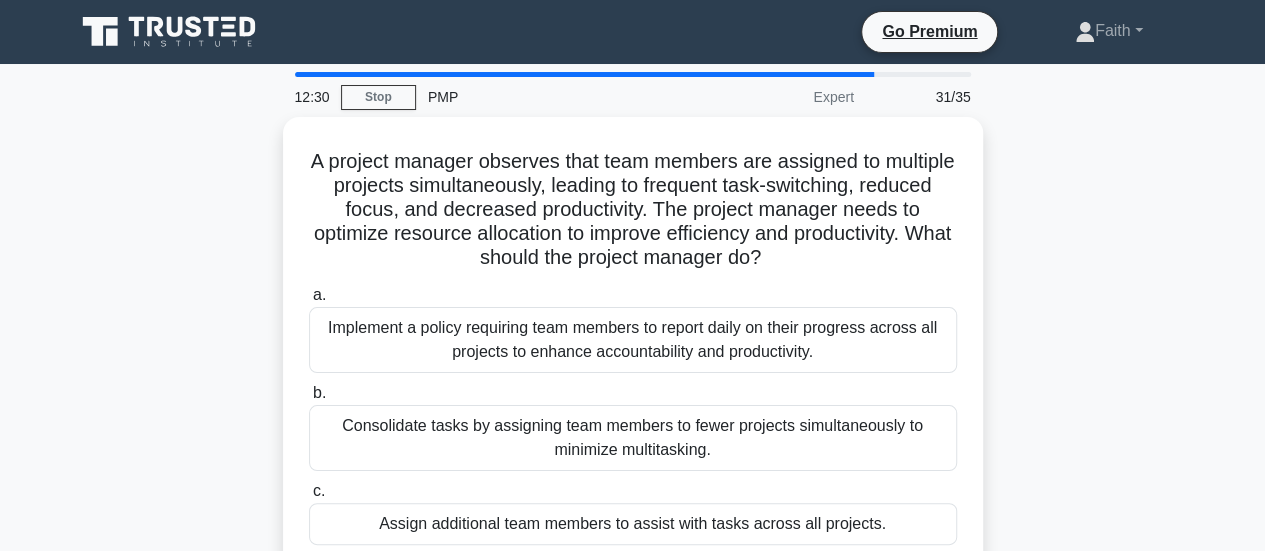 scroll, scrollTop: 0, scrollLeft: 0, axis: both 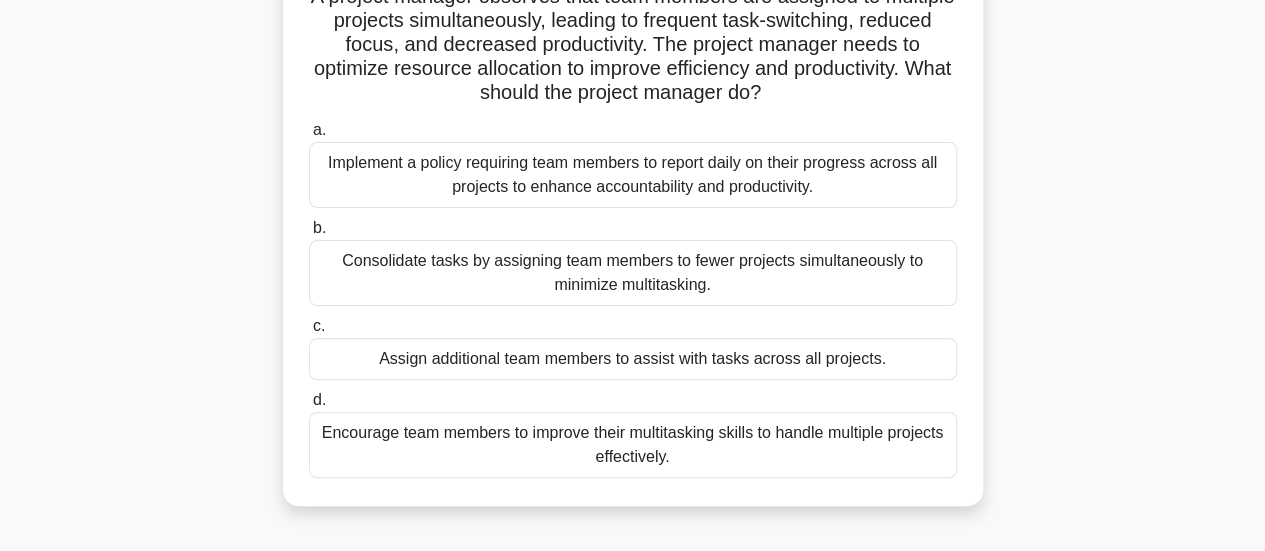 click on "Assign additional team members to assist with tasks across all projects." at bounding box center [633, 359] 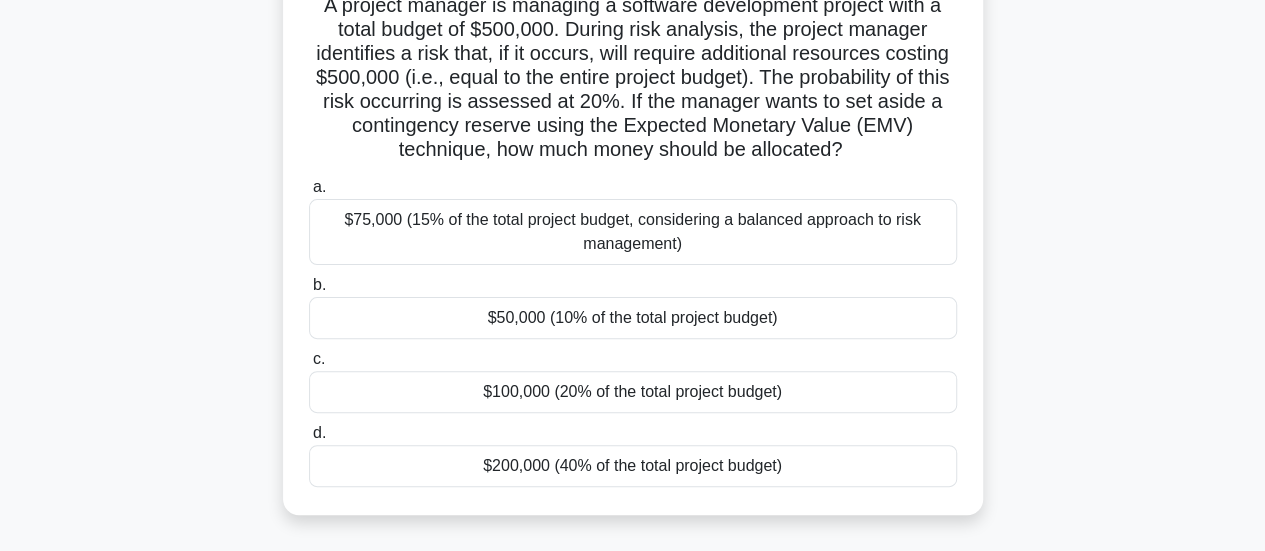 scroll, scrollTop: 160, scrollLeft: 0, axis: vertical 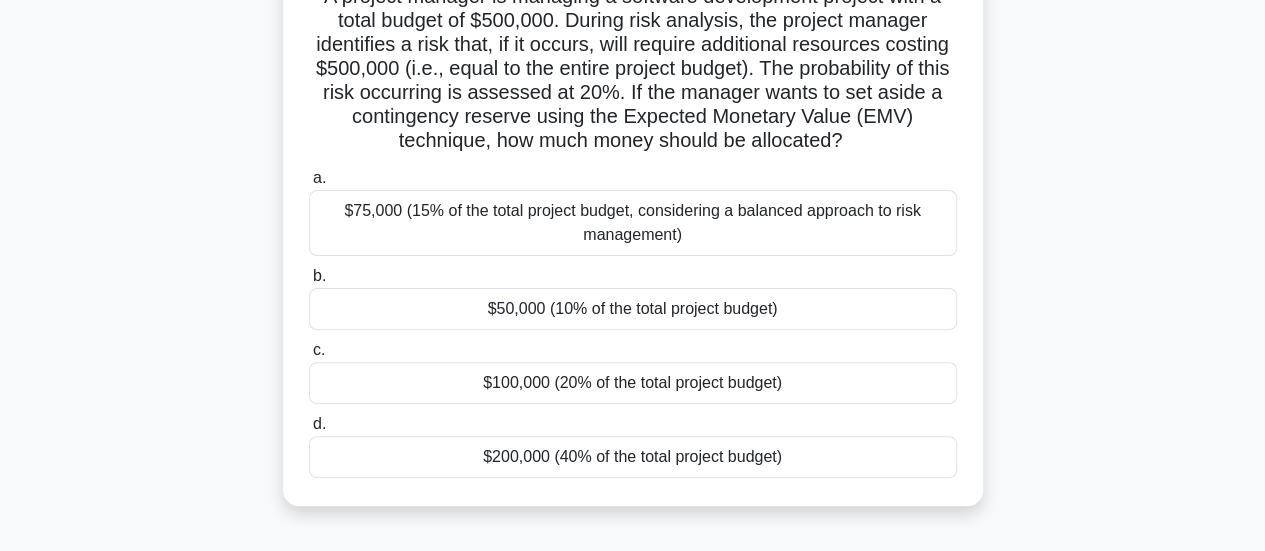 click on "$75,000 (15% of the total project budget, considering a balanced approach to risk management)" at bounding box center [633, 223] 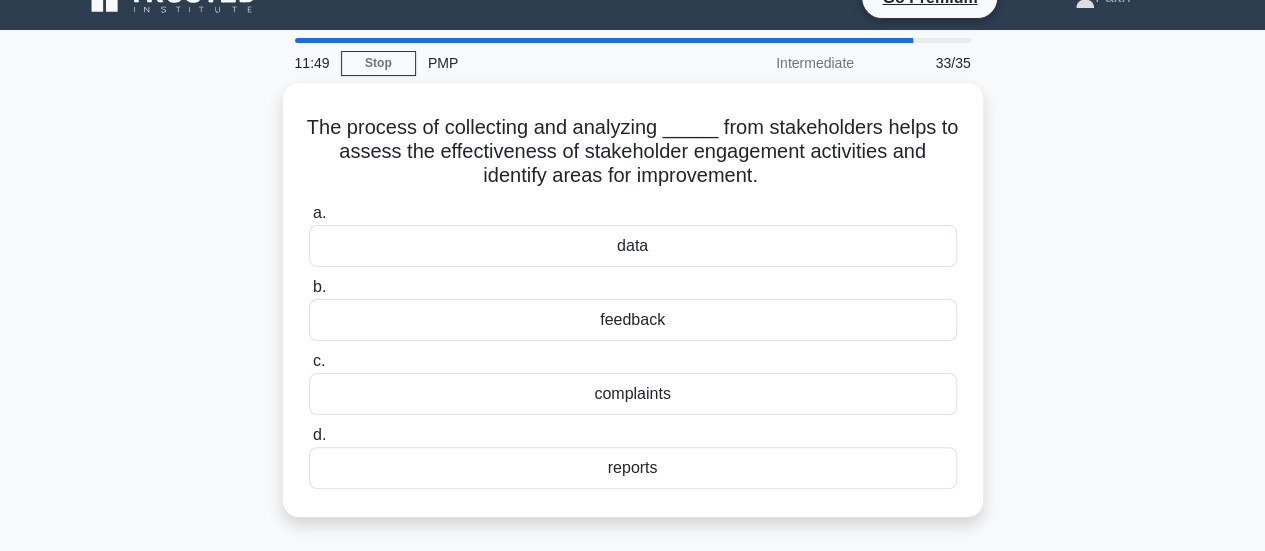 scroll, scrollTop: 0, scrollLeft: 0, axis: both 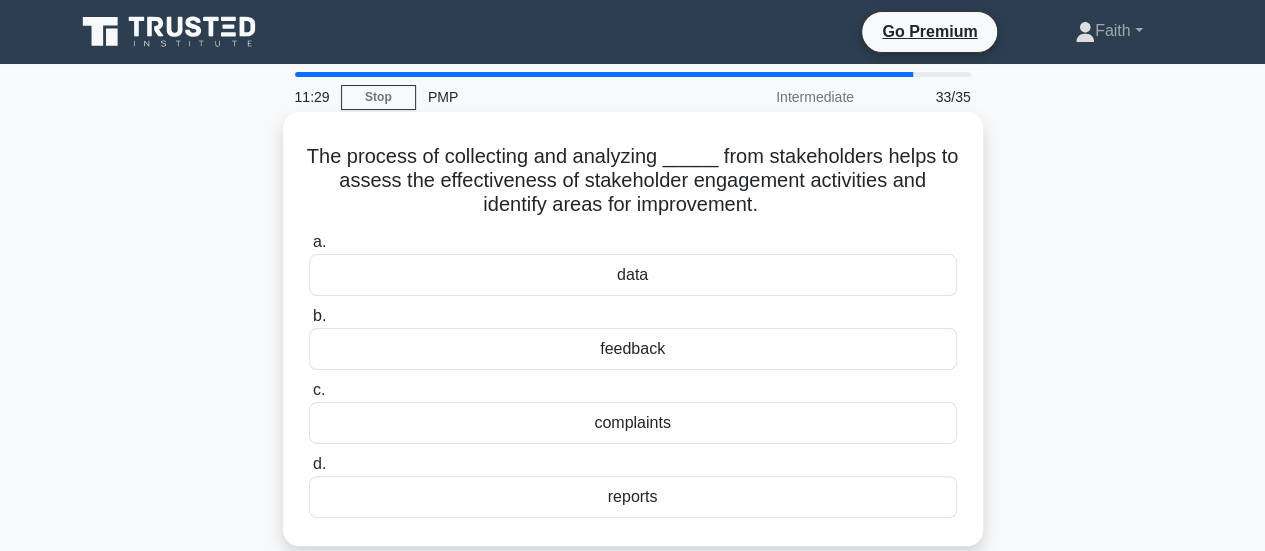 click on "feedback" at bounding box center (633, 349) 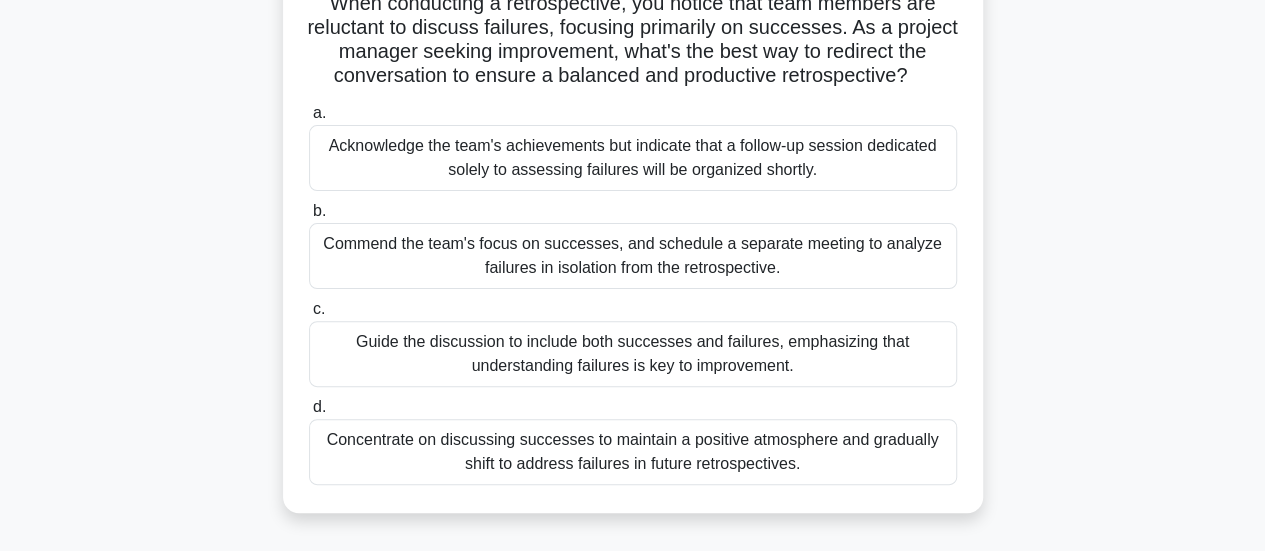 scroll, scrollTop: 160, scrollLeft: 0, axis: vertical 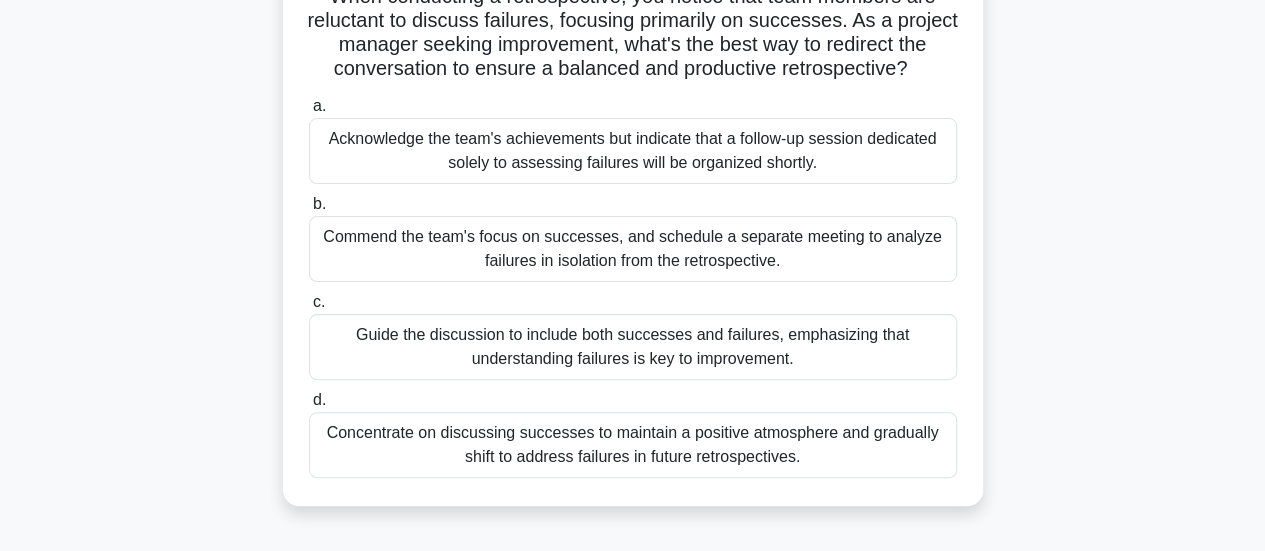 click on "Guide the discussion to include both successes and failures, emphasizing that understanding failures is key to improvement." at bounding box center (633, 347) 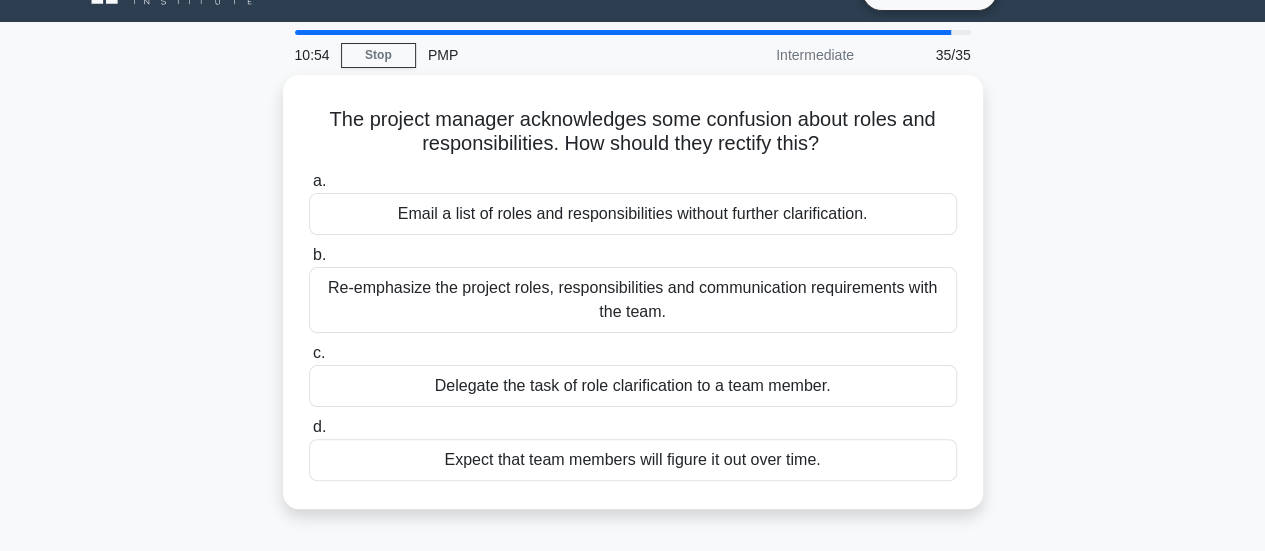scroll, scrollTop: 0, scrollLeft: 0, axis: both 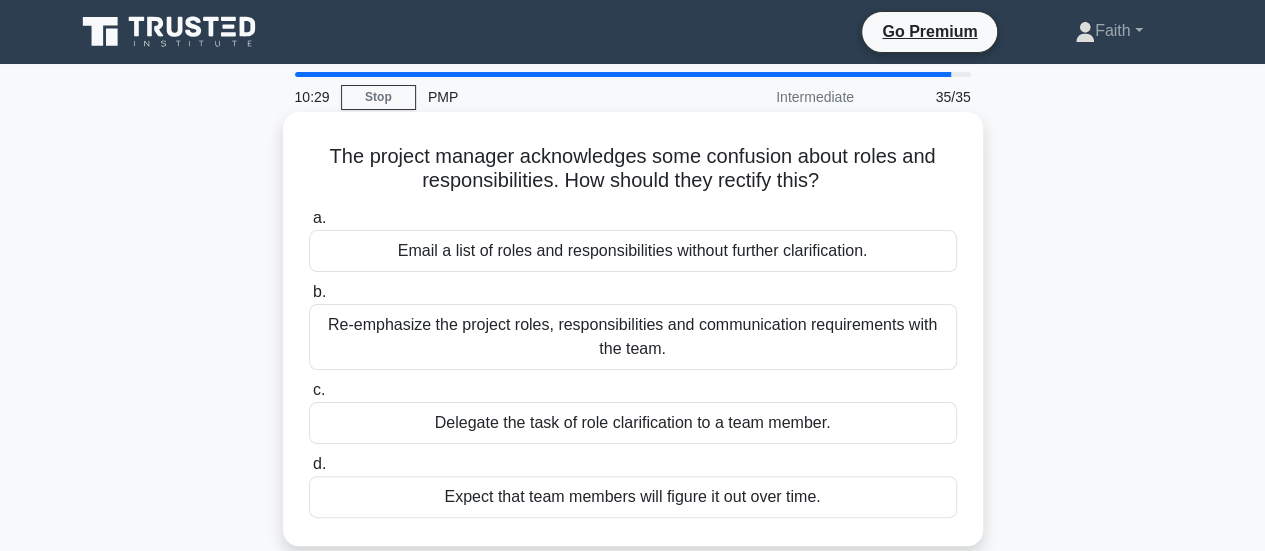 click on "Re-emphasize the project roles, responsibilities and communication requirements with the team." at bounding box center [633, 337] 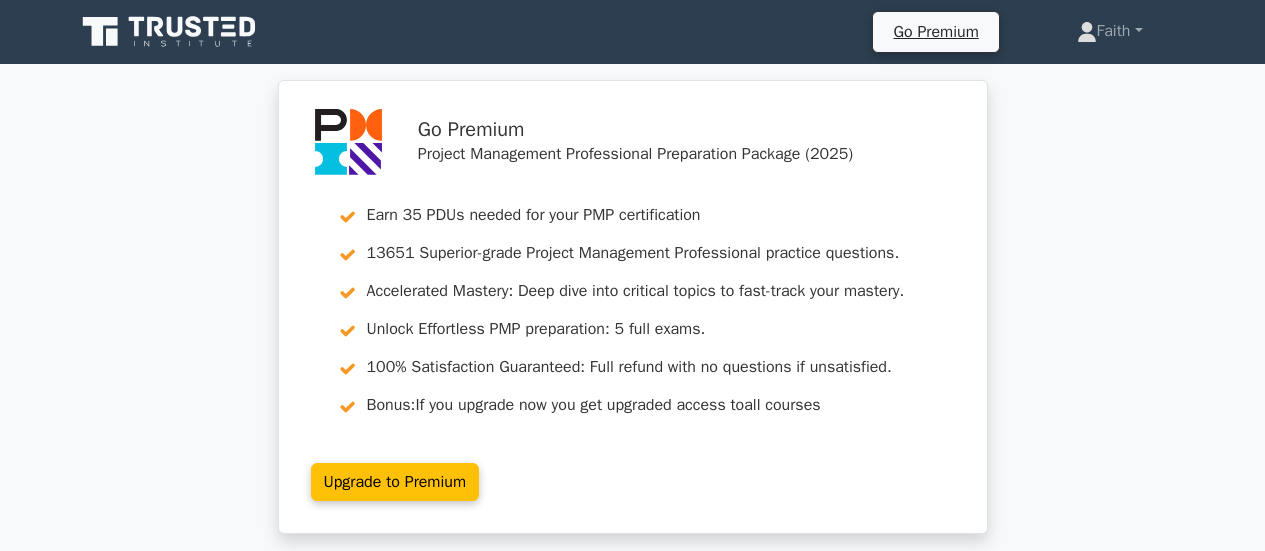 scroll, scrollTop: 0, scrollLeft: 0, axis: both 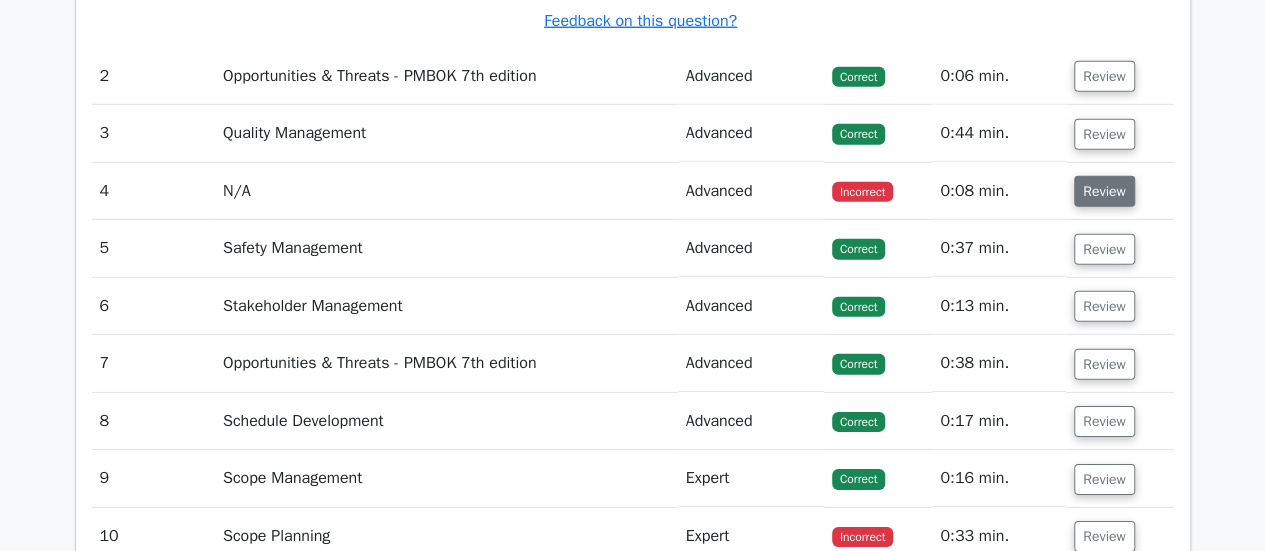 click on "Review" at bounding box center (1104, 191) 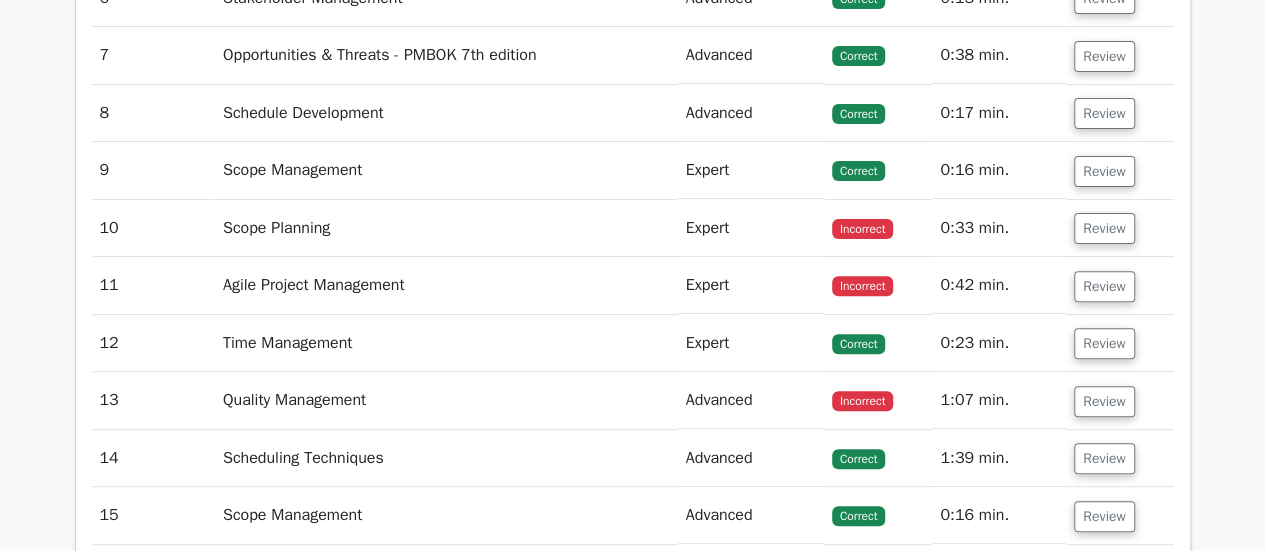 scroll, scrollTop: 4020, scrollLeft: 0, axis: vertical 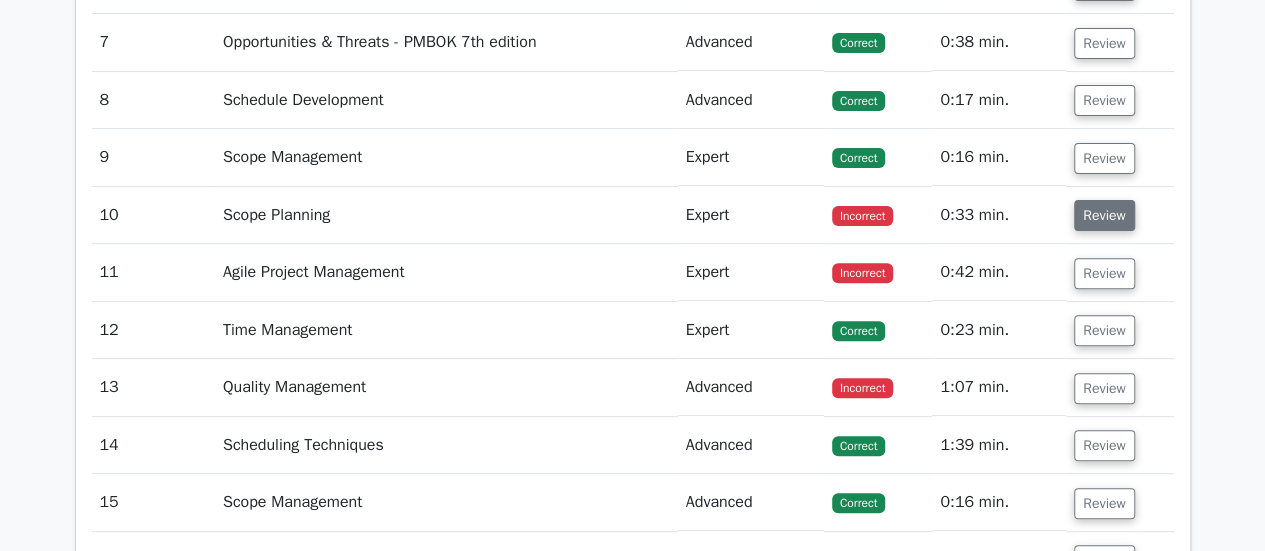 click on "Review" at bounding box center (1104, 215) 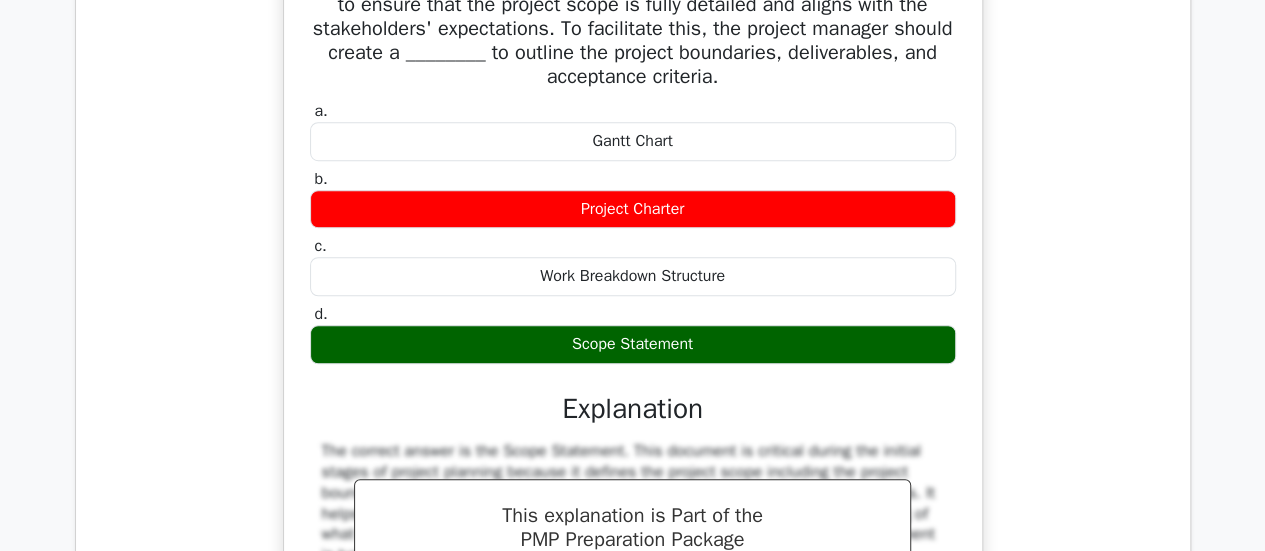 scroll, scrollTop: 4324, scrollLeft: 0, axis: vertical 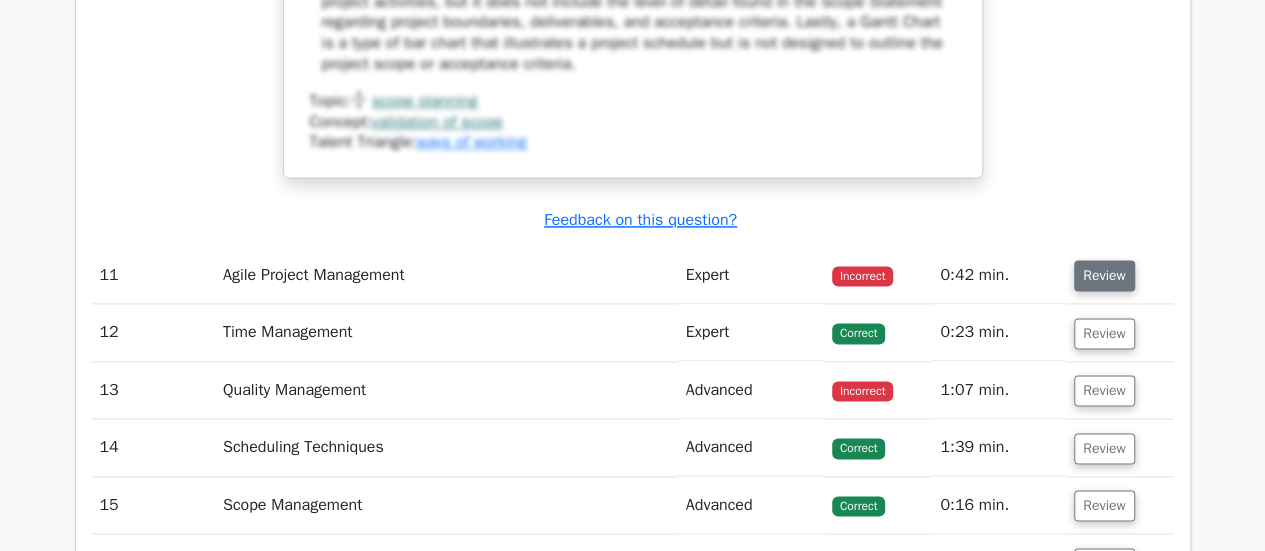 click on "Review" at bounding box center (1104, 275) 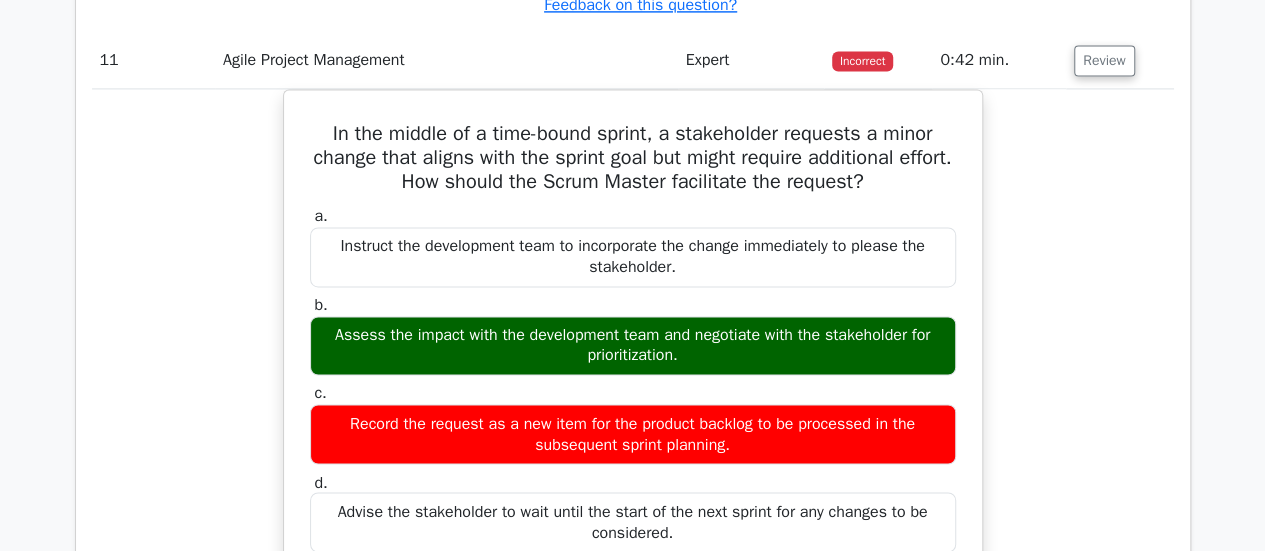 scroll, scrollTop: 5280, scrollLeft: 0, axis: vertical 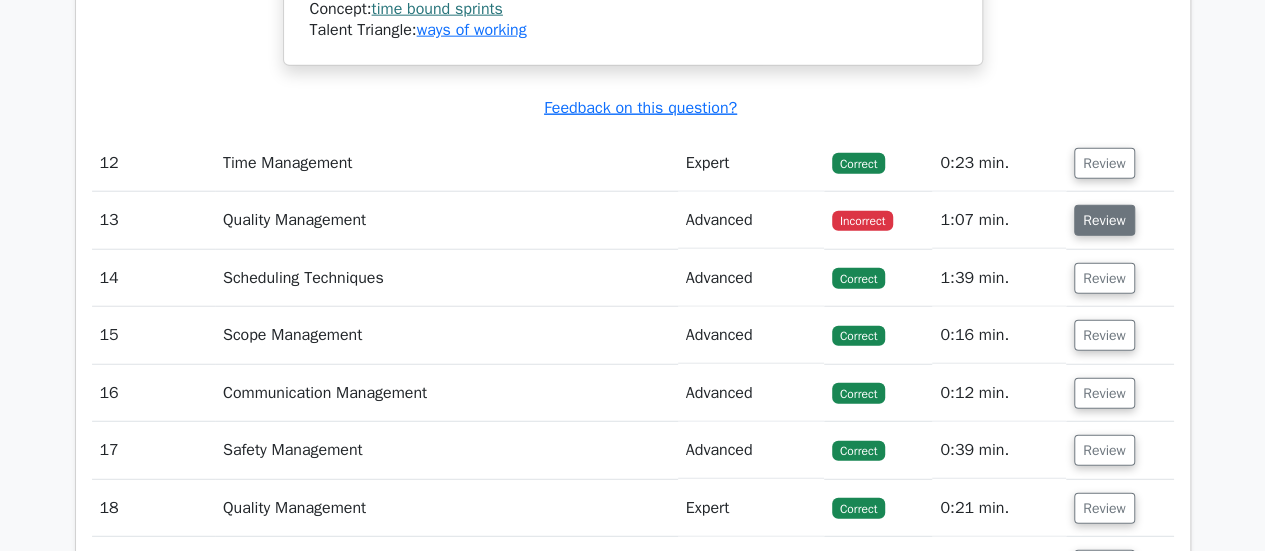 click on "Review" at bounding box center [1104, 220] 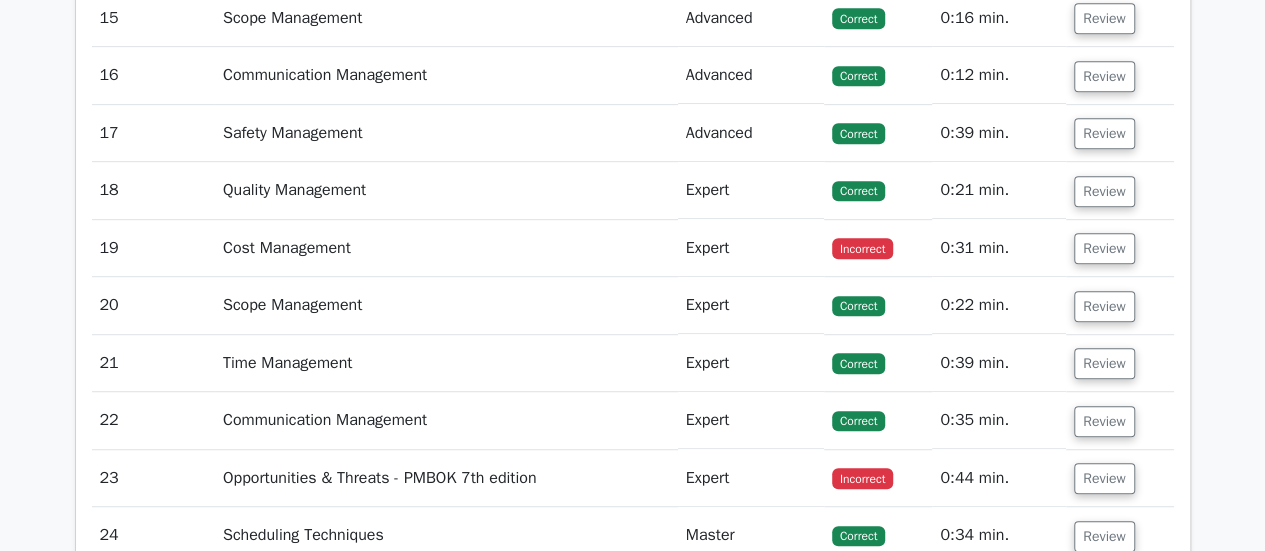 scroll, scrollTop: 8093, scrollLeft: 0, axis: vertical 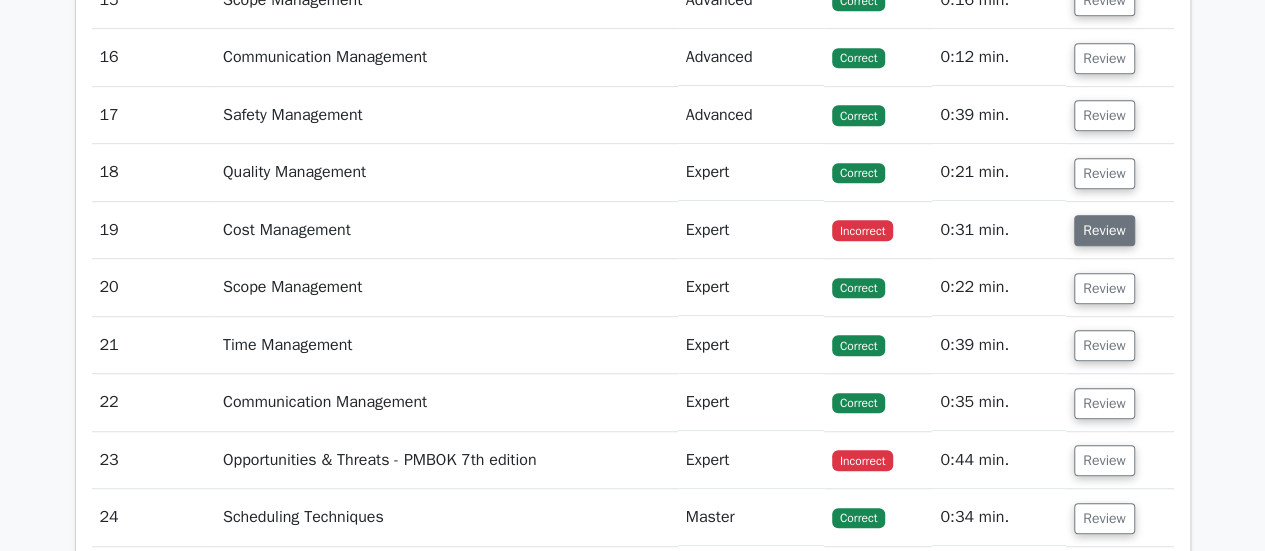 click on "Review" at bounding box center (1104, 230) 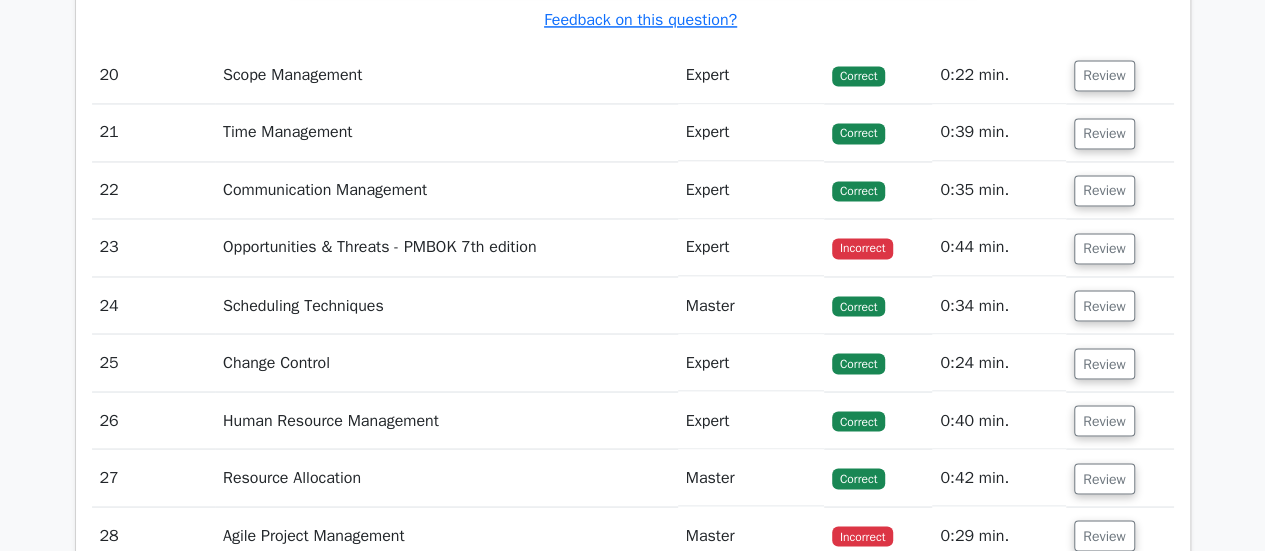 scroll, scrollTop: 9203, scrollLeft: 0, axis: vertical 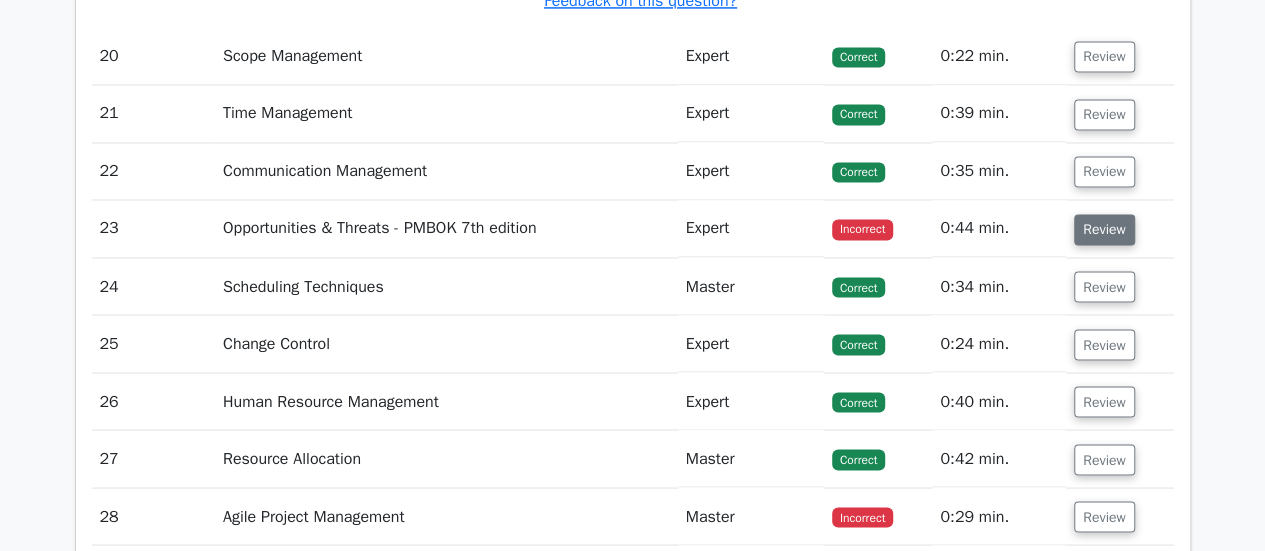 click on "Review" at bounding box center [1104, 229] 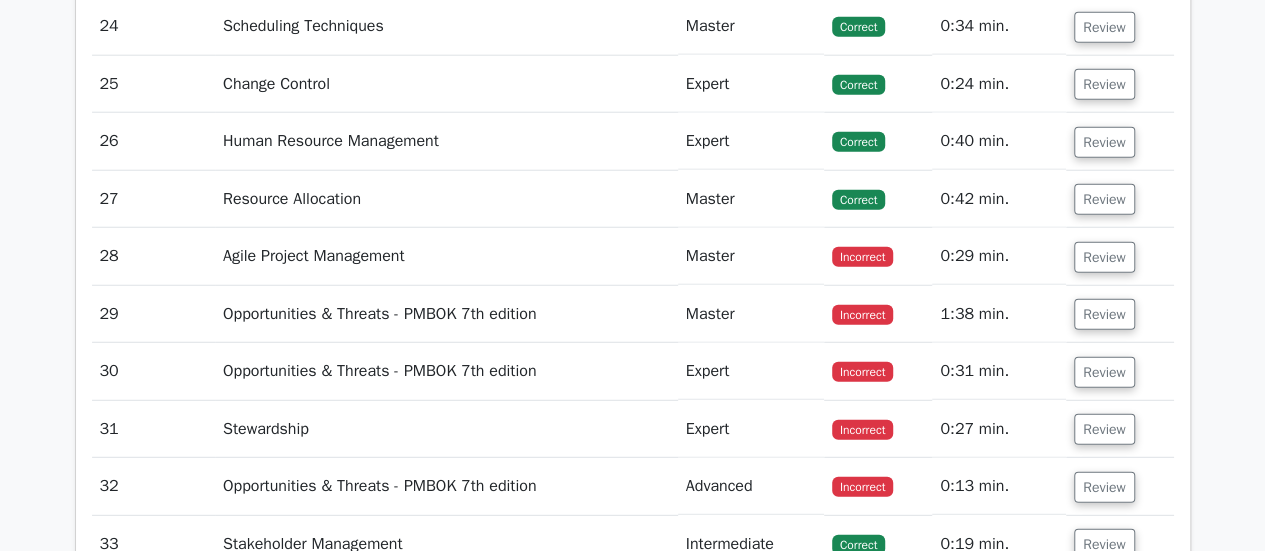 scroll, scrollTop: 10186, scrollLeft: 0, axis: vertical 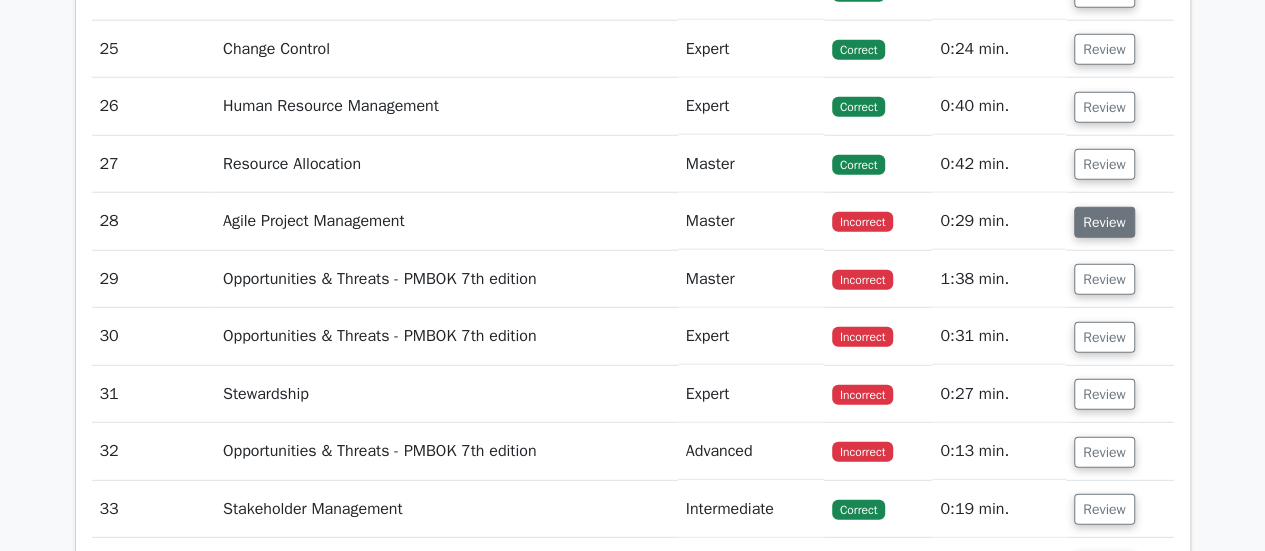 click on "Review" at bounding box center [1104, 222] 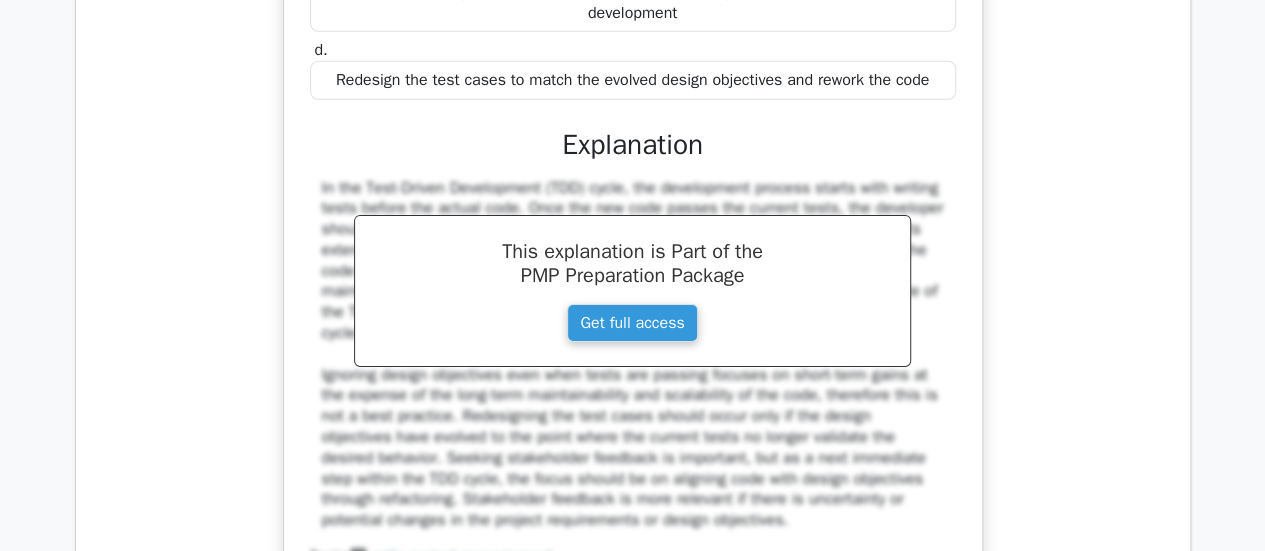 type 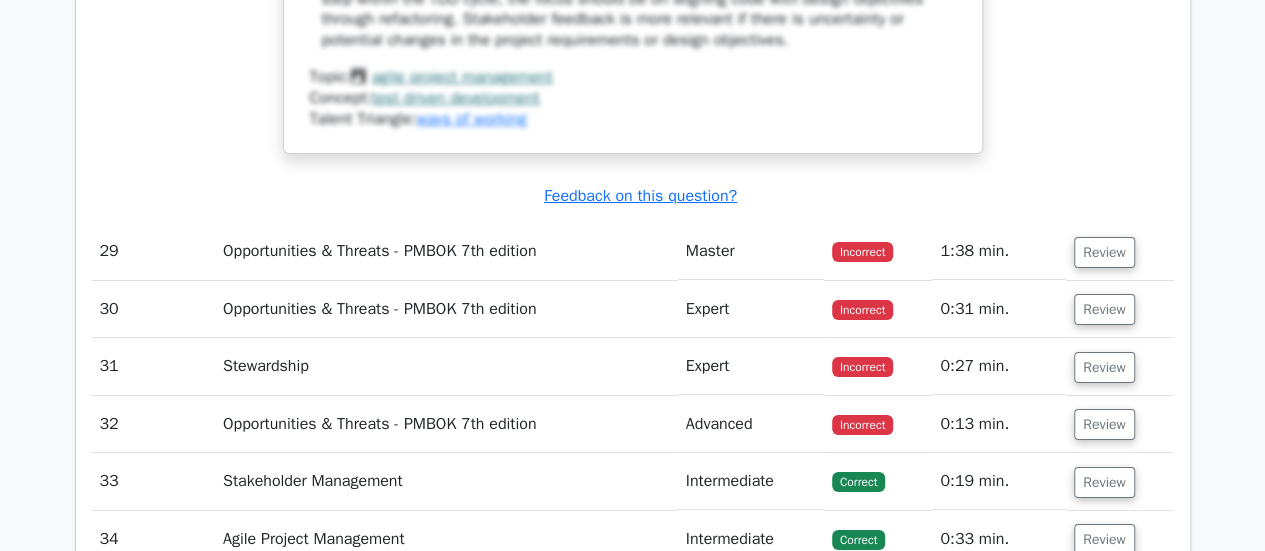 scroll, scrollTop: 11226, scrollLeft: 0, axis: vertical 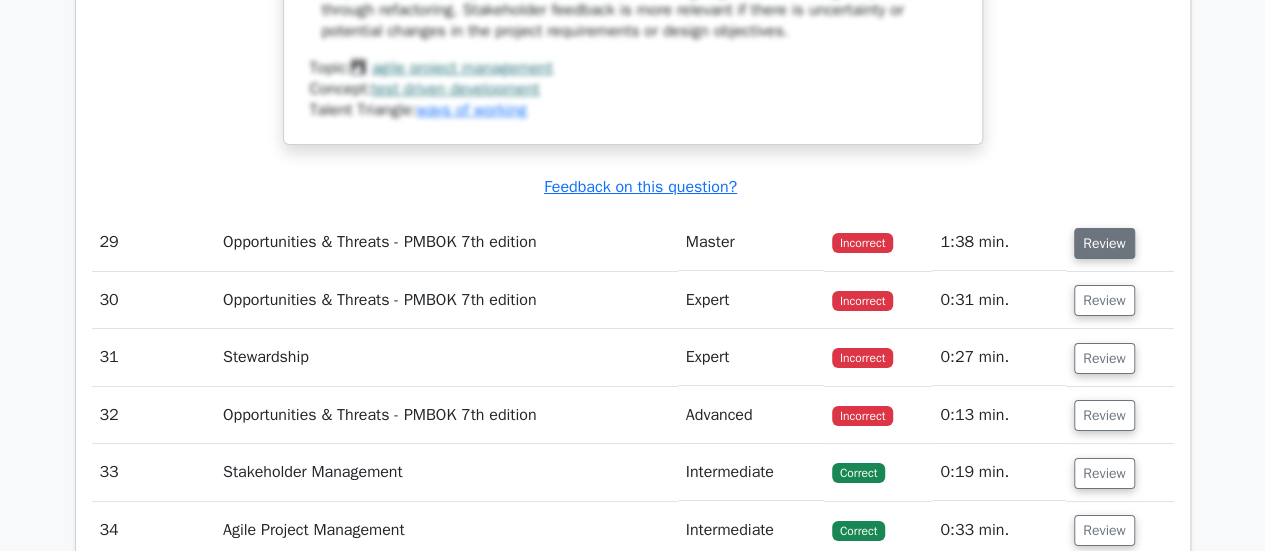 click on "Review" at bounding box center (1104, 243) 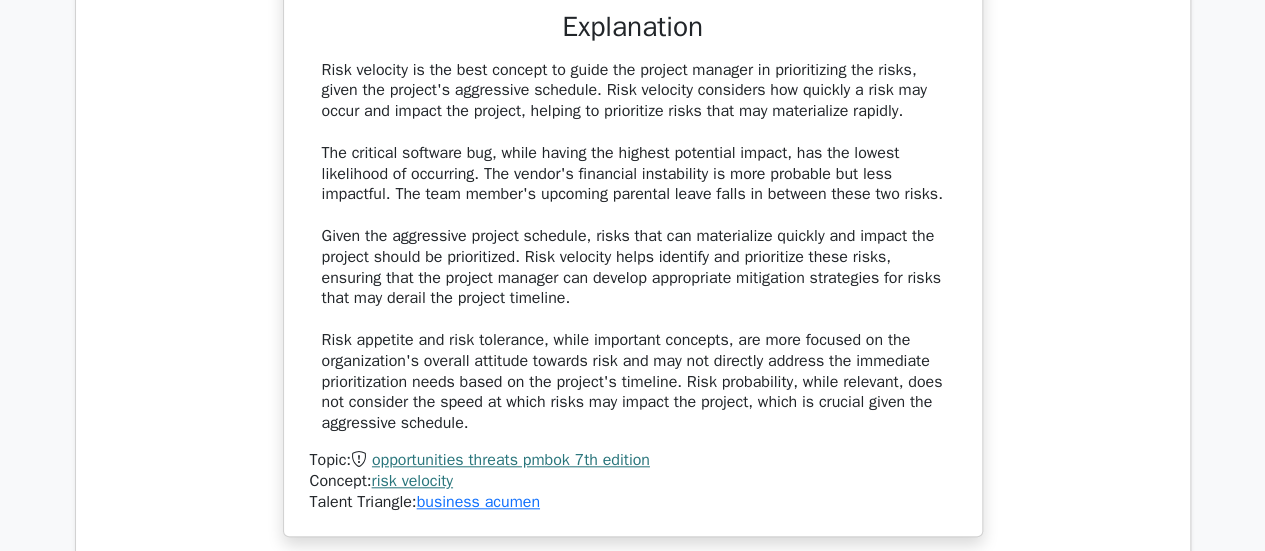 scroll, scrollTop: 12140, scrollLeft: 0, axis: vertical 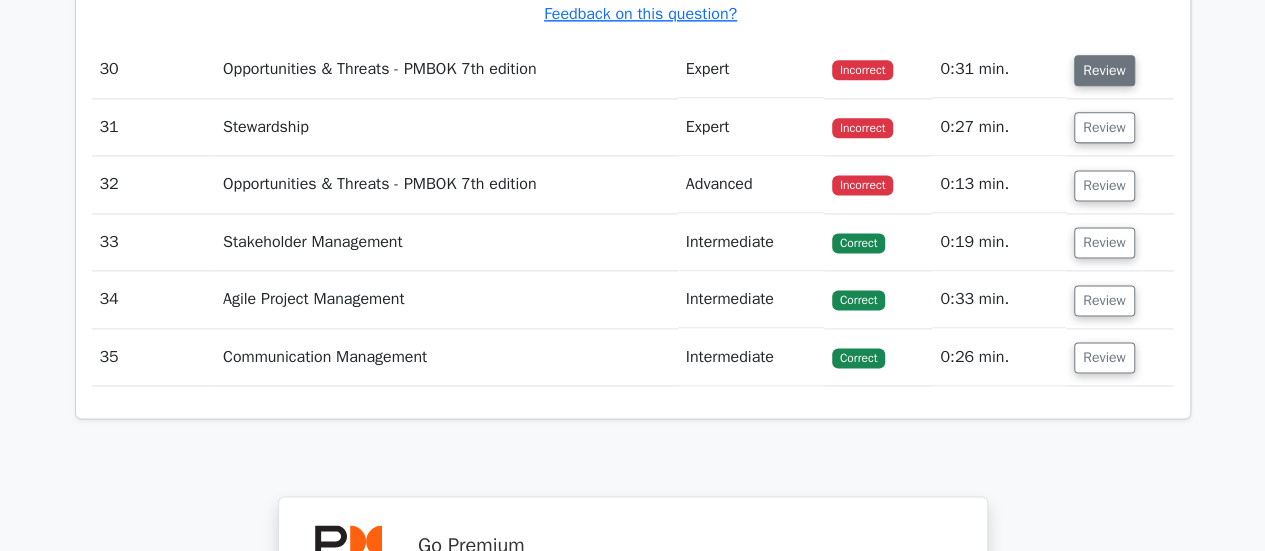 click on "Review" at bounding box center (1104, 70) 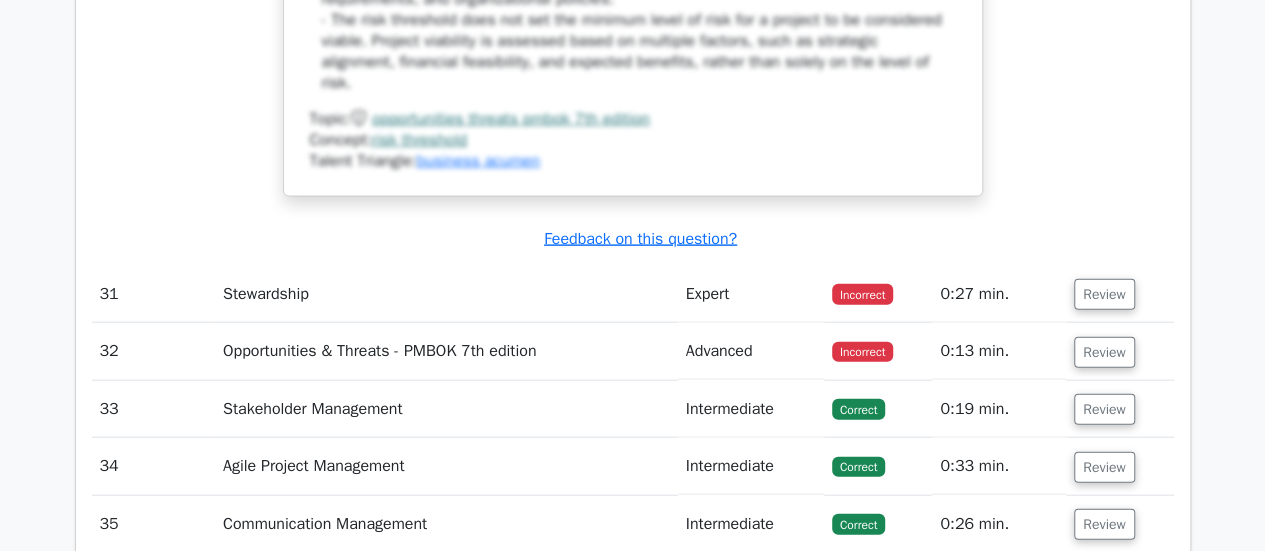 scroll, scrollTop: 13580, scrollLeft: 0, axis: vertical 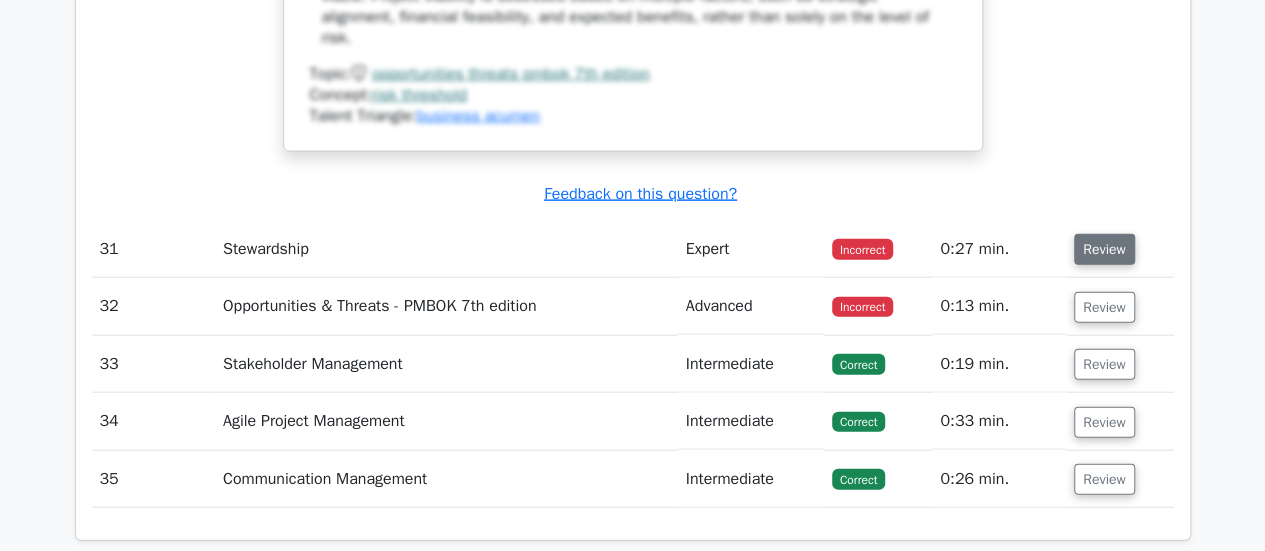click on "Review" at bounding box center (1104, 249) 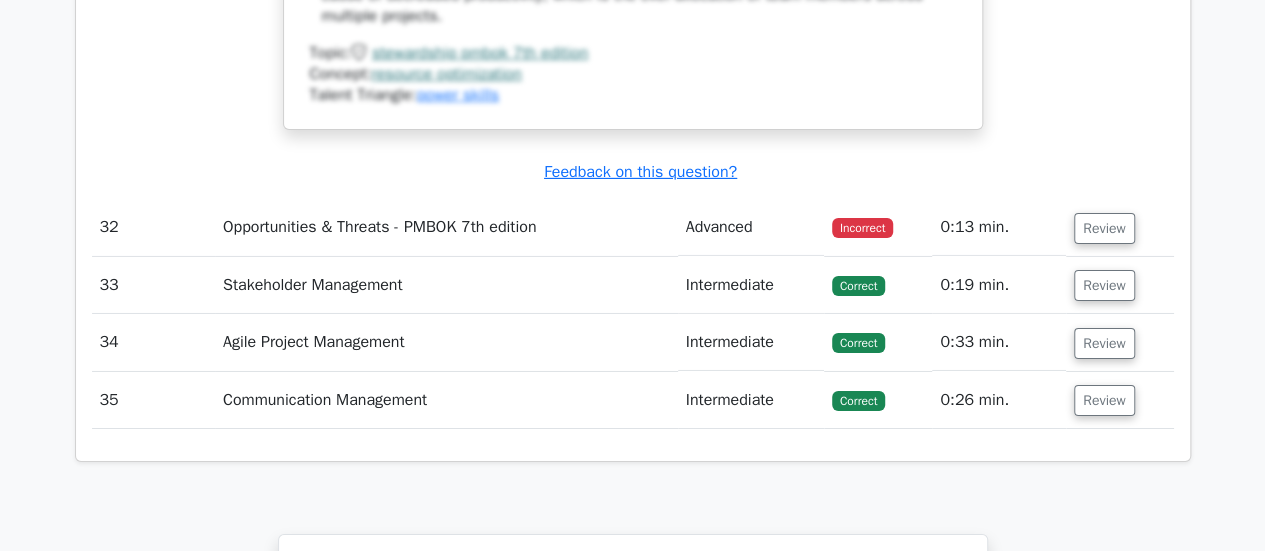 scroll, scrollTop: 14675, scrollLeft: 0, axis: vertical 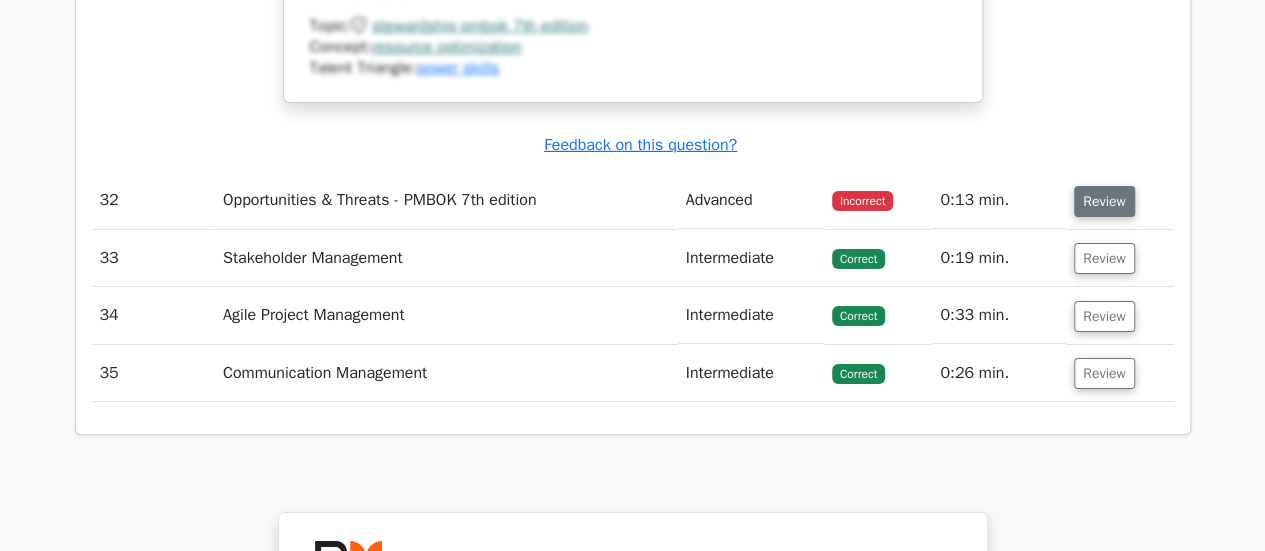 click on "Review" at bounding box center [1104, 201] 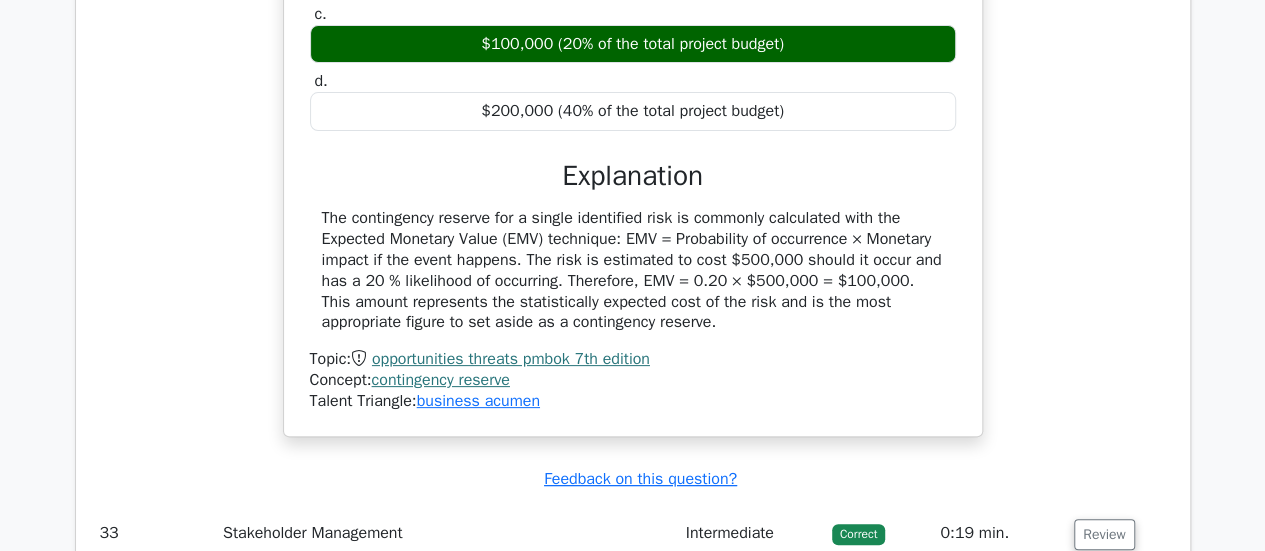 scroll, scrollTop: 15355, scrollLeft: 0, axis: vertical 